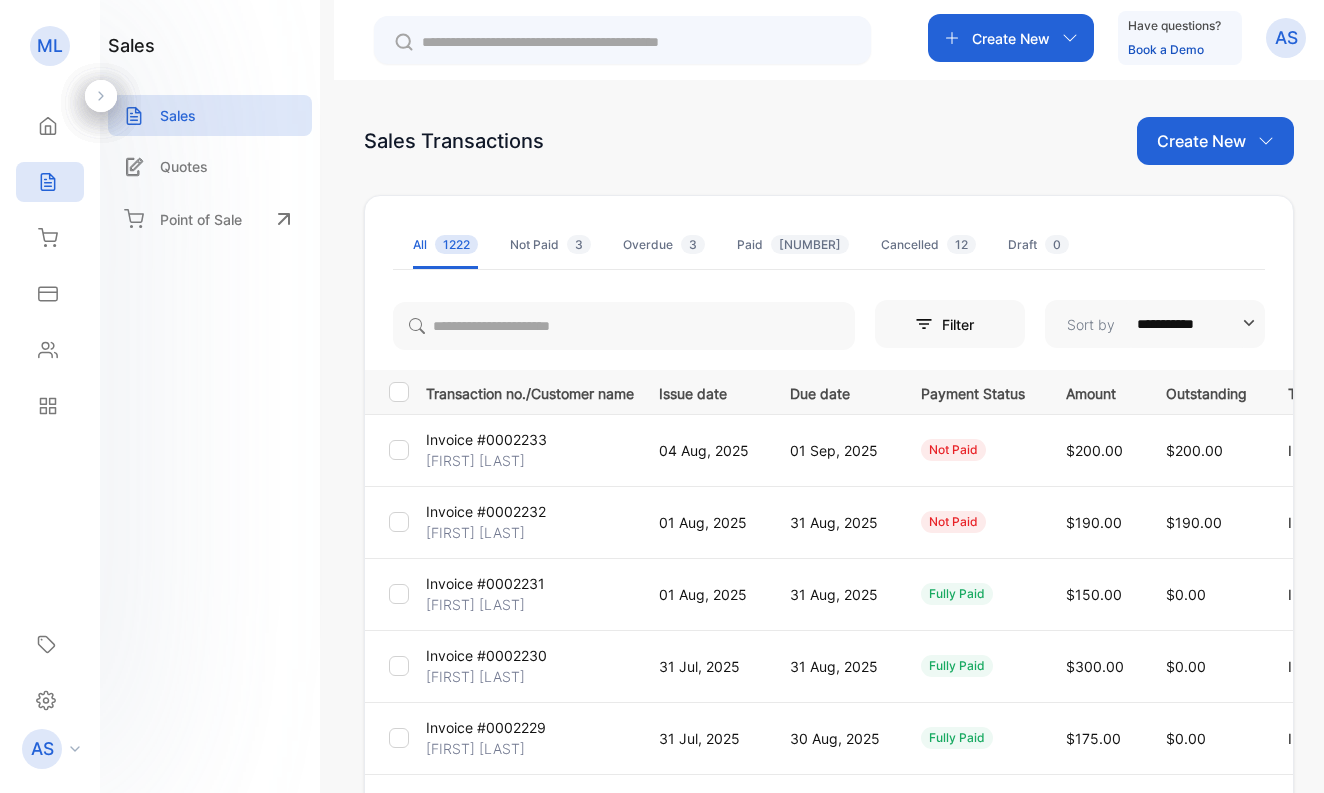 scroll, scrollTop: 0, scrollLeft: 0, axis: both 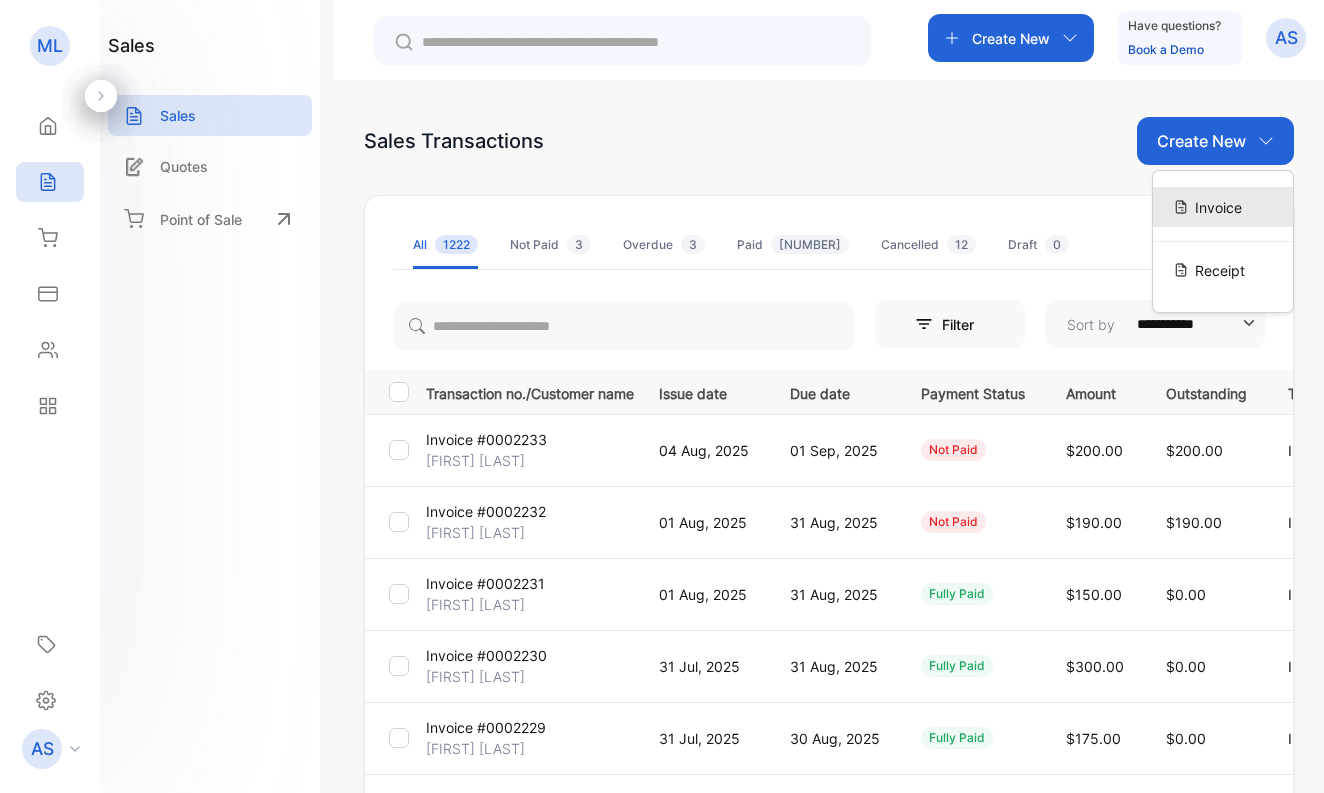 click on "Invoice" at bounding box center [1218, 207] 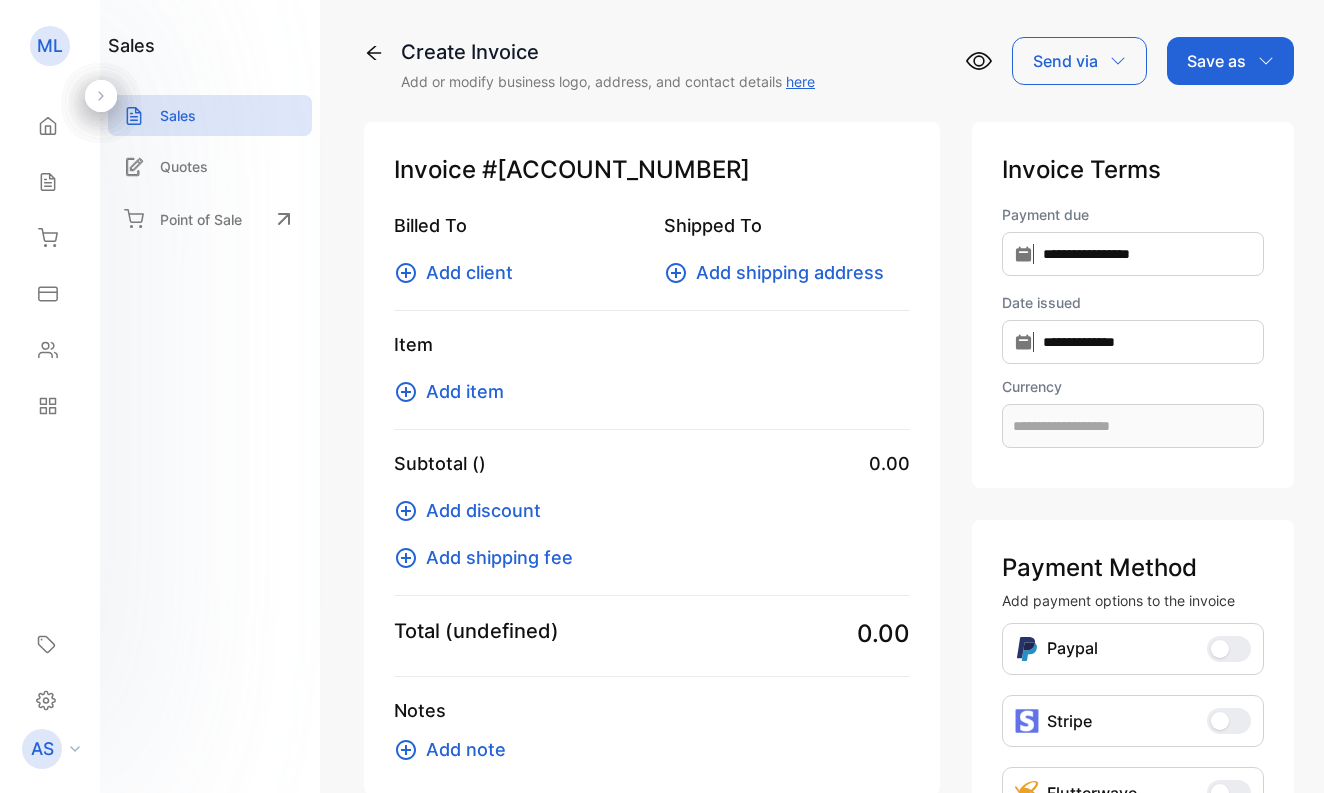 type on "**********" 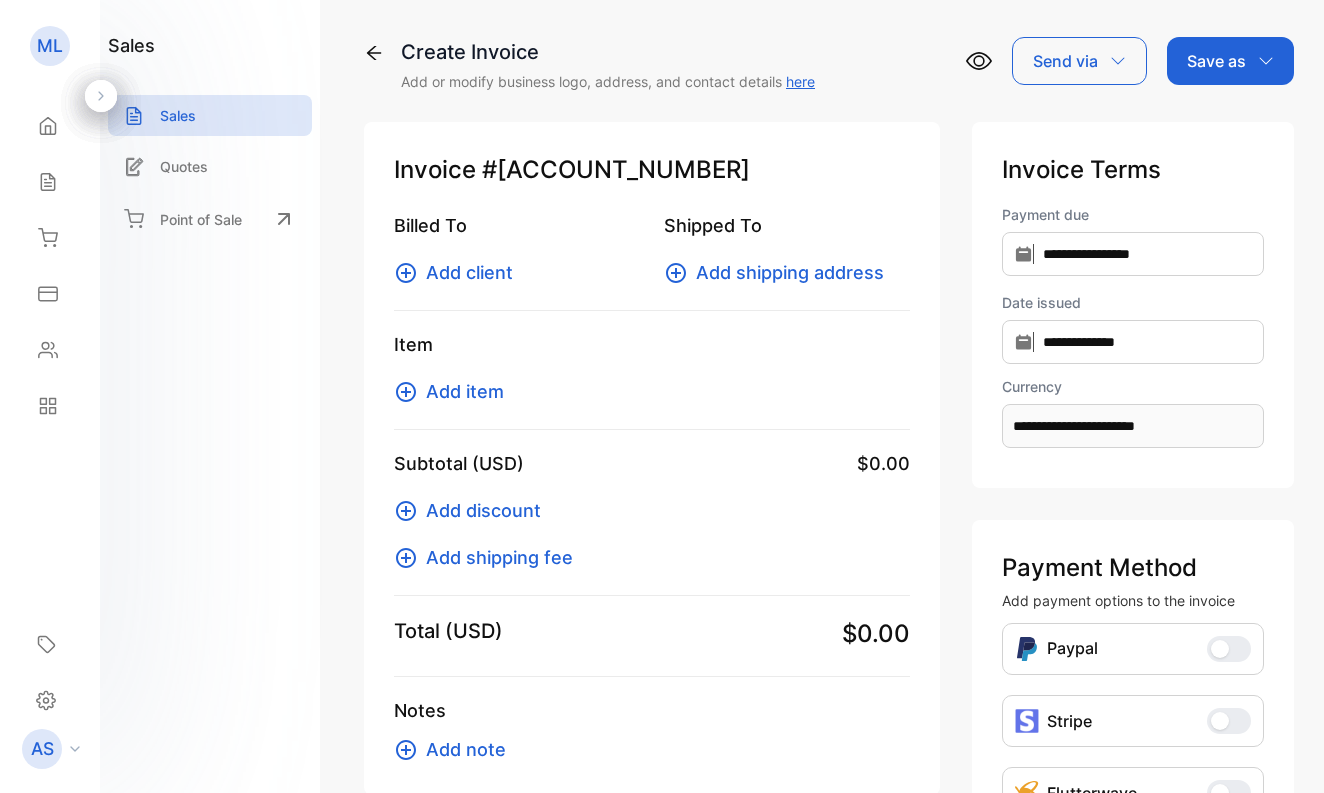 click on "Add client" at bounding box center (469, 272) 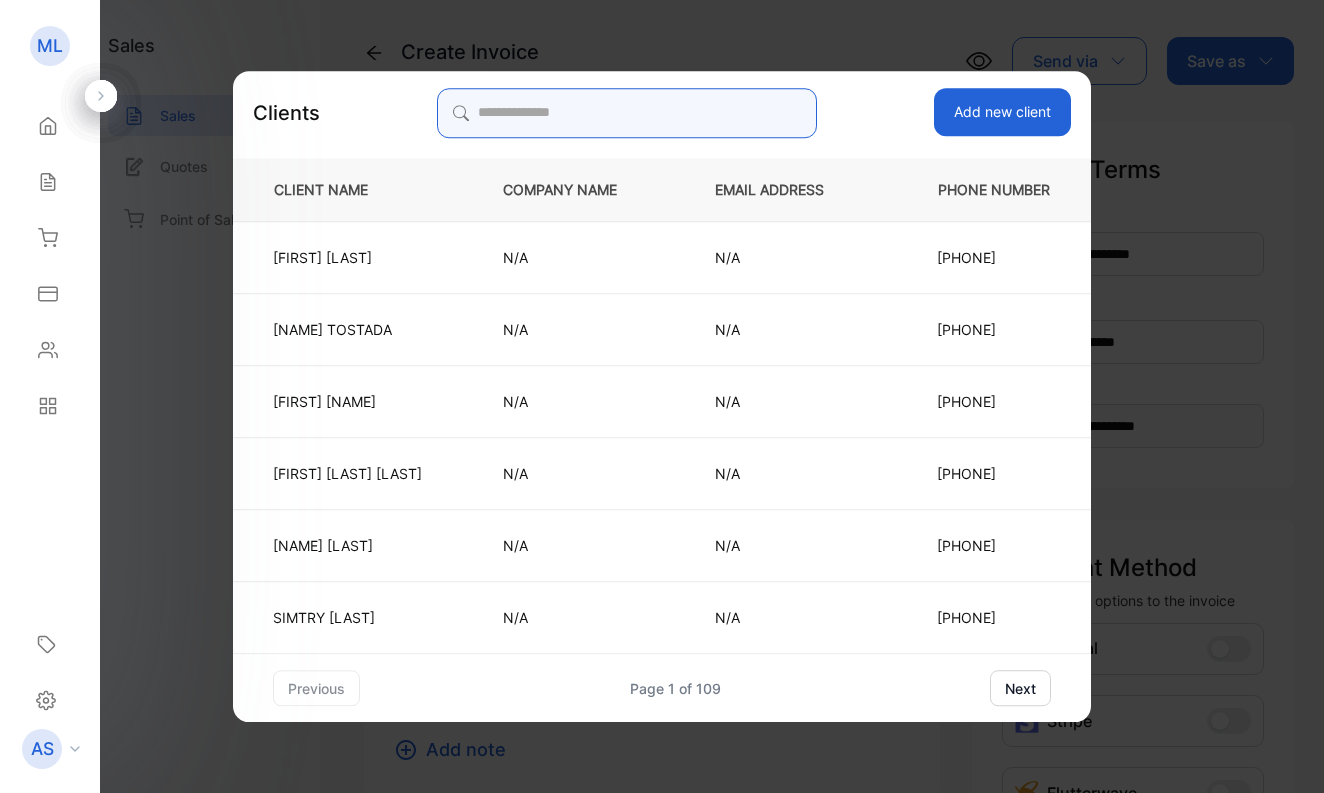 click at bounding box center (627, 113) 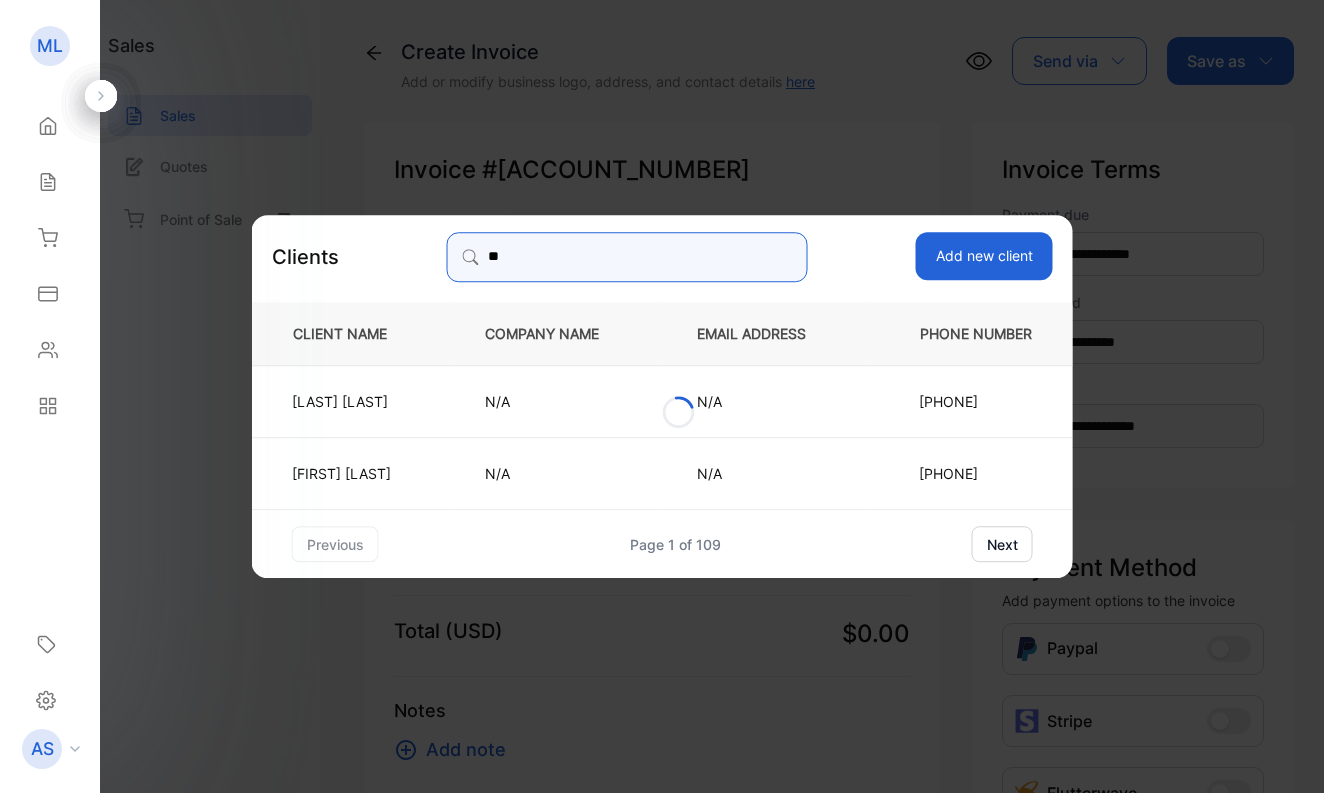 type on "*" 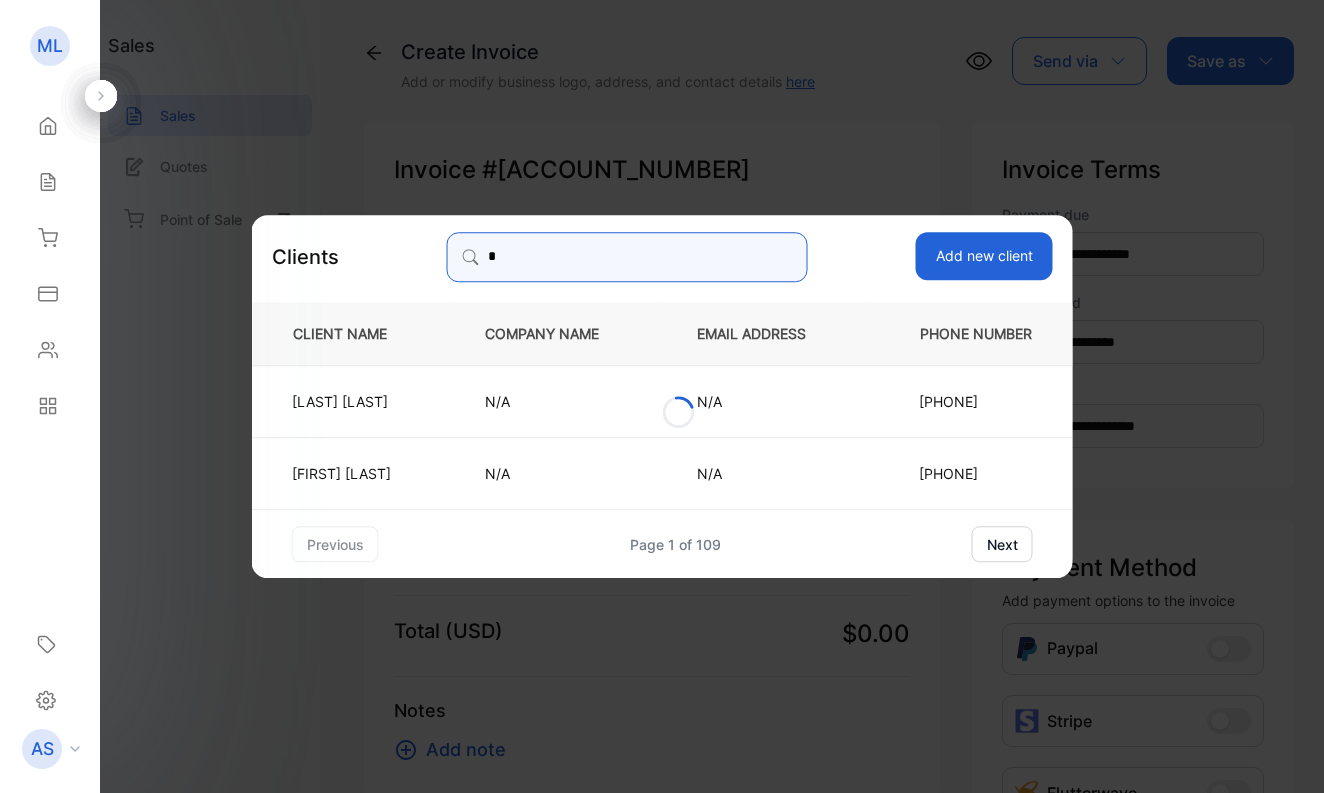 type 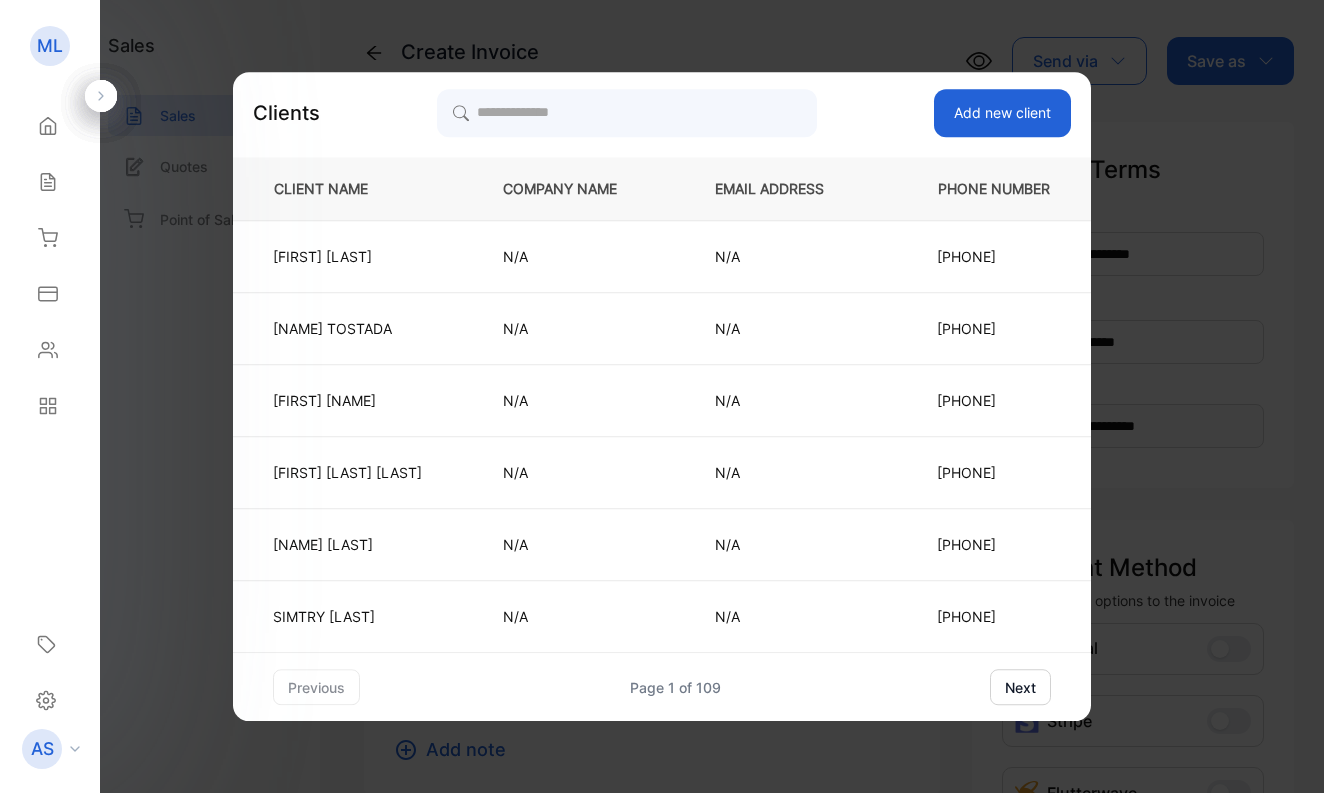click on "Add new client" at bounding box center (1002, 113) 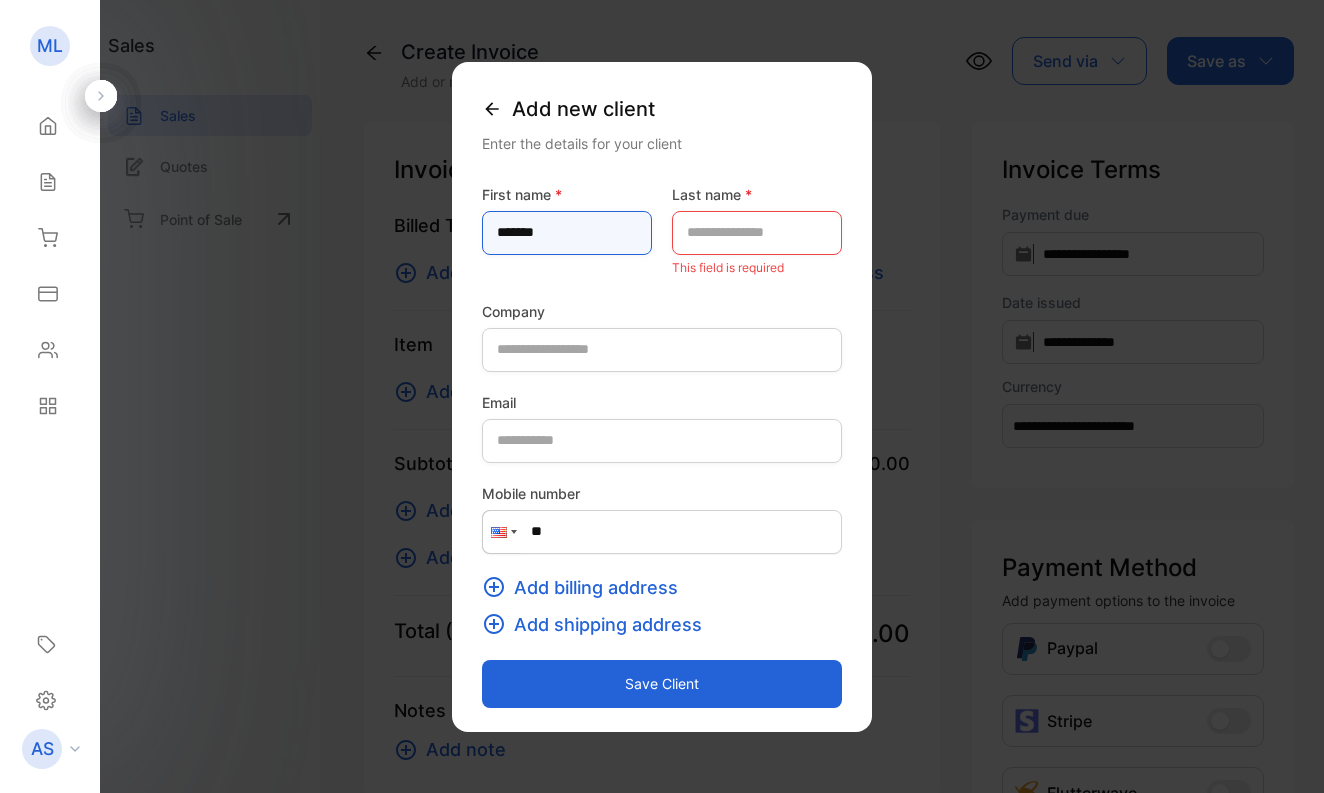 type on "*******" 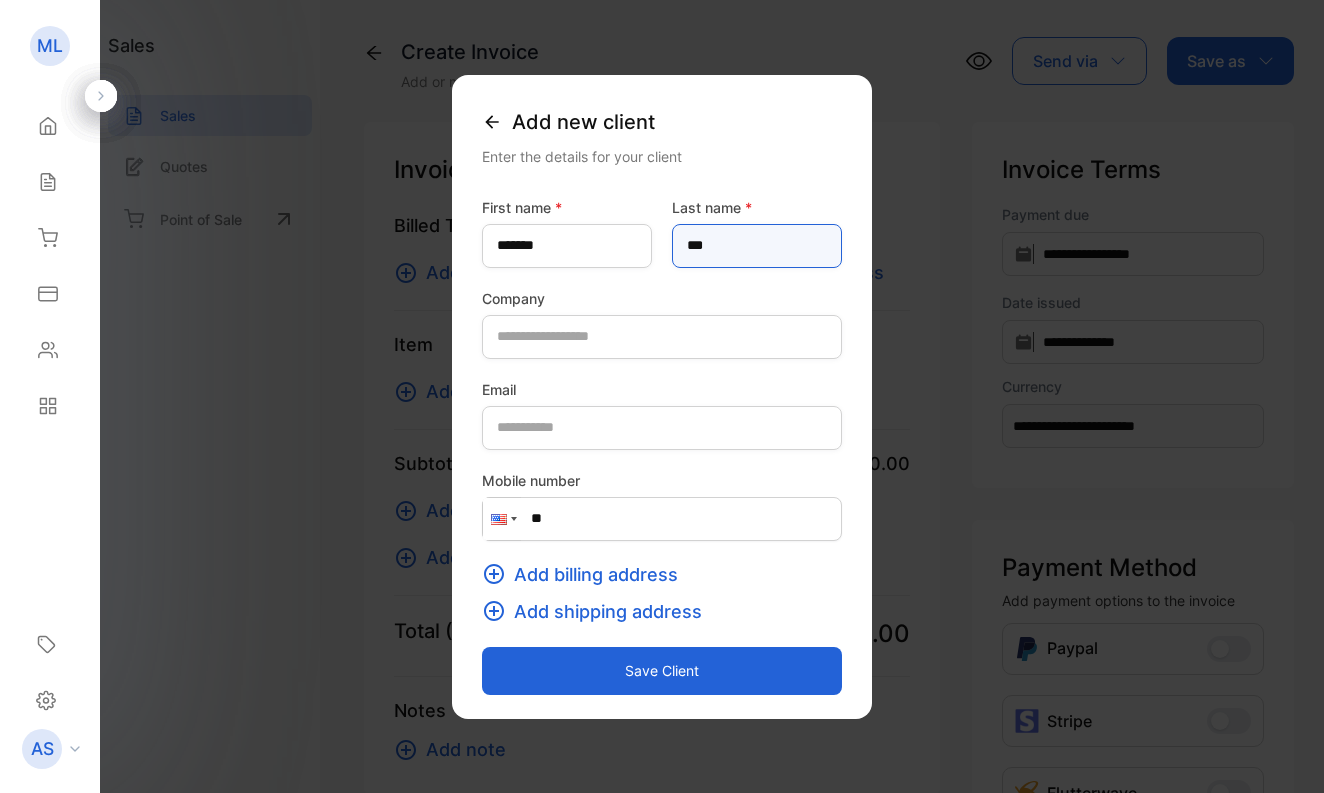 type on "***" 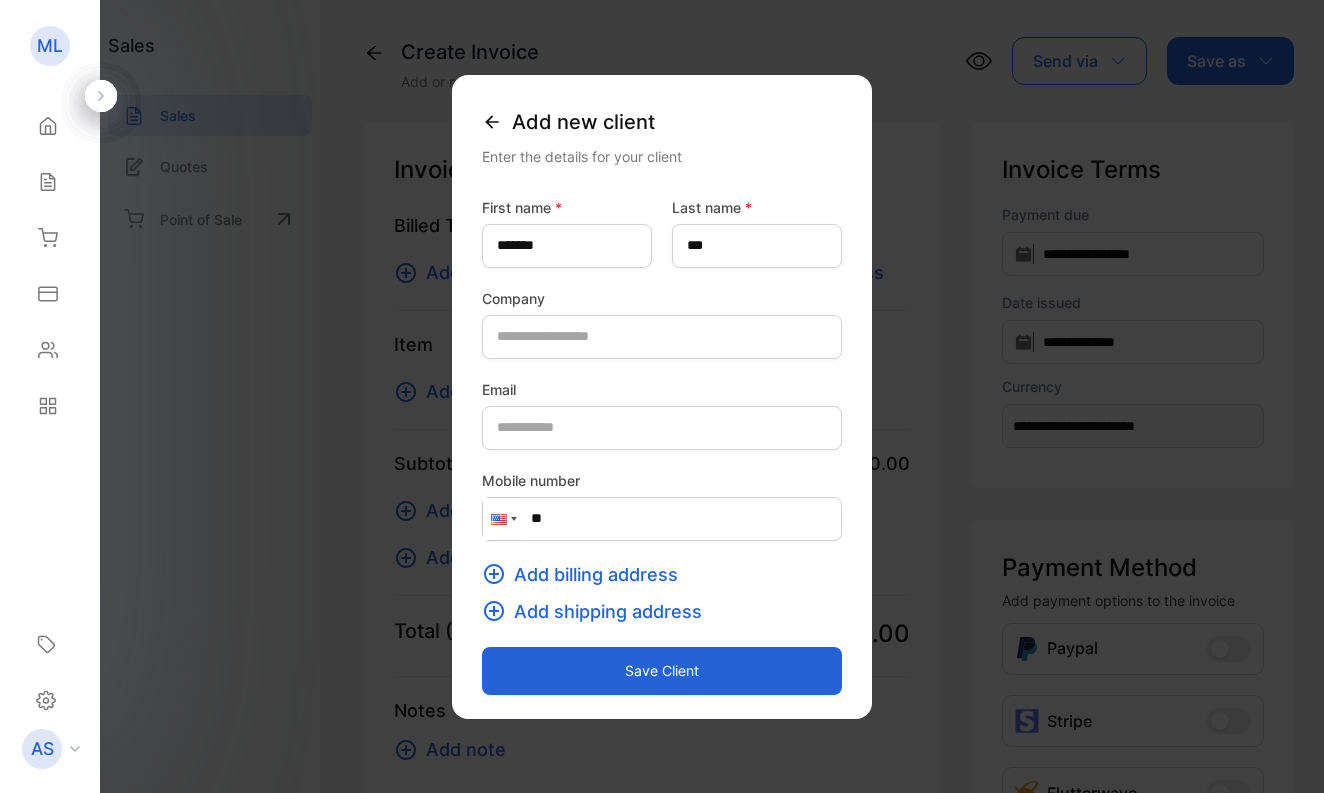 click at bounding box center [514, 519] 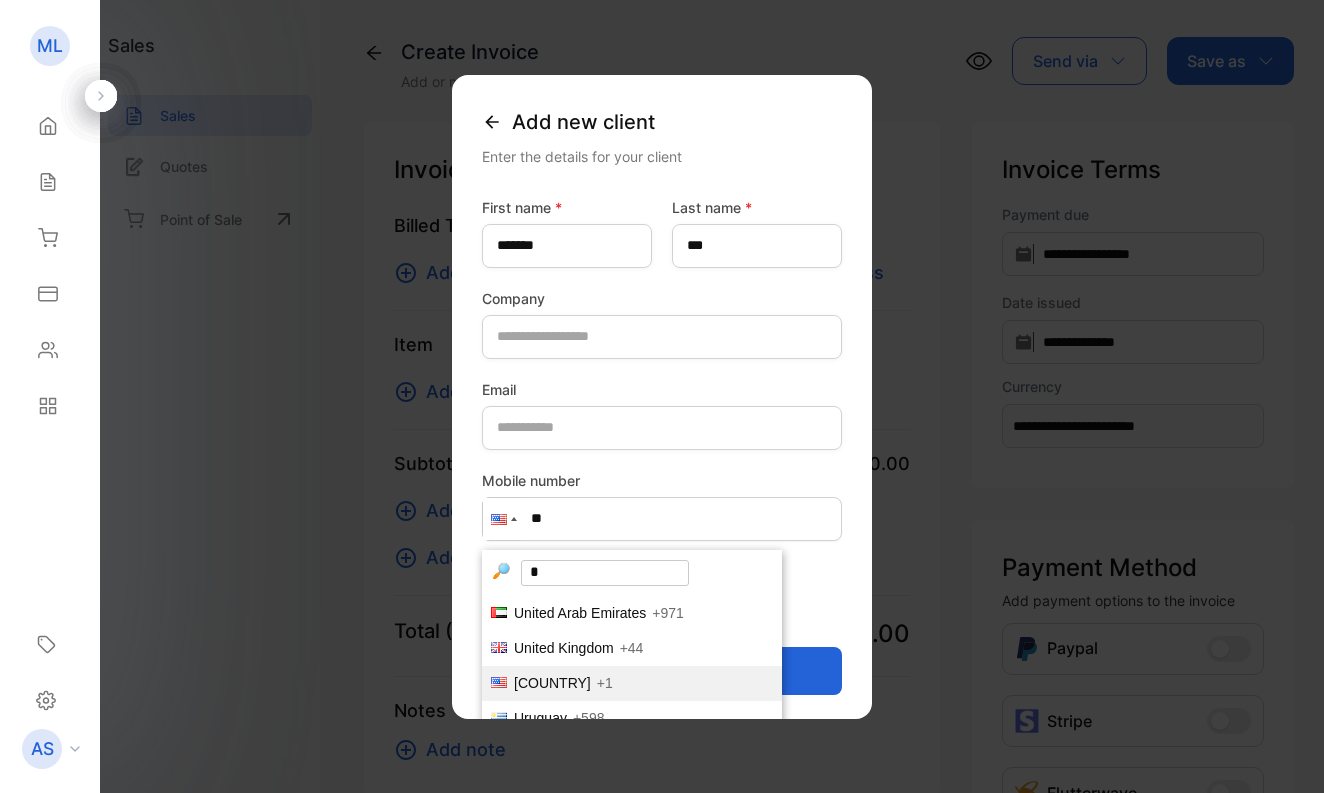 scroll, scrollTop: 0, scrollLeft: 0, axis: both 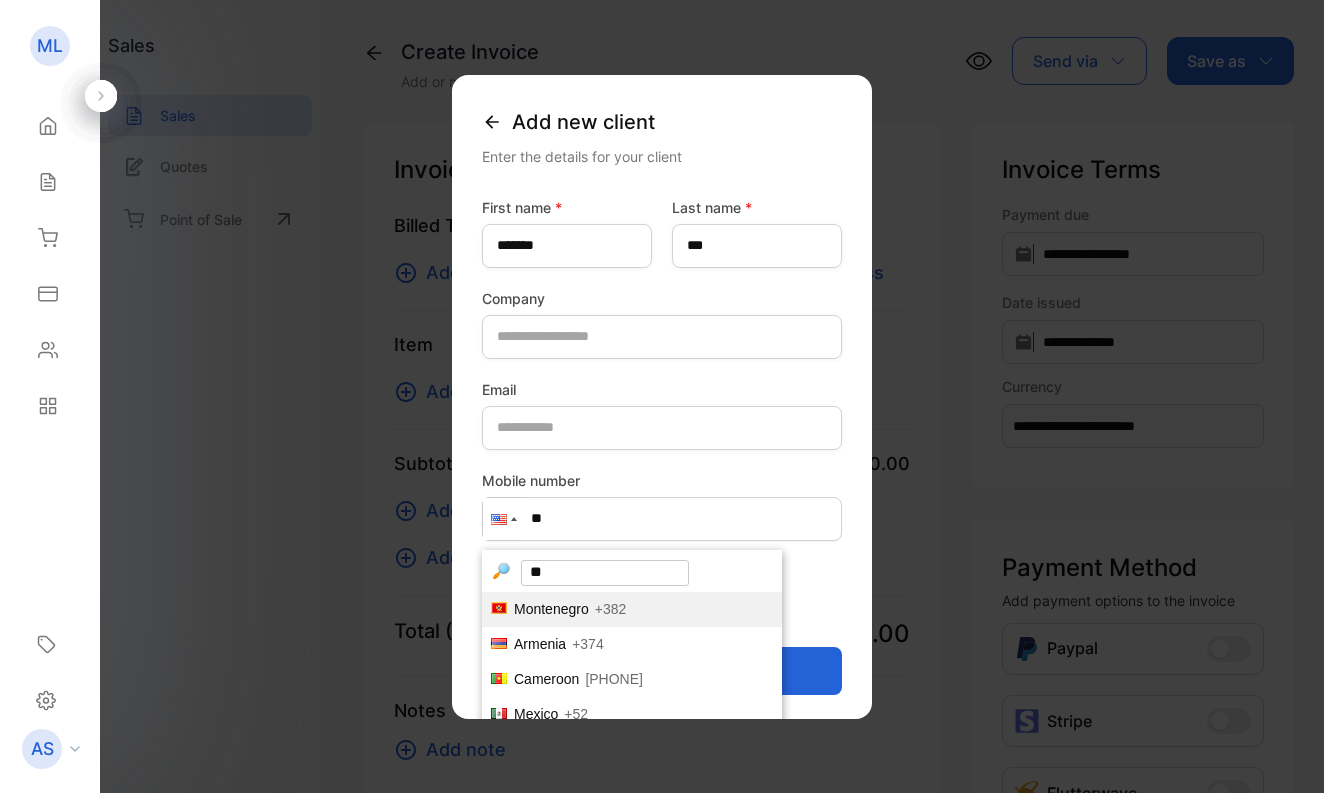 type on "***" 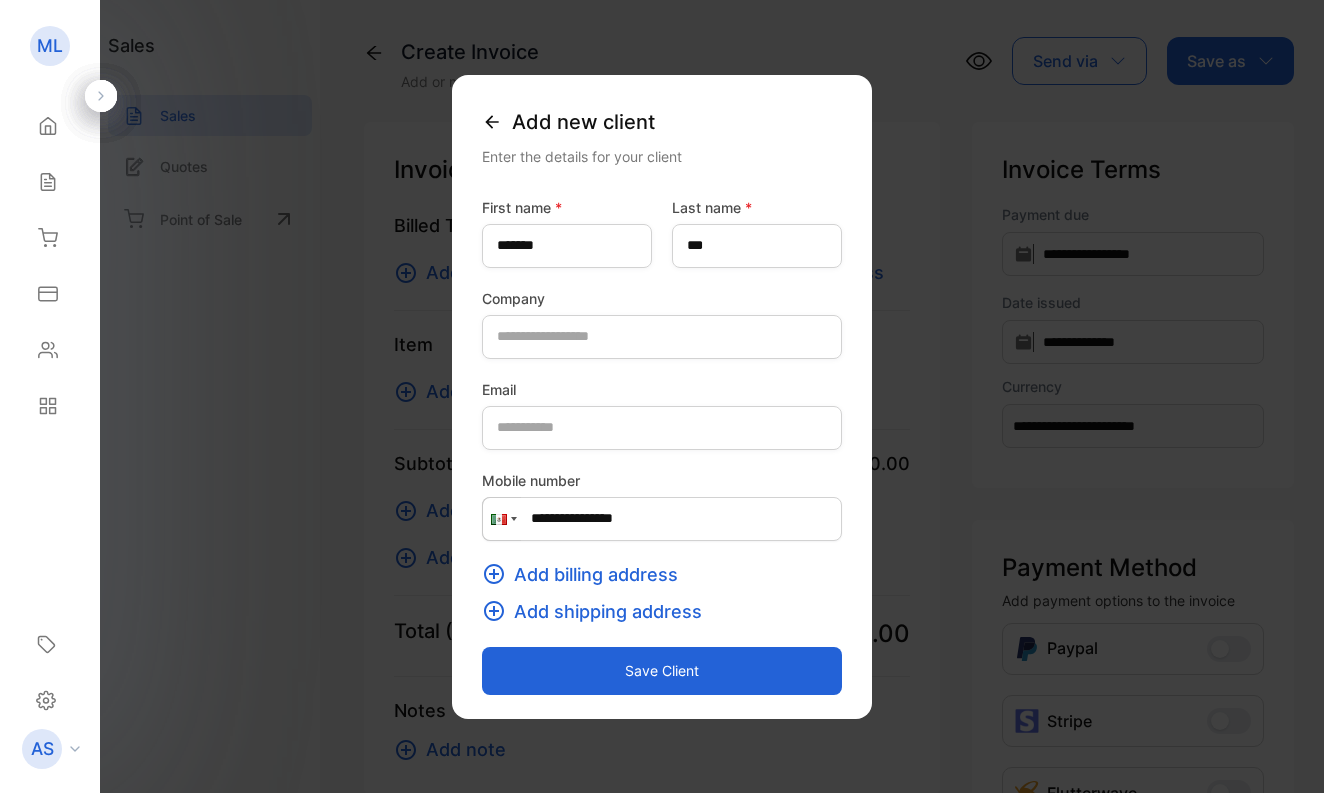 type on "**********" 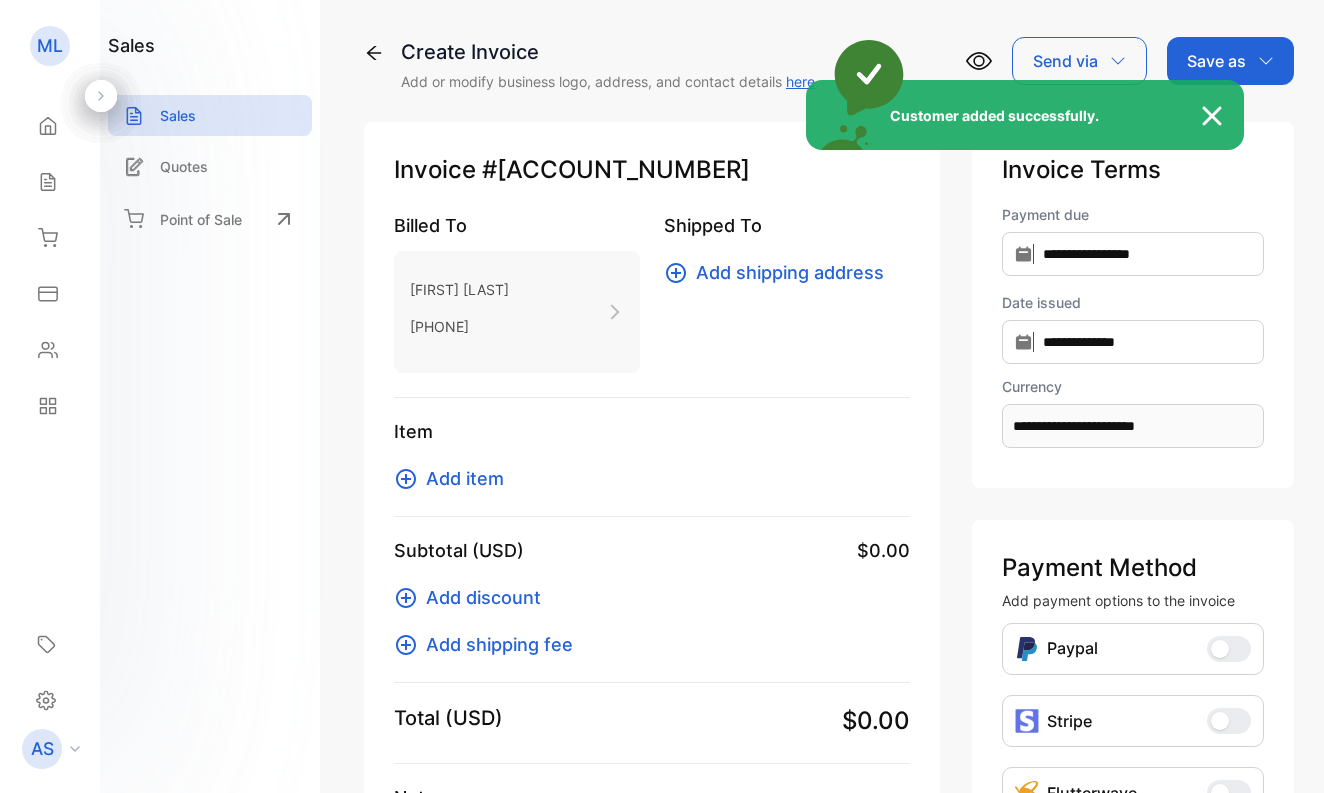 click on "Customer added successfully." at bounding box center (662, 396) 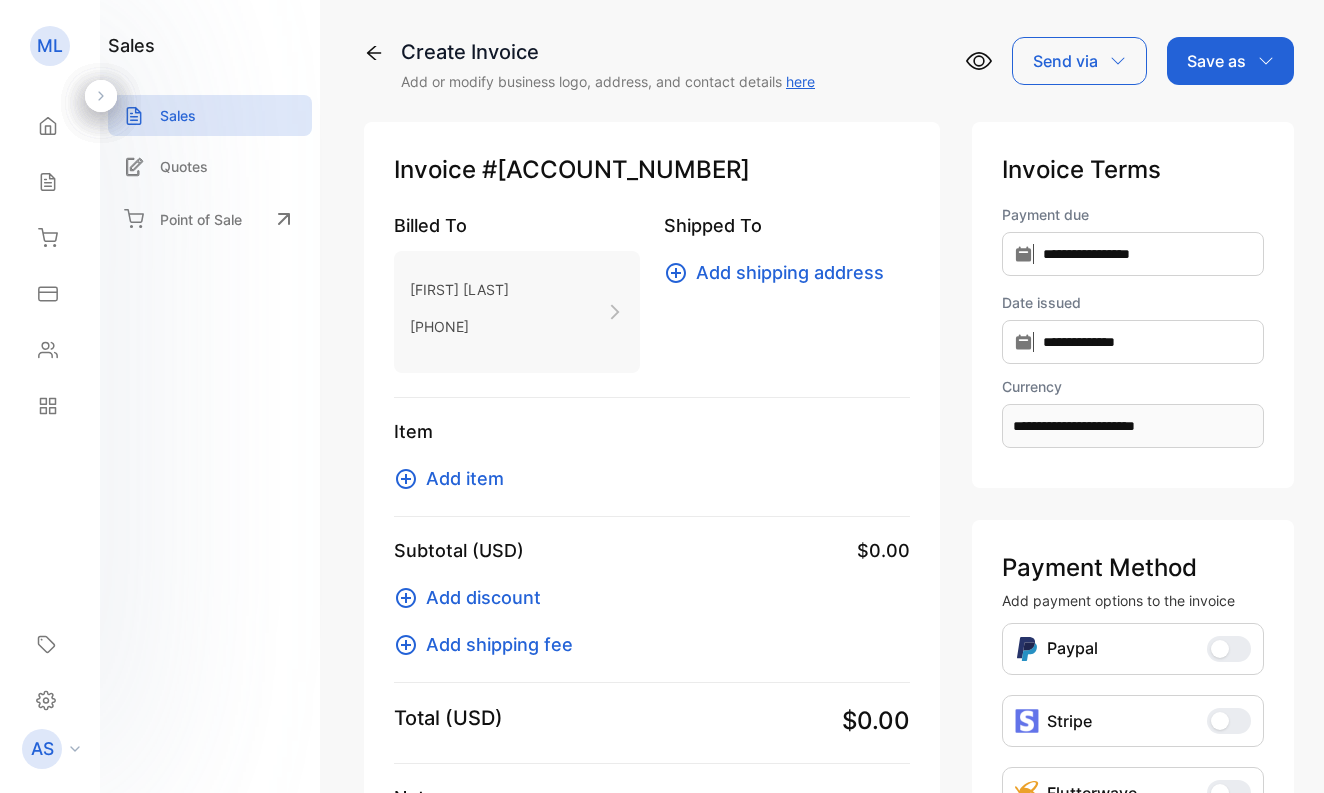 click on "Add item" at bounding box center [465, 478] 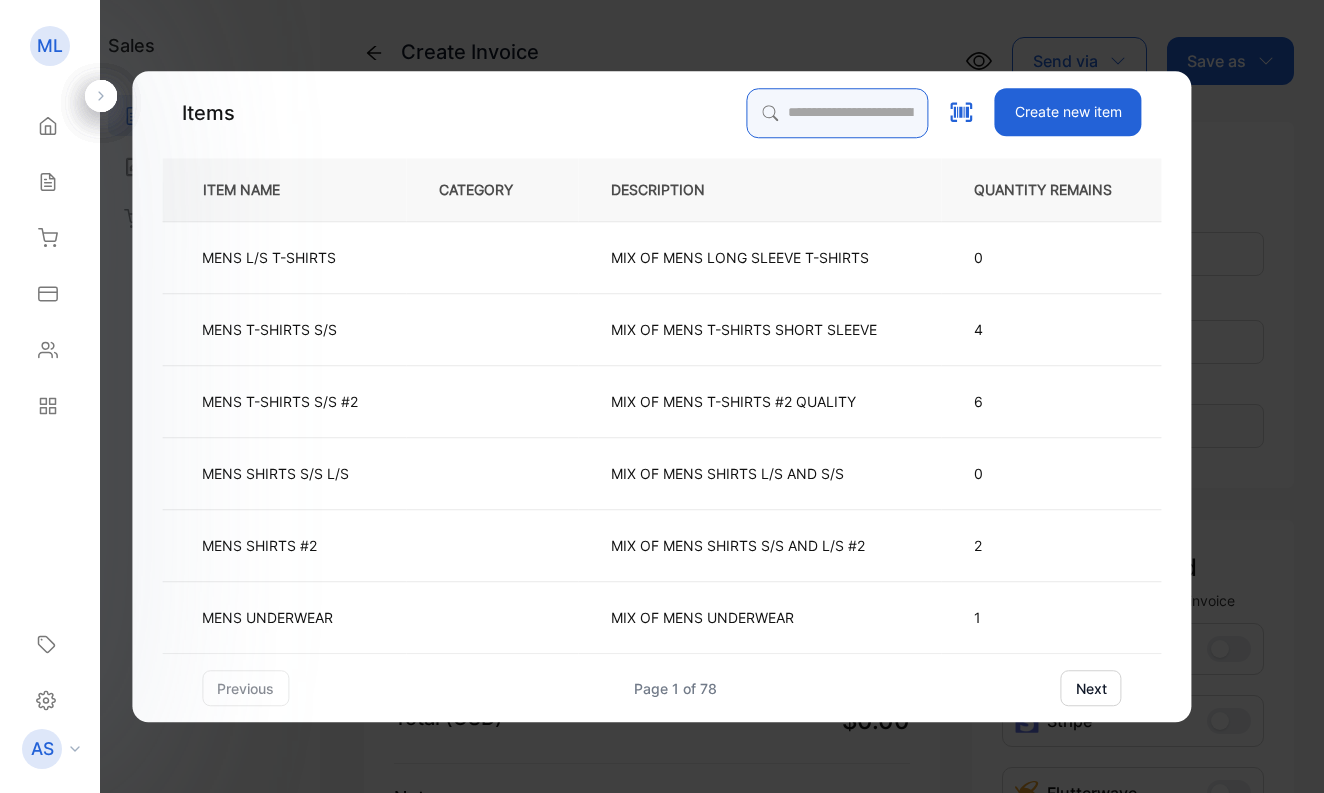click at bounding box center (838, 113) 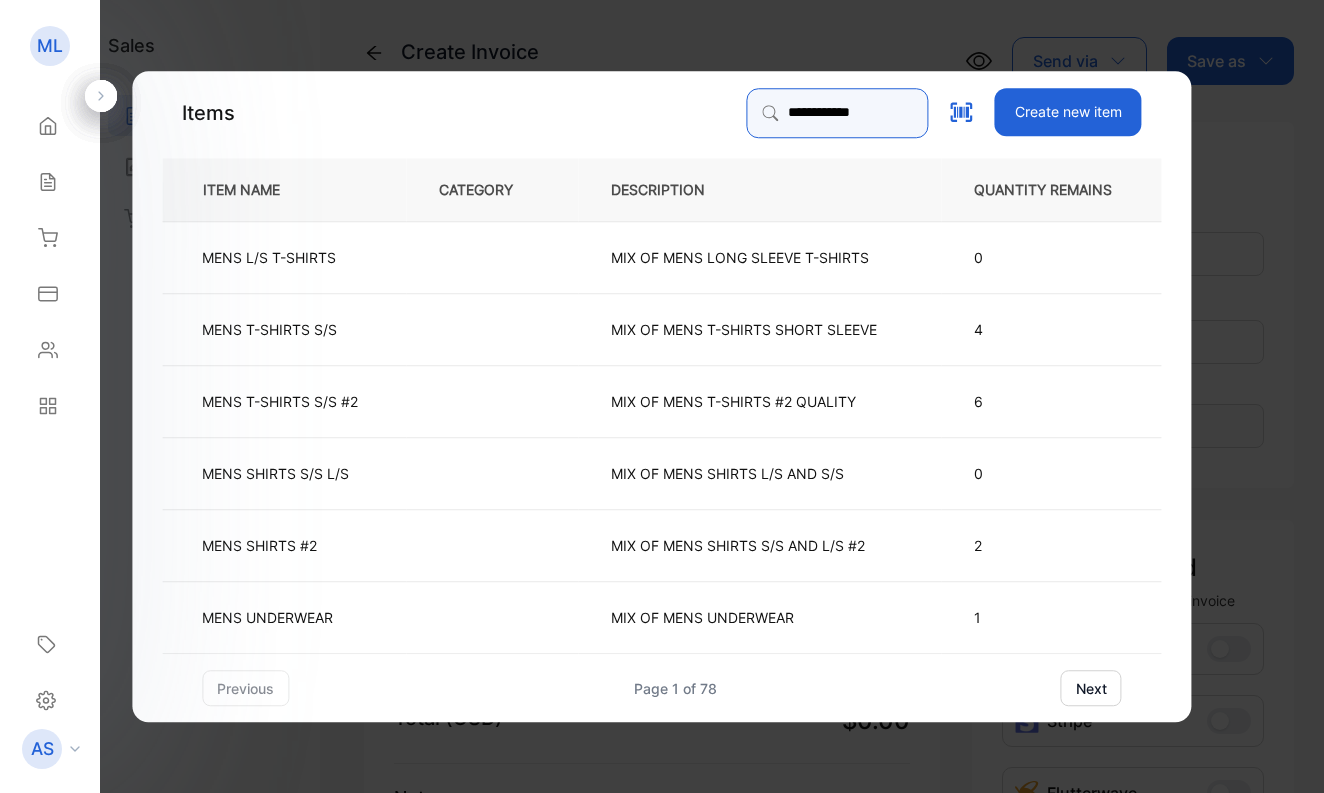 type on "**********" 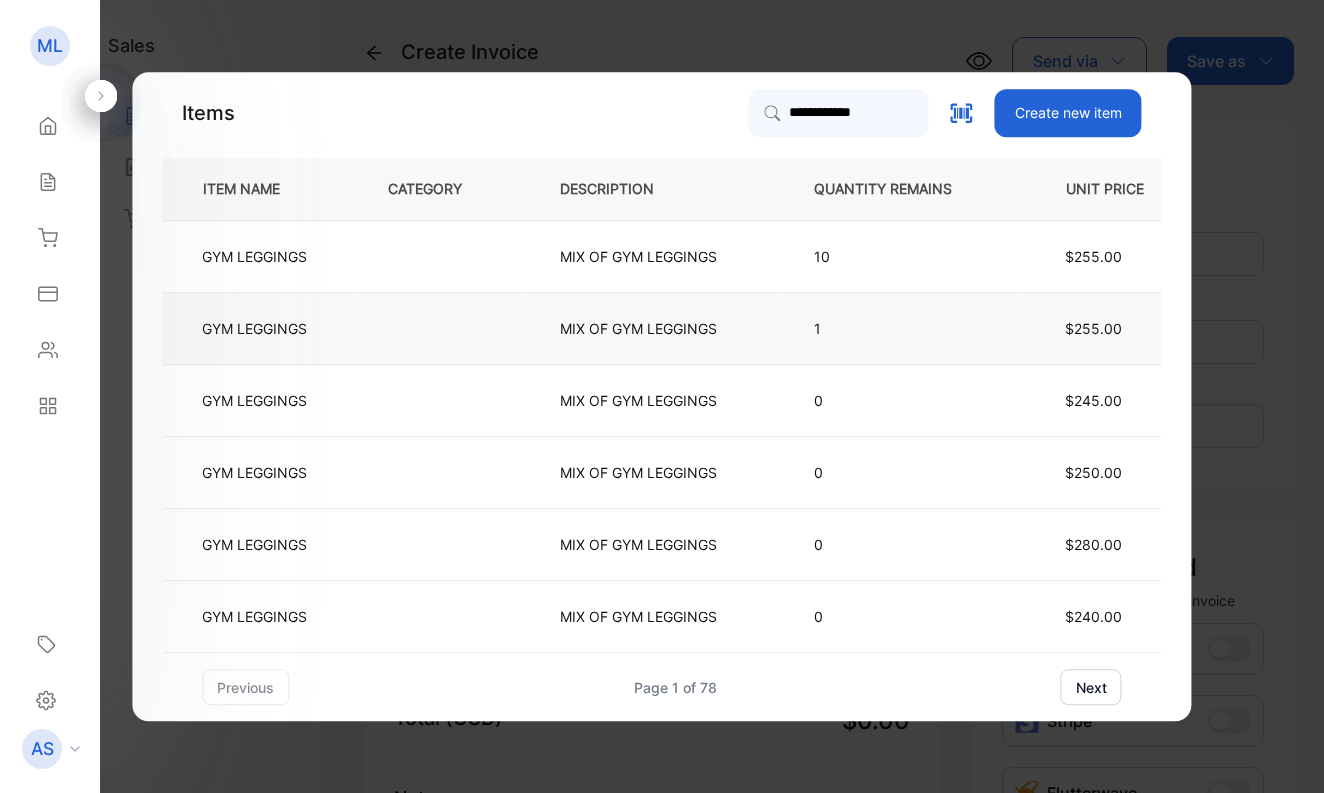 click on "GYM LEGGINGS" at bounding box center (254, 328) 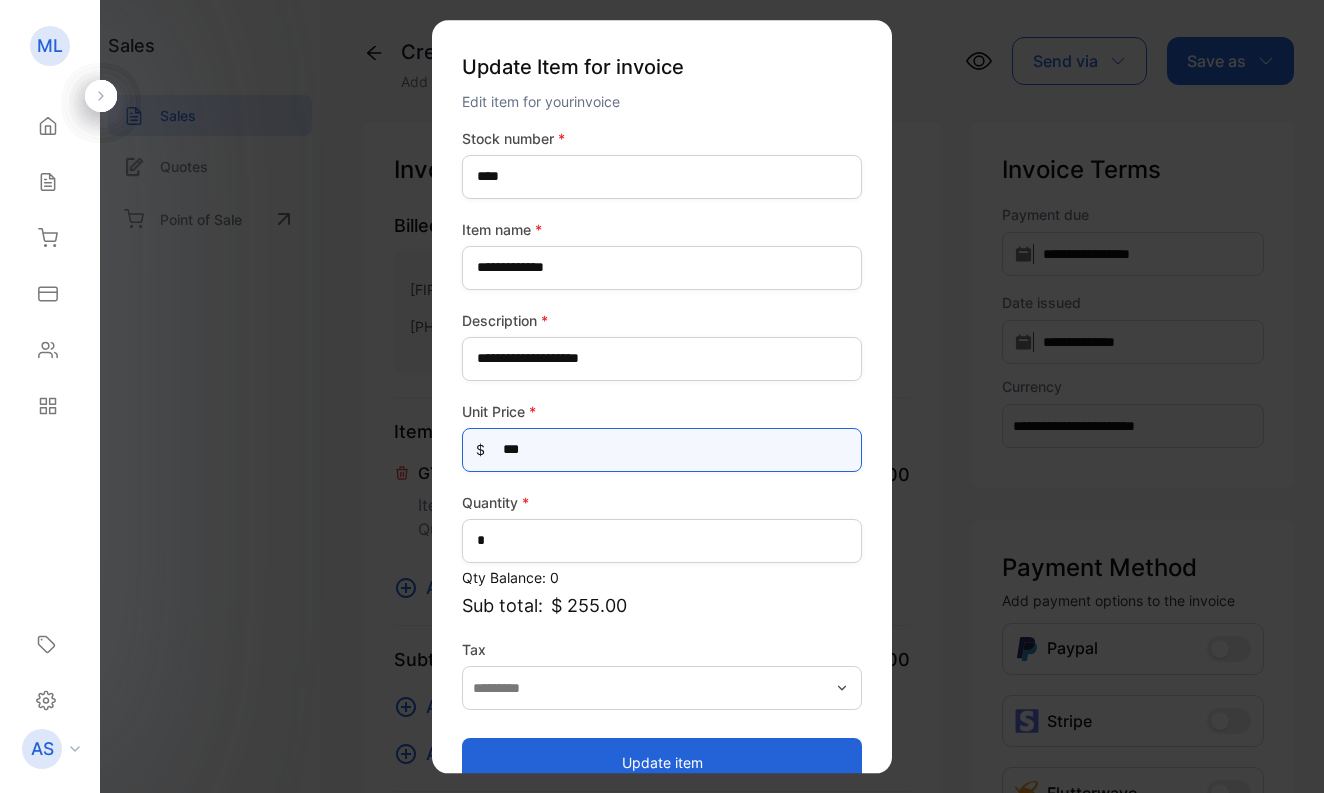 click on "***" at bounding box center (662, 450) 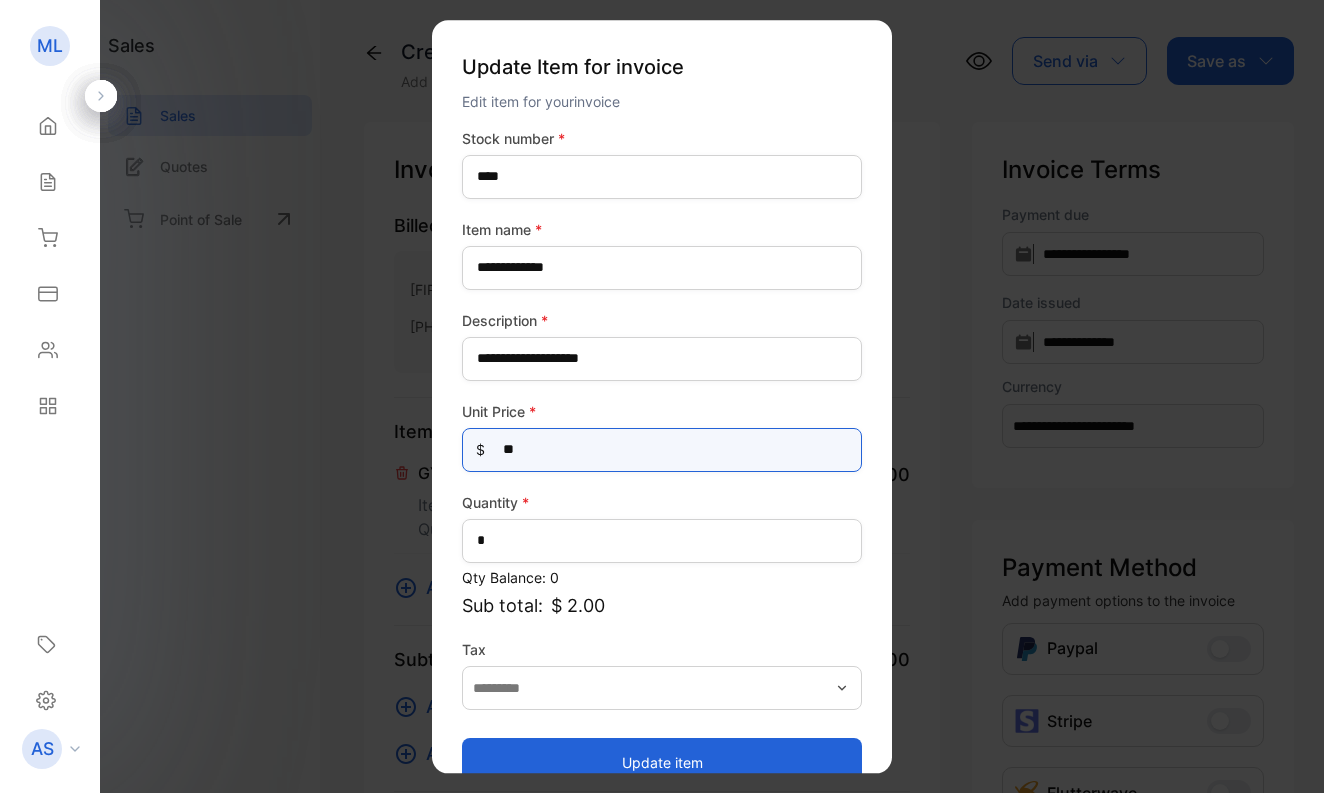 type on "***" 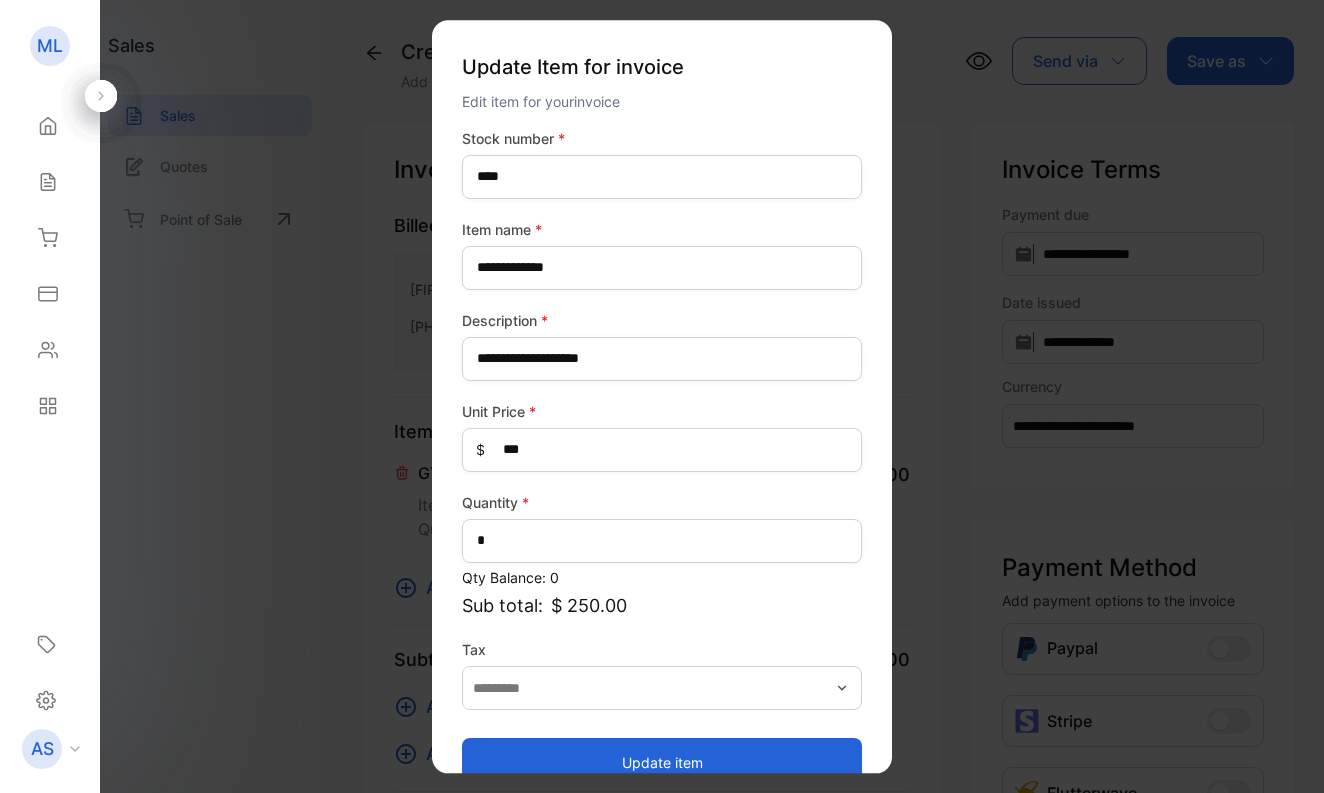click on "Update item" at bounding box center (662, 762) 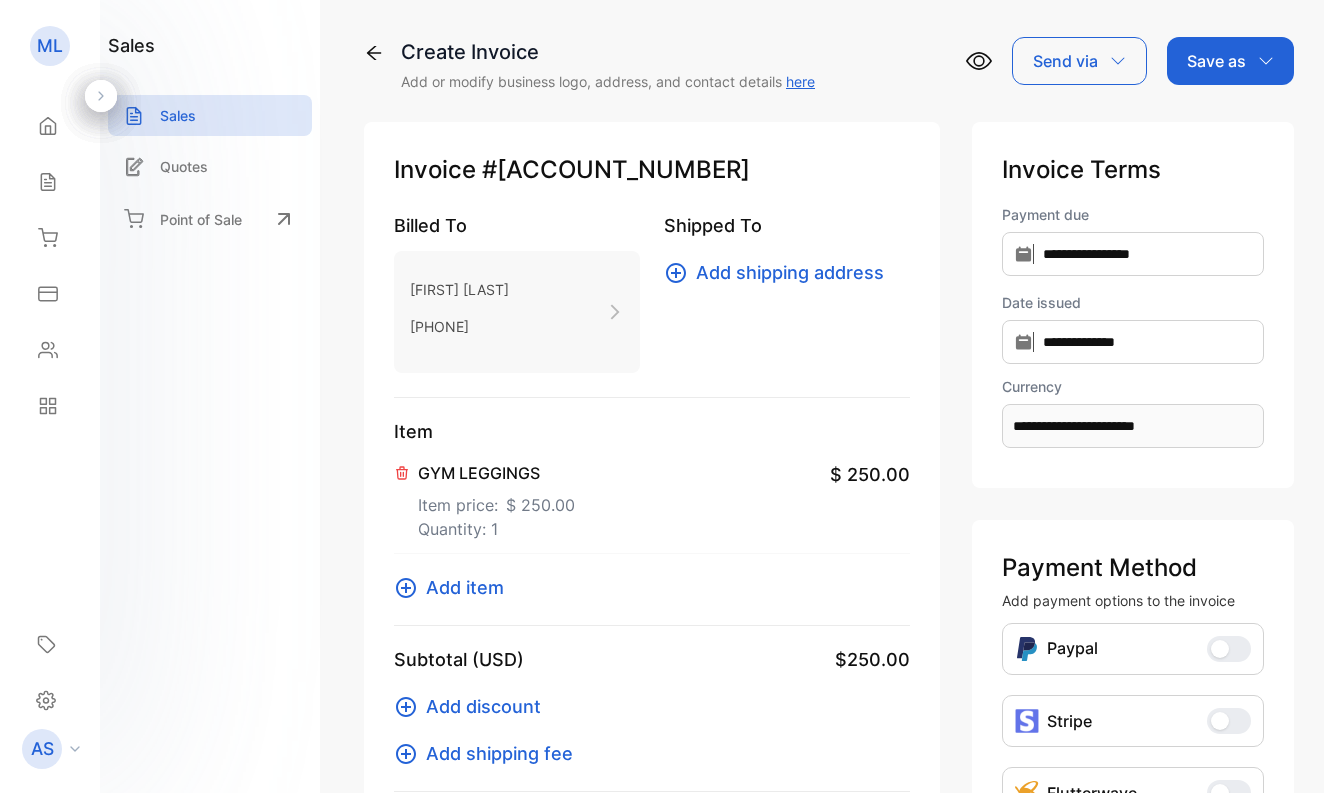 click on "Add item" at bounding box center (465, 587) 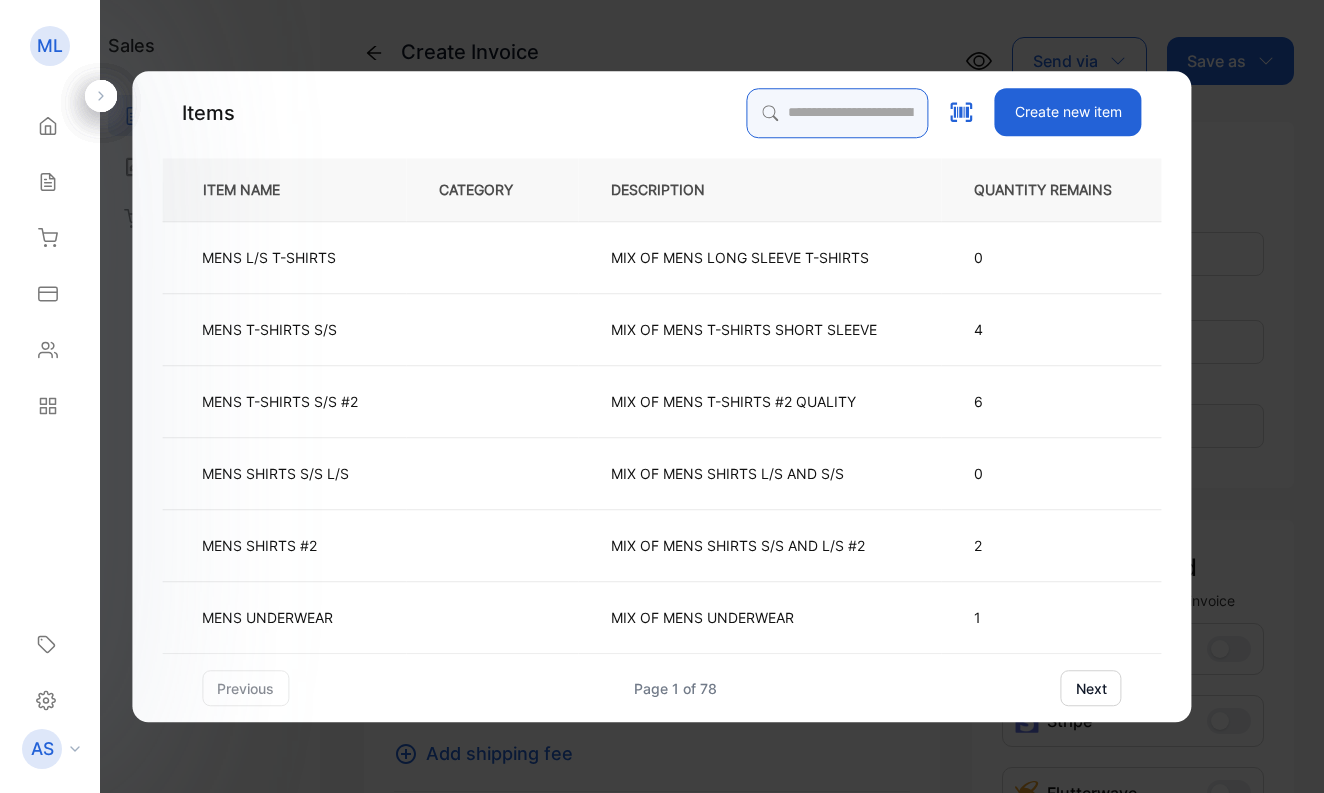 click at bounding box center [838, 113] 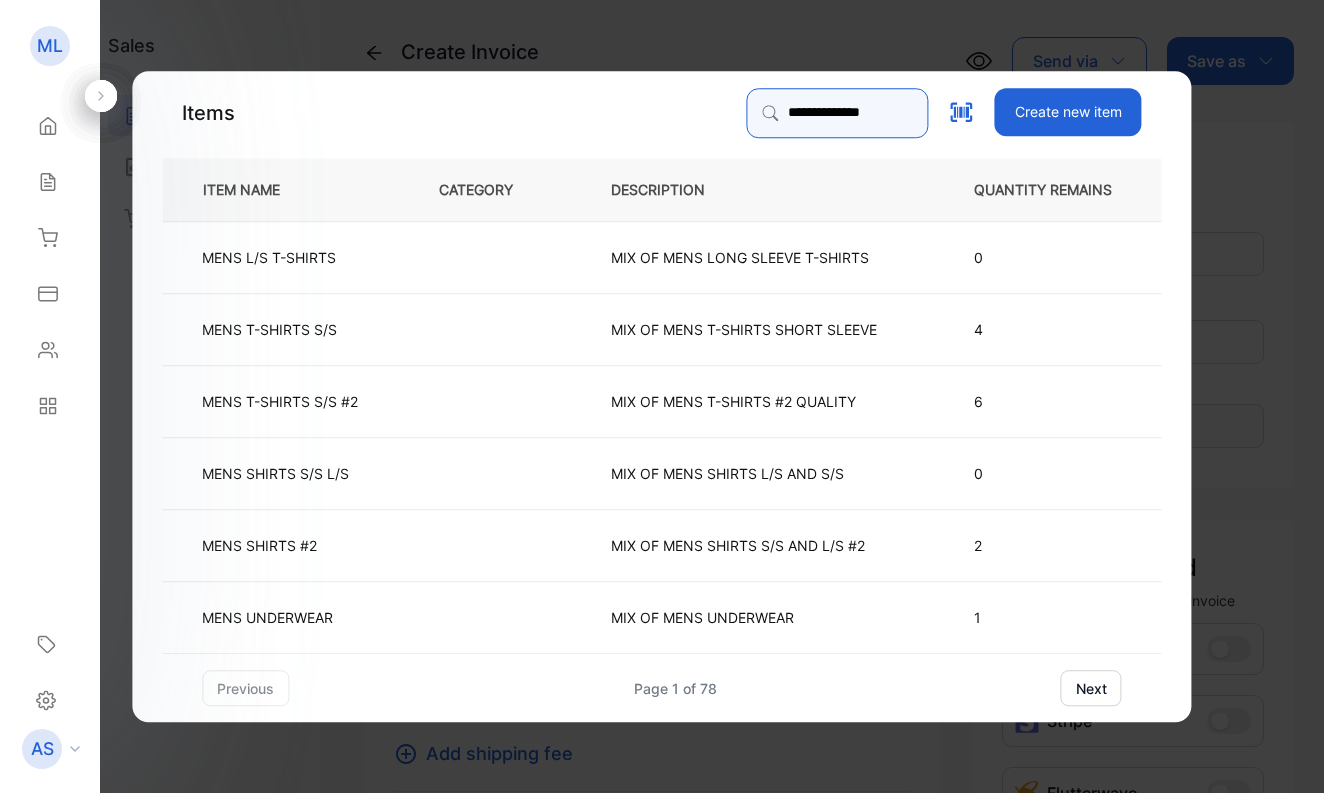 type on "**********" 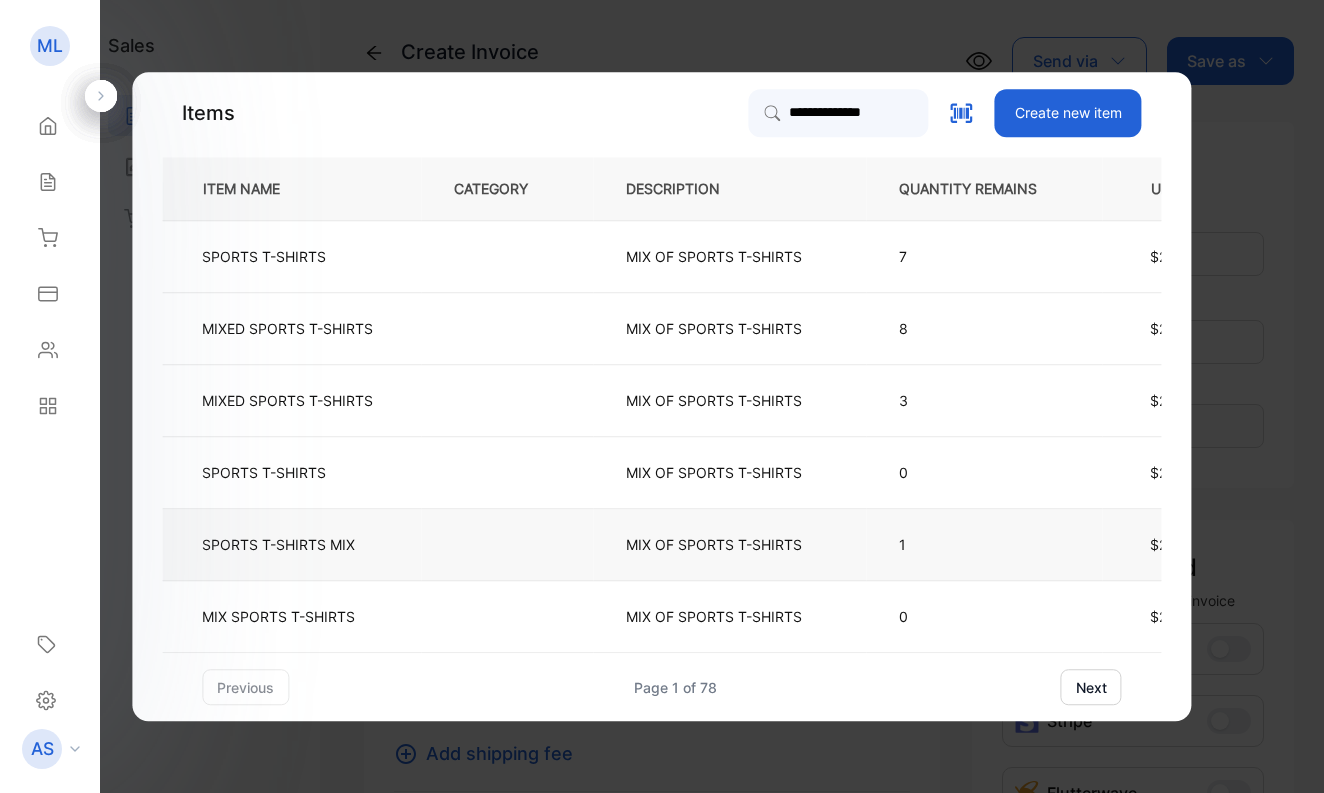 click on "SPORTS T-SHIRTS MIX" at bounding box center [278, 544] 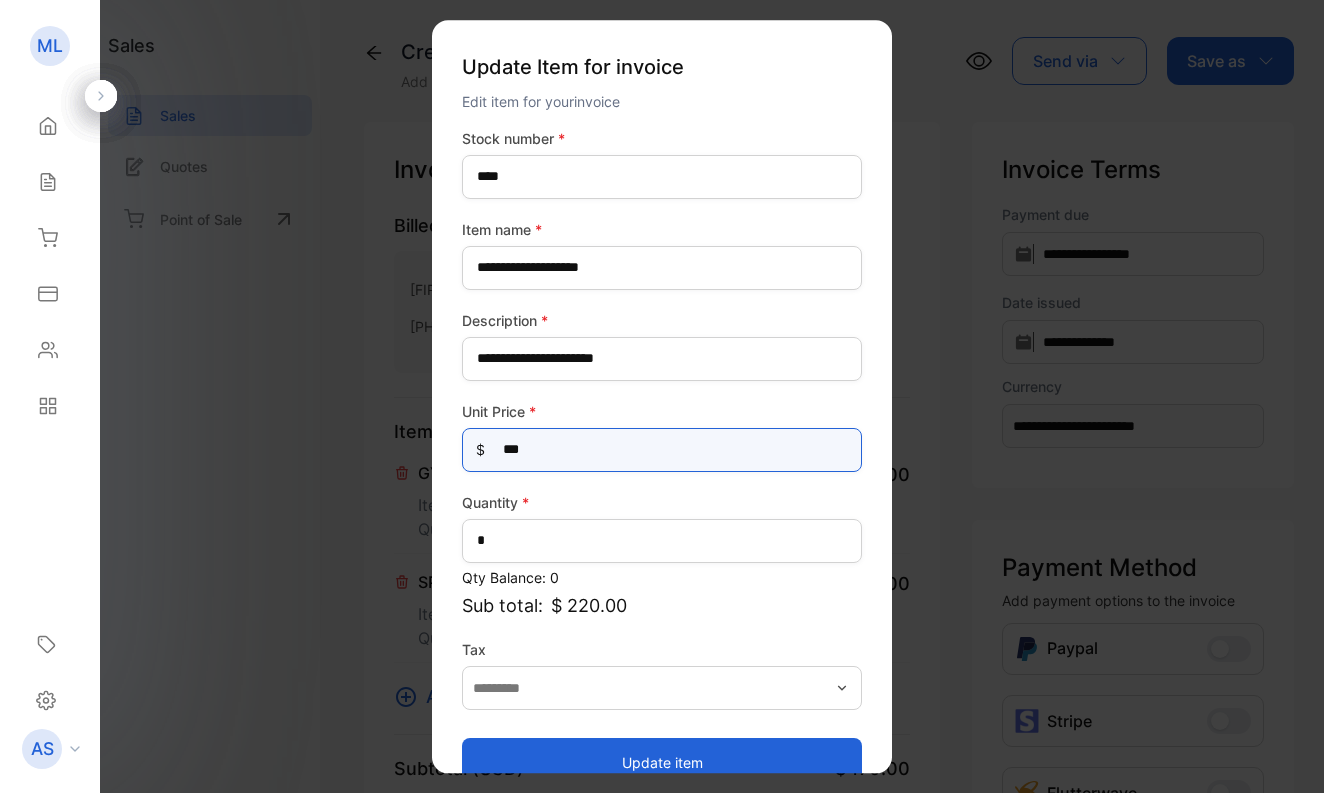 click on "***" at bounding box center [662, 450] 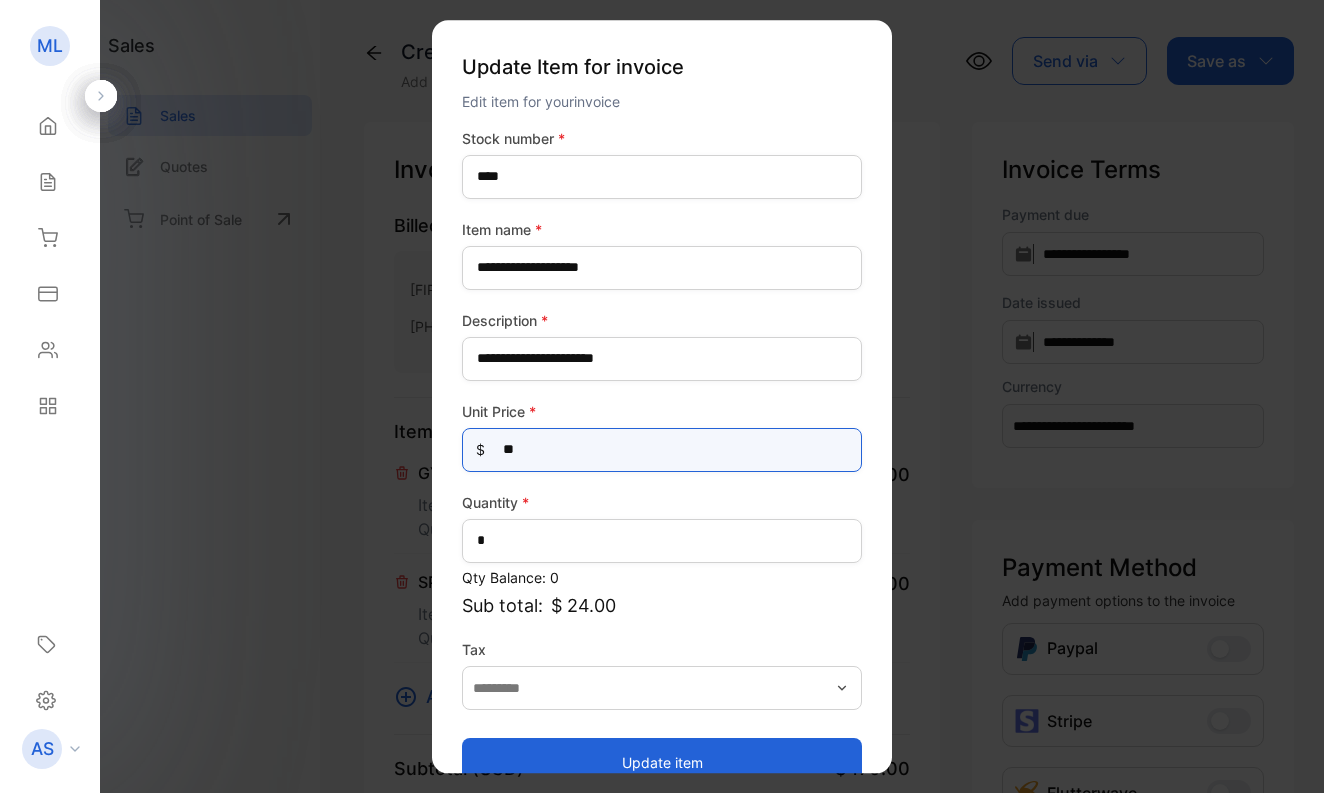 type on "***" 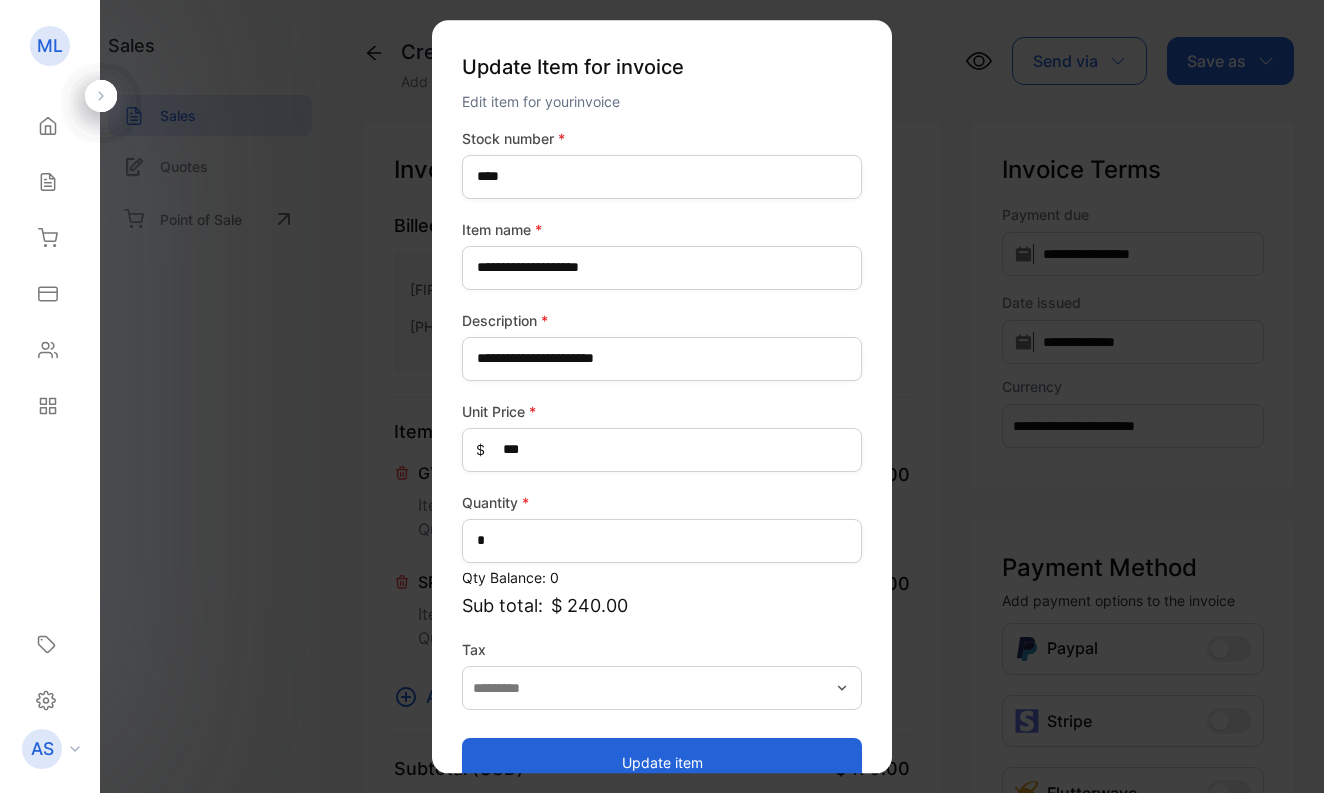 click on "Update item" at bounding box center [662, 762] 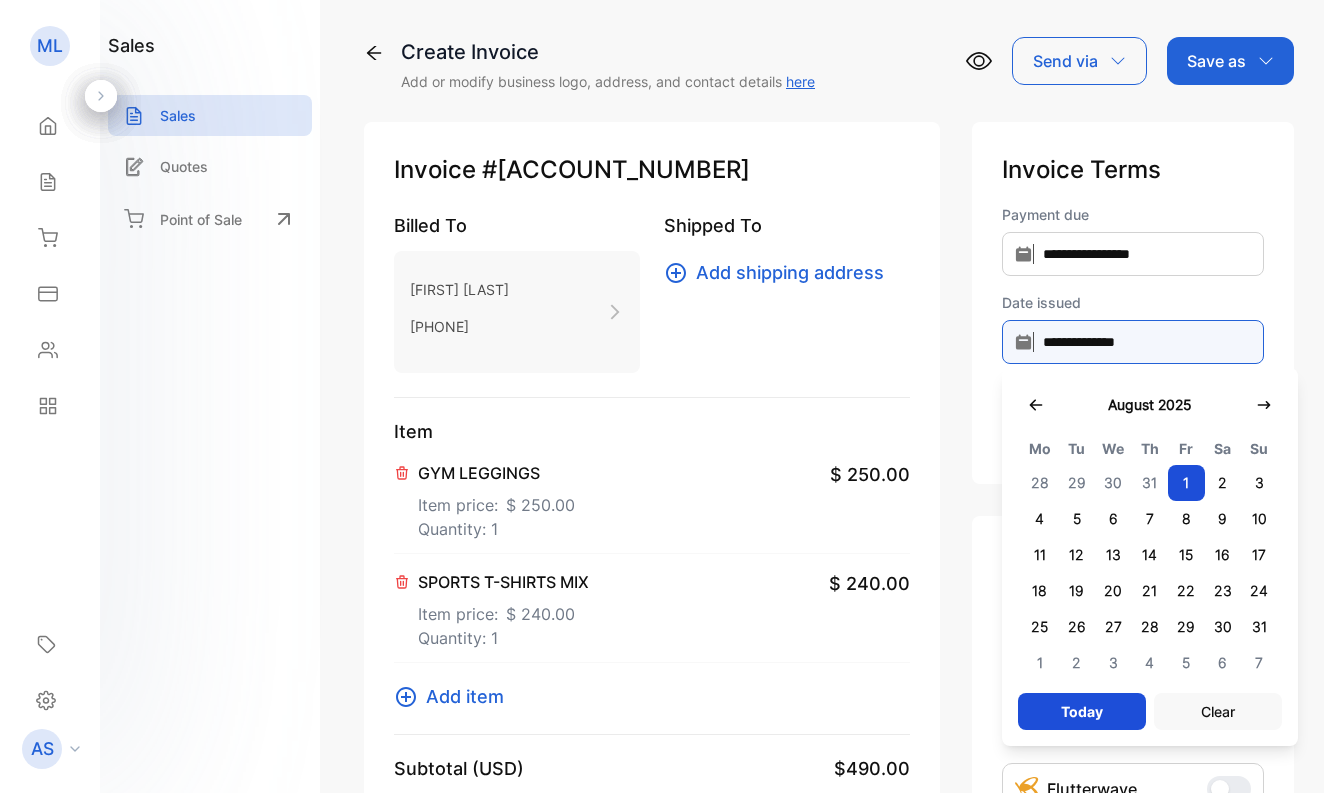 click on "**********" at bounding box center [1133, 342] 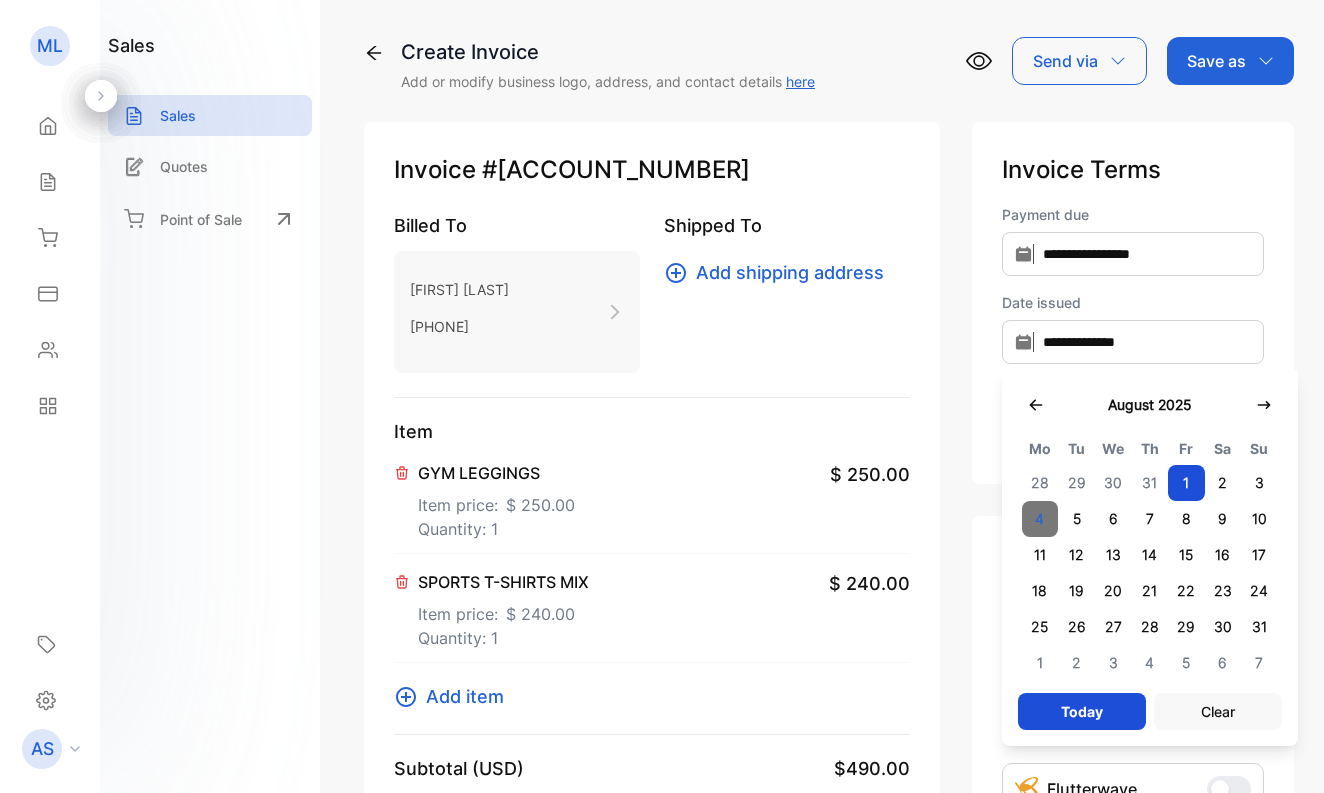 click on "4" at bounding box center [1040, 519] 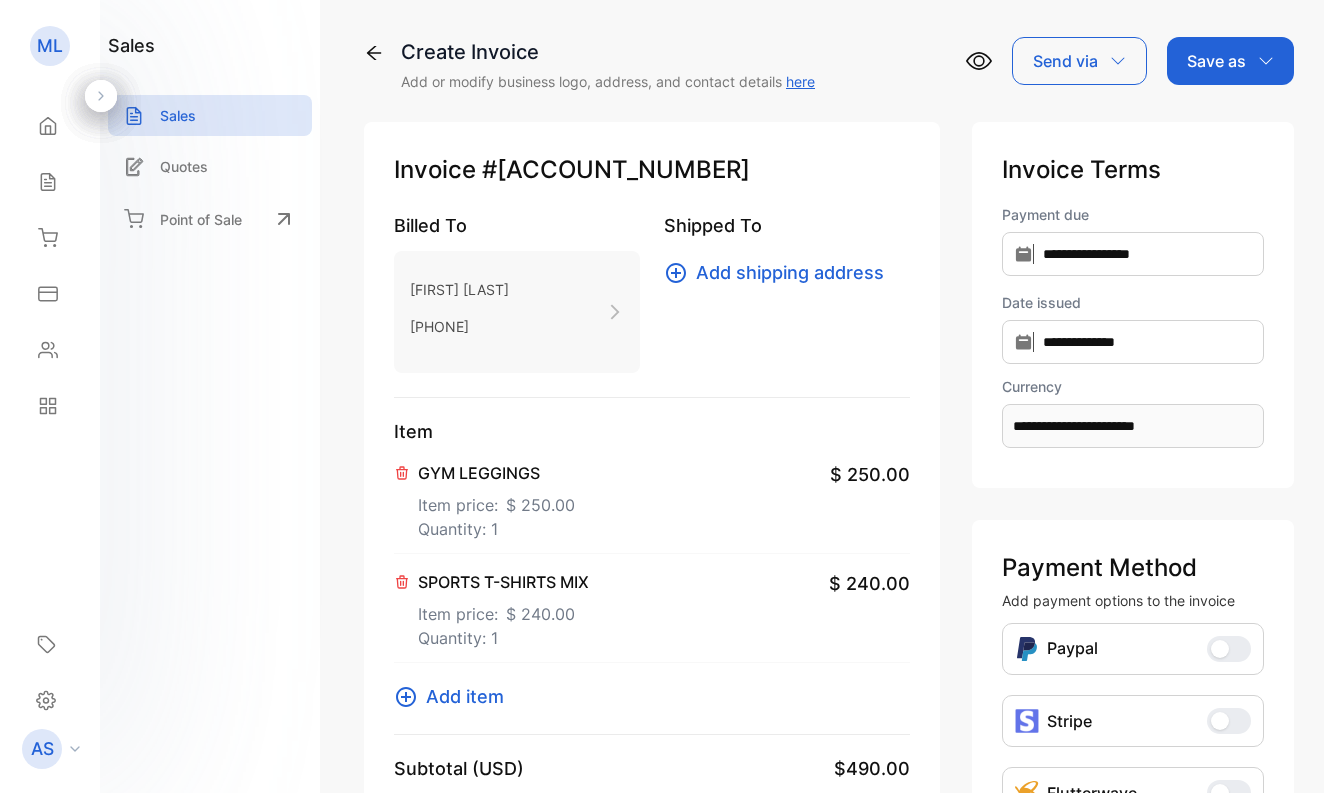 click on "Save as" at bounding box center [1216, 61] 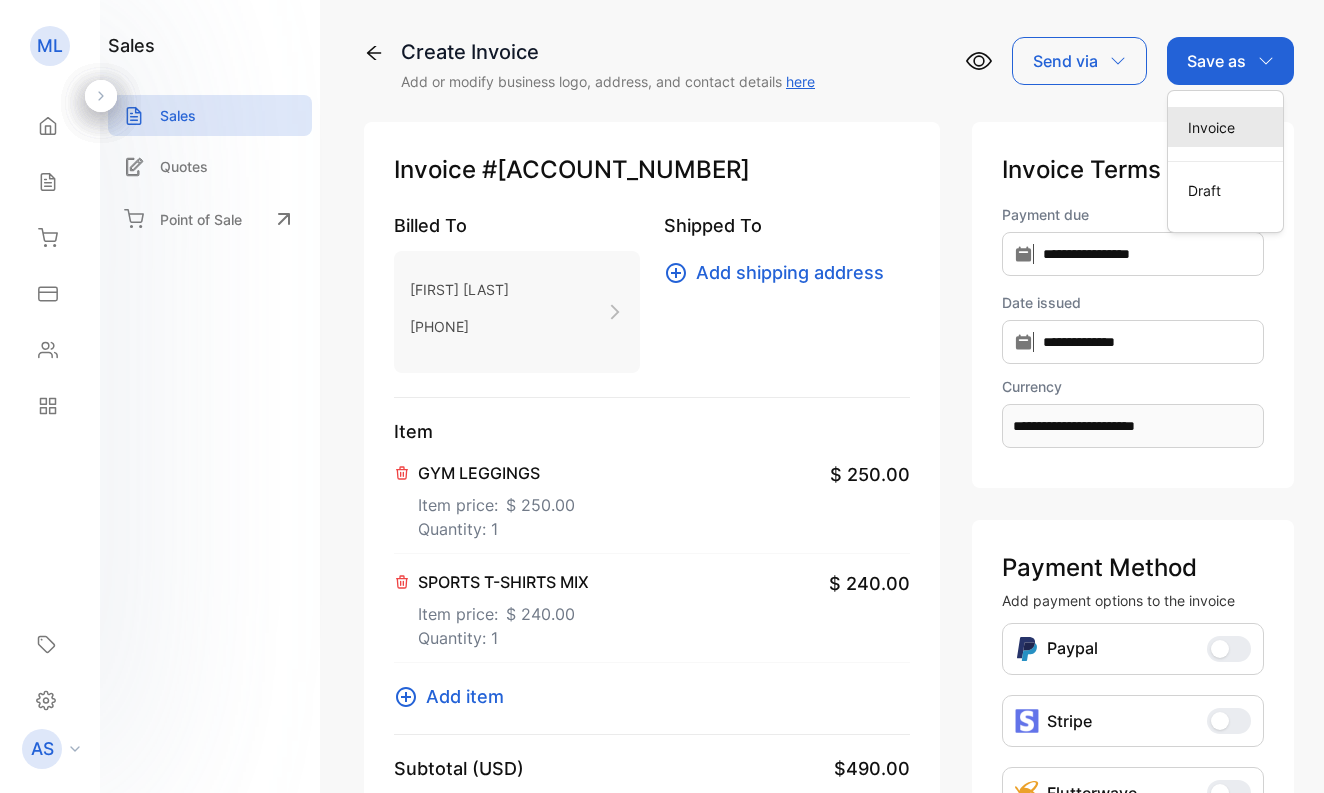 click on "Invoice" at bounding box center (1225, 127) 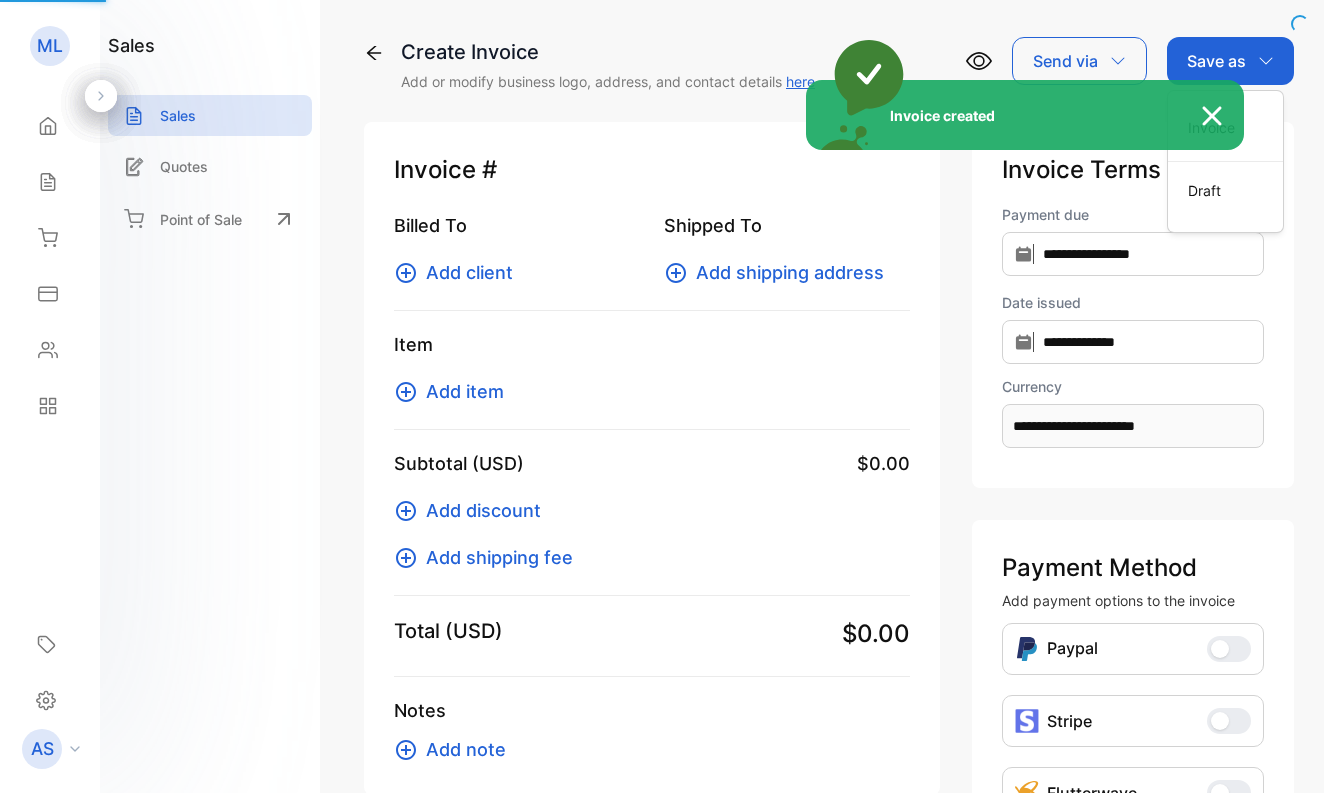 type 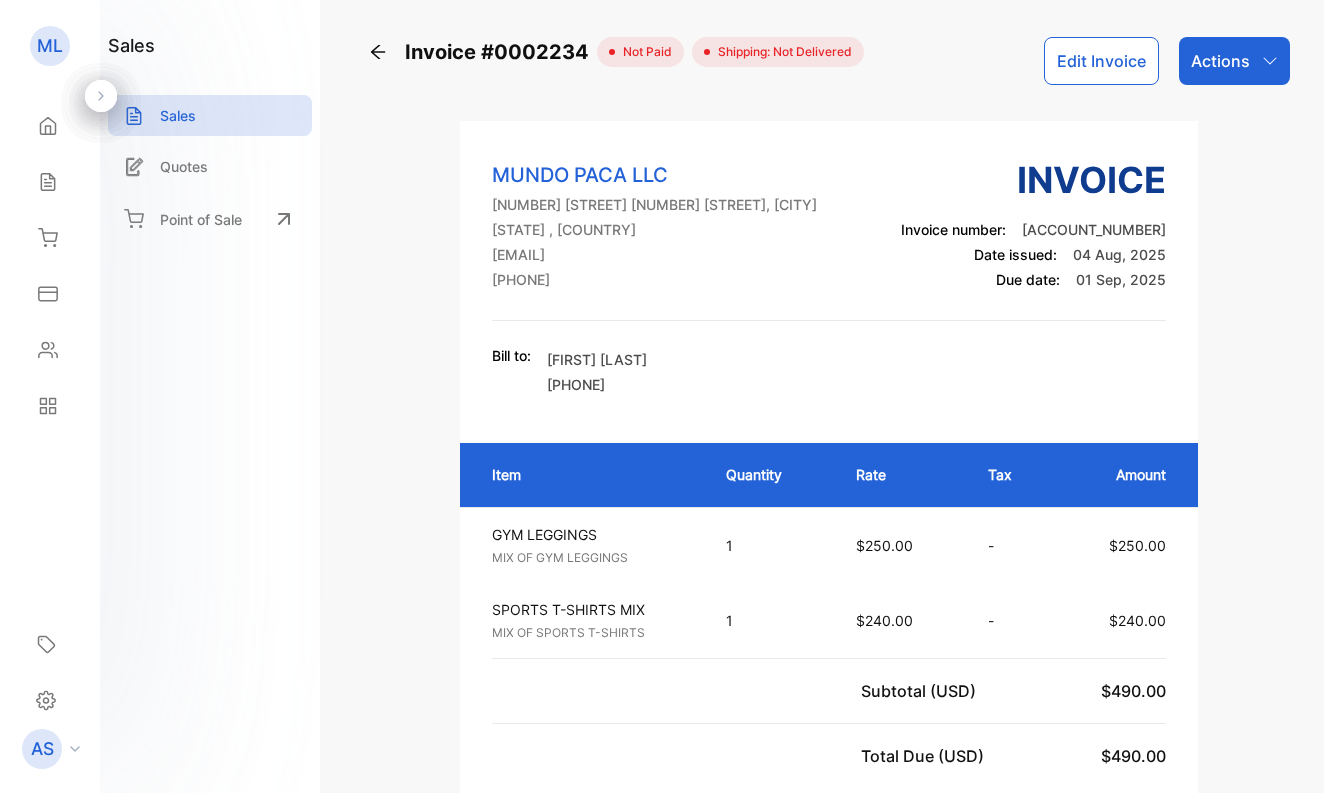 click 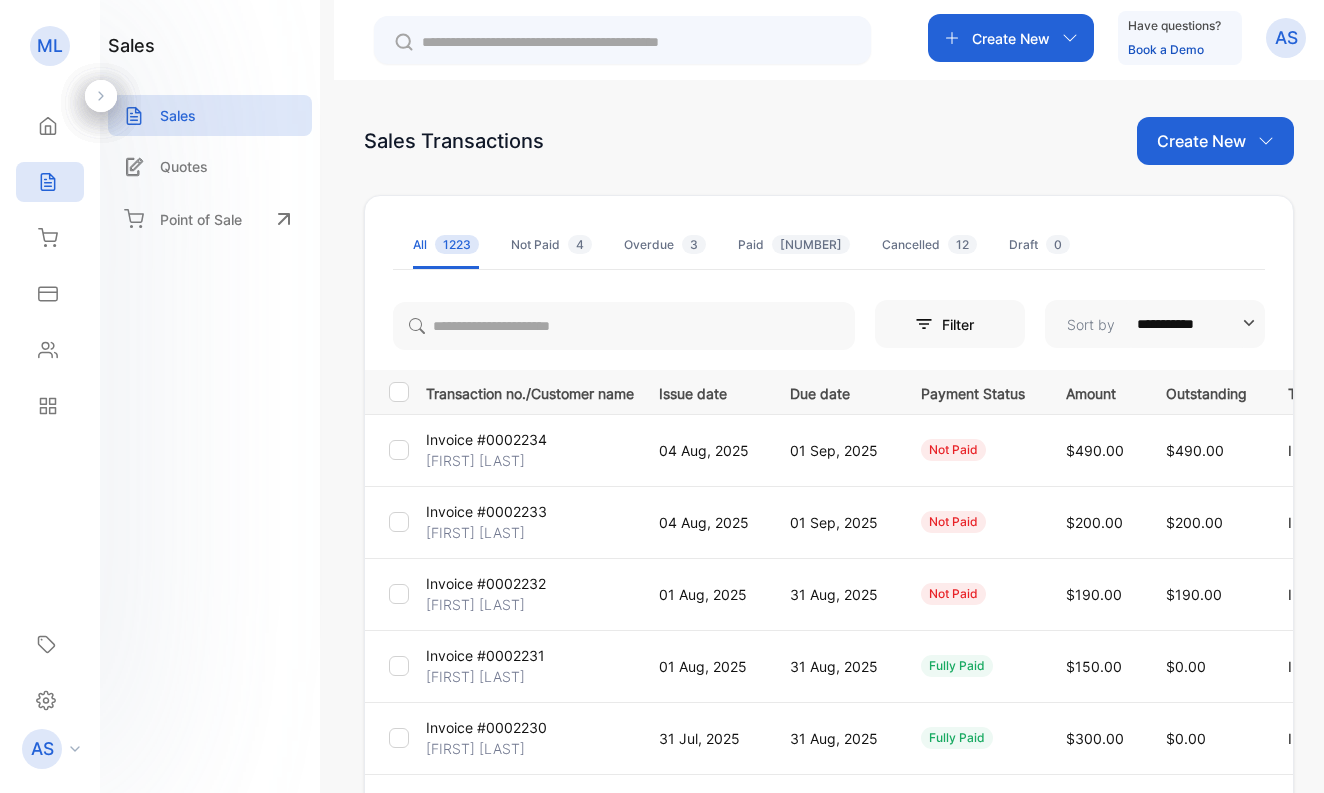 click on "[FIRST] [LAST]" at bounding box center [475, 604] 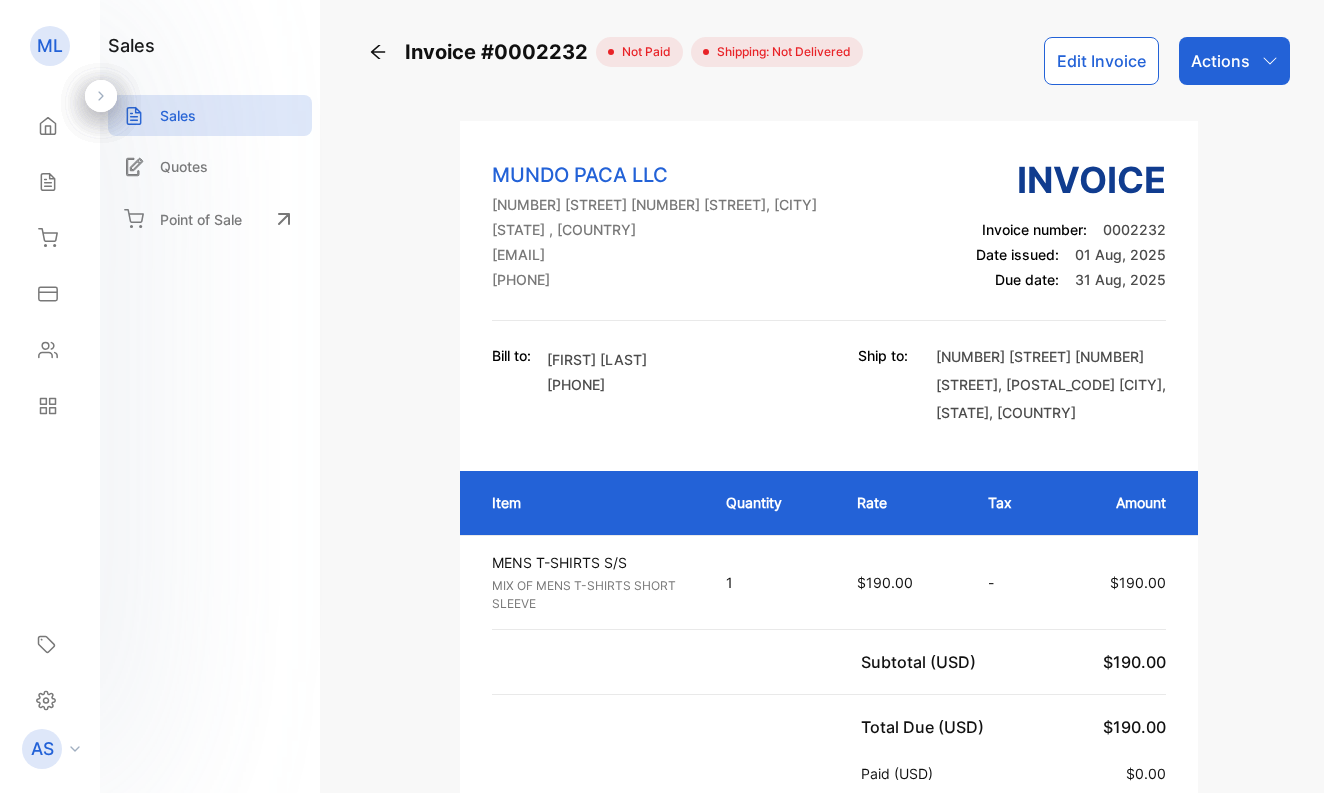 click on "Actions" at bounding box center [1220, 61] 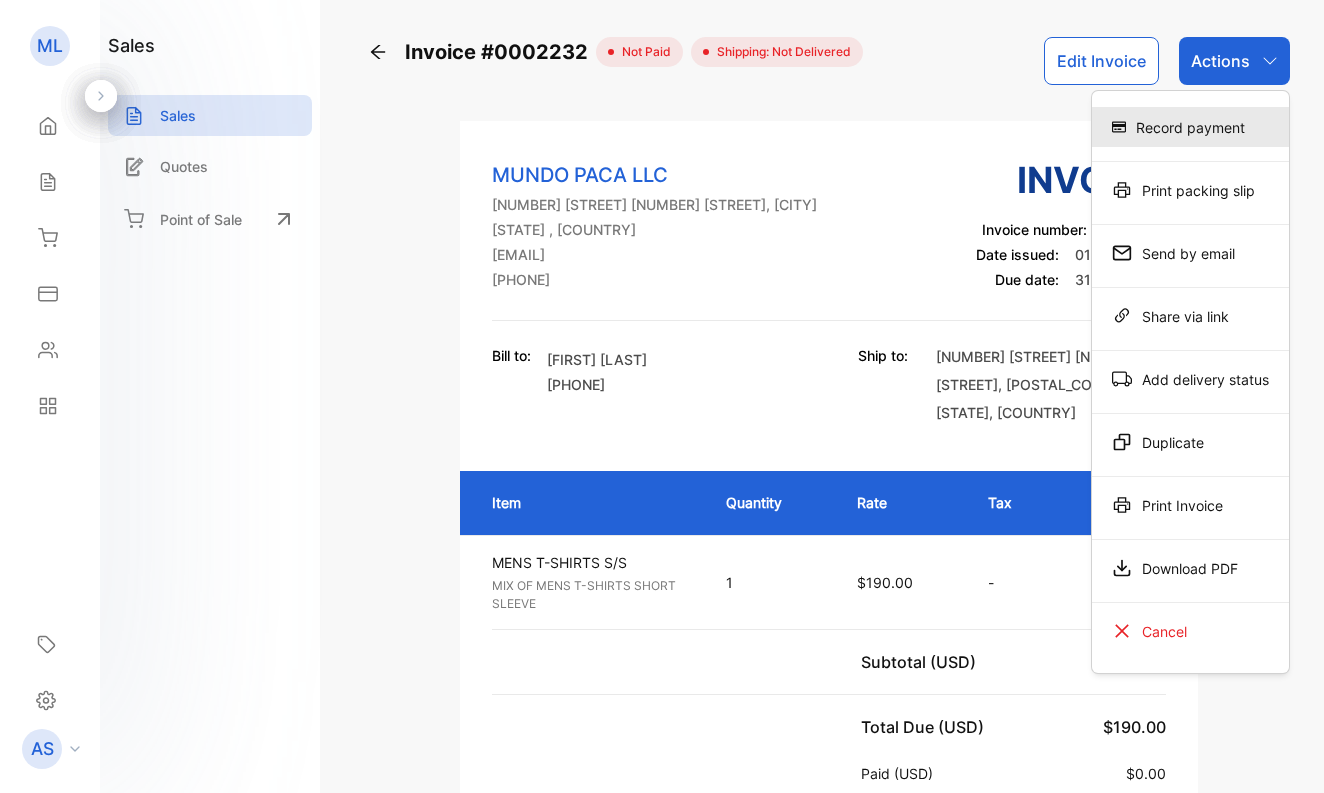 click on "Record payment" at bounding box center [1190, 127] 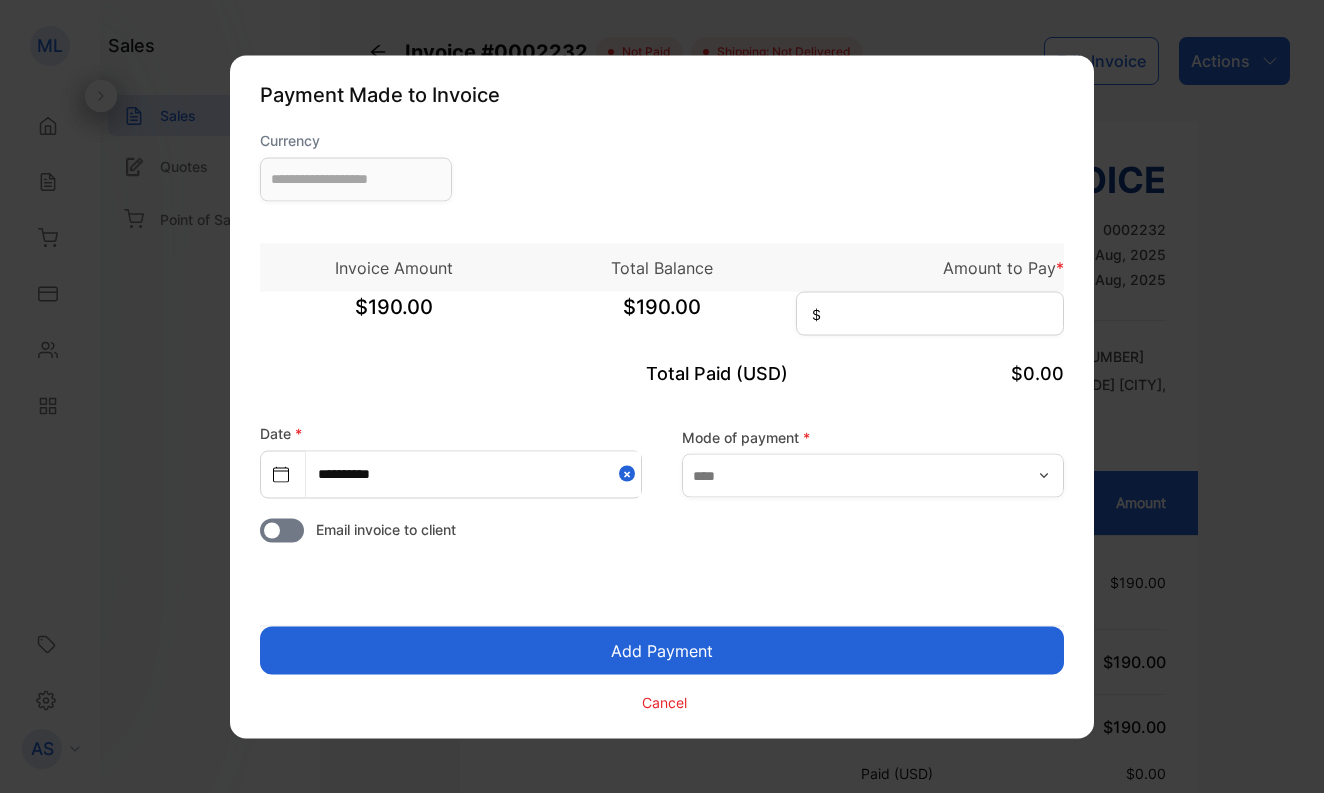 type on "**********" 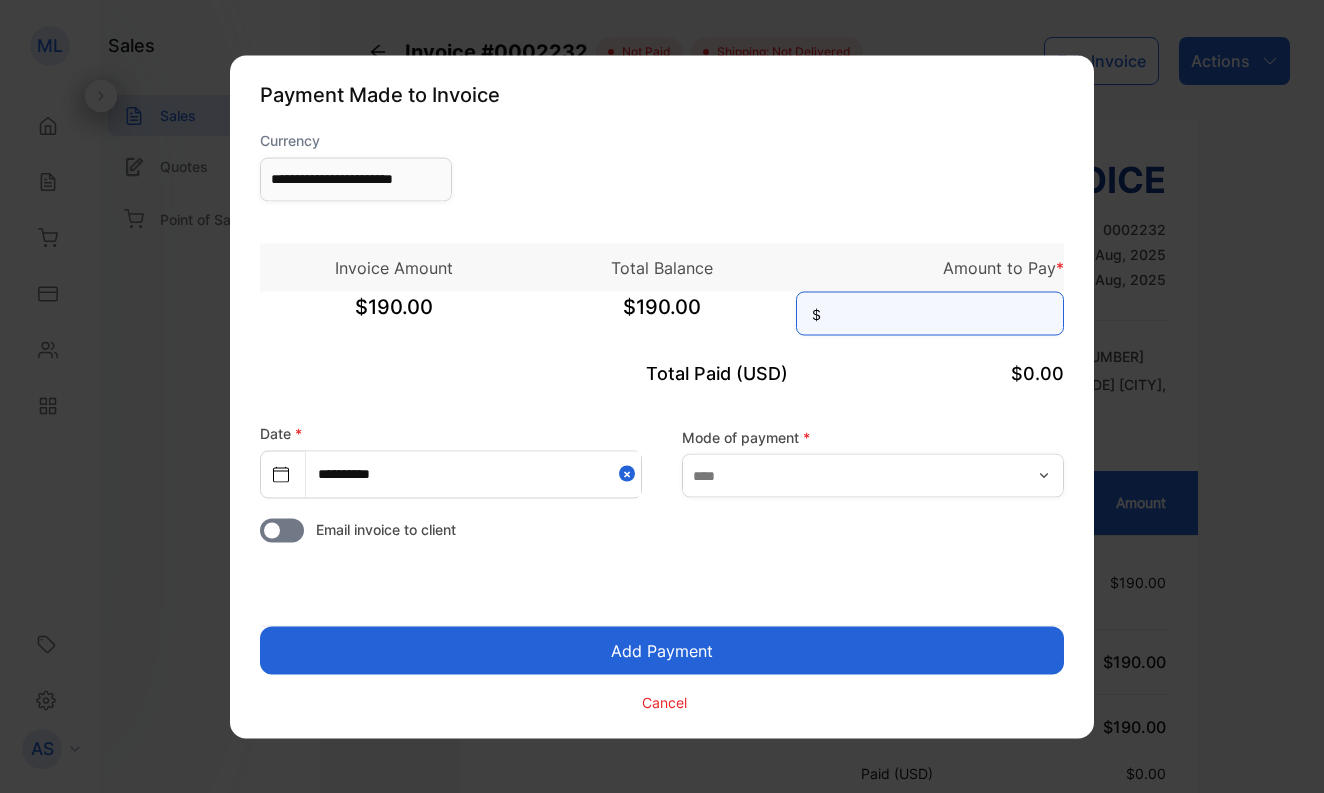 click at bounding box center [930, 313] 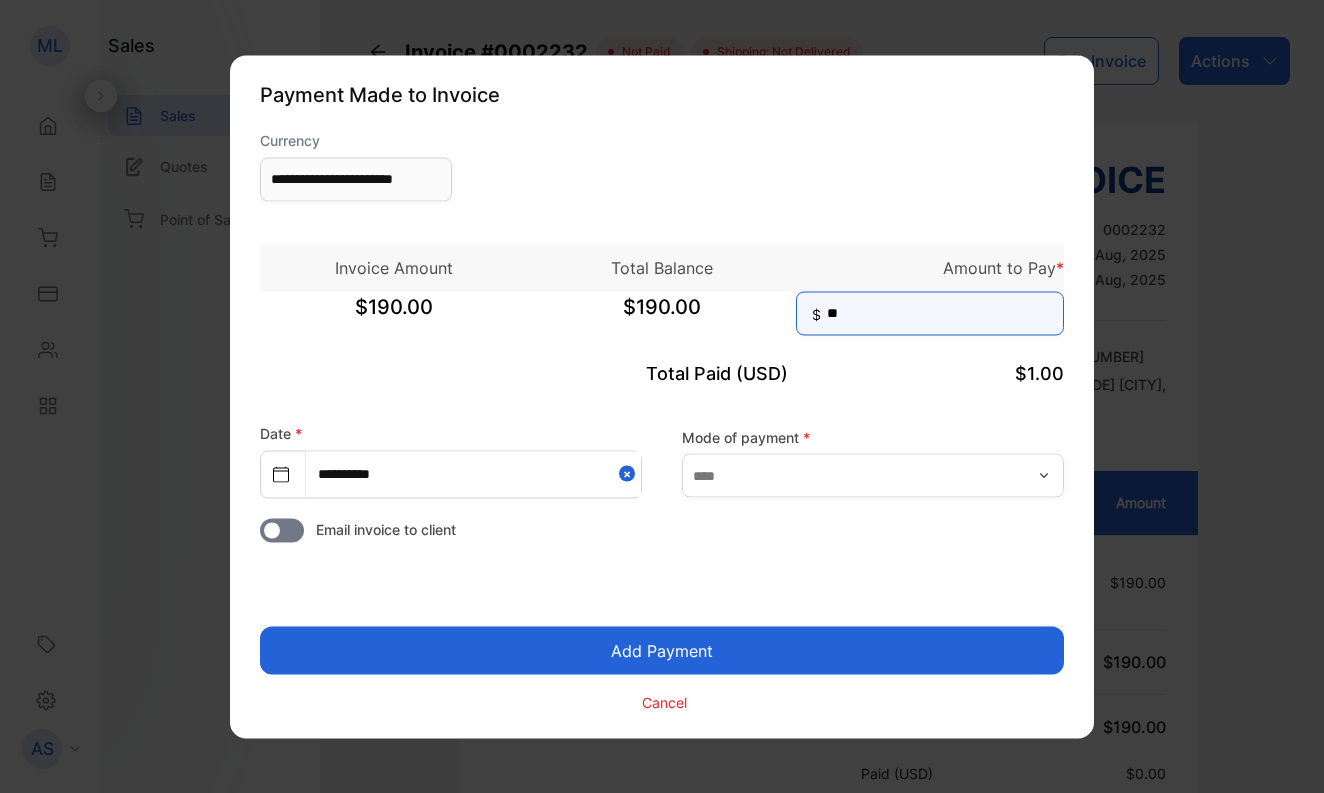 type on "***" 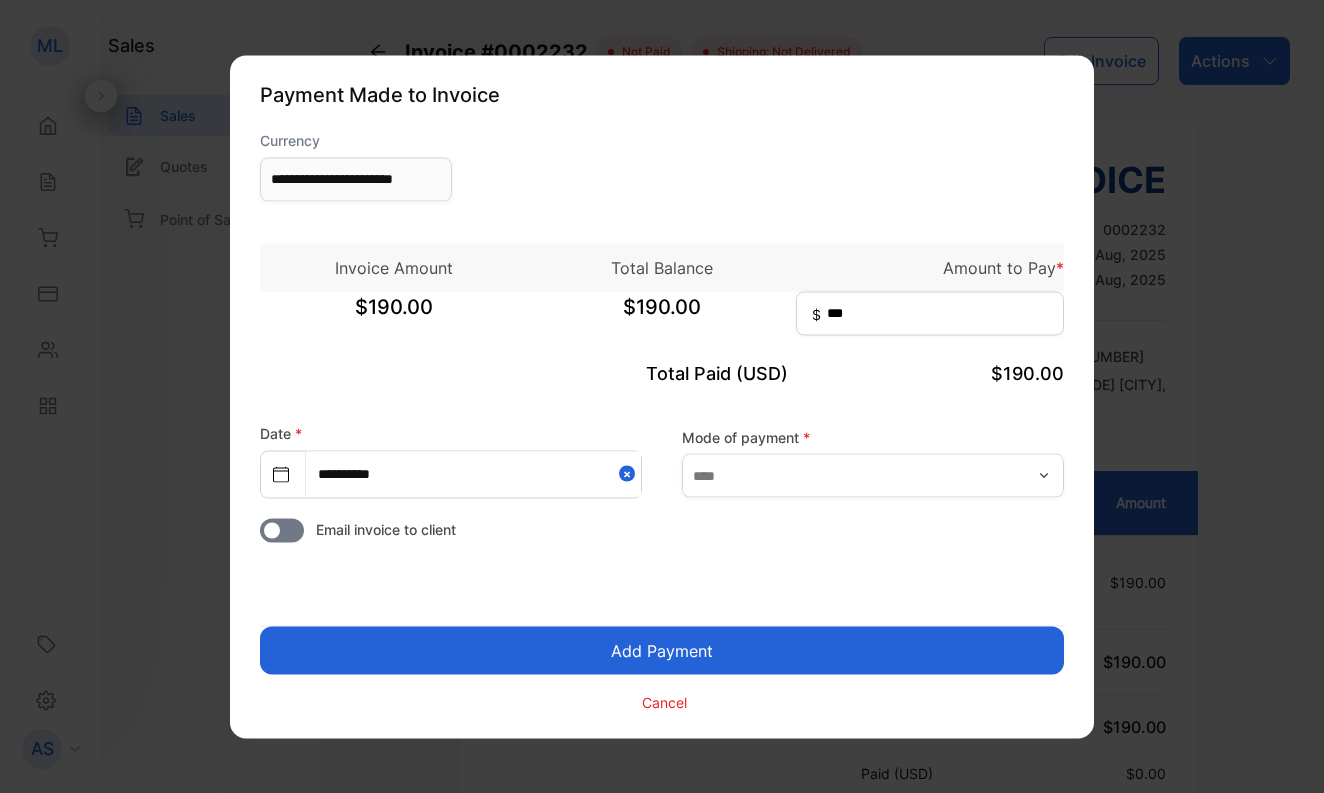 click on "Add Payment" at bounding box center [662, 650] 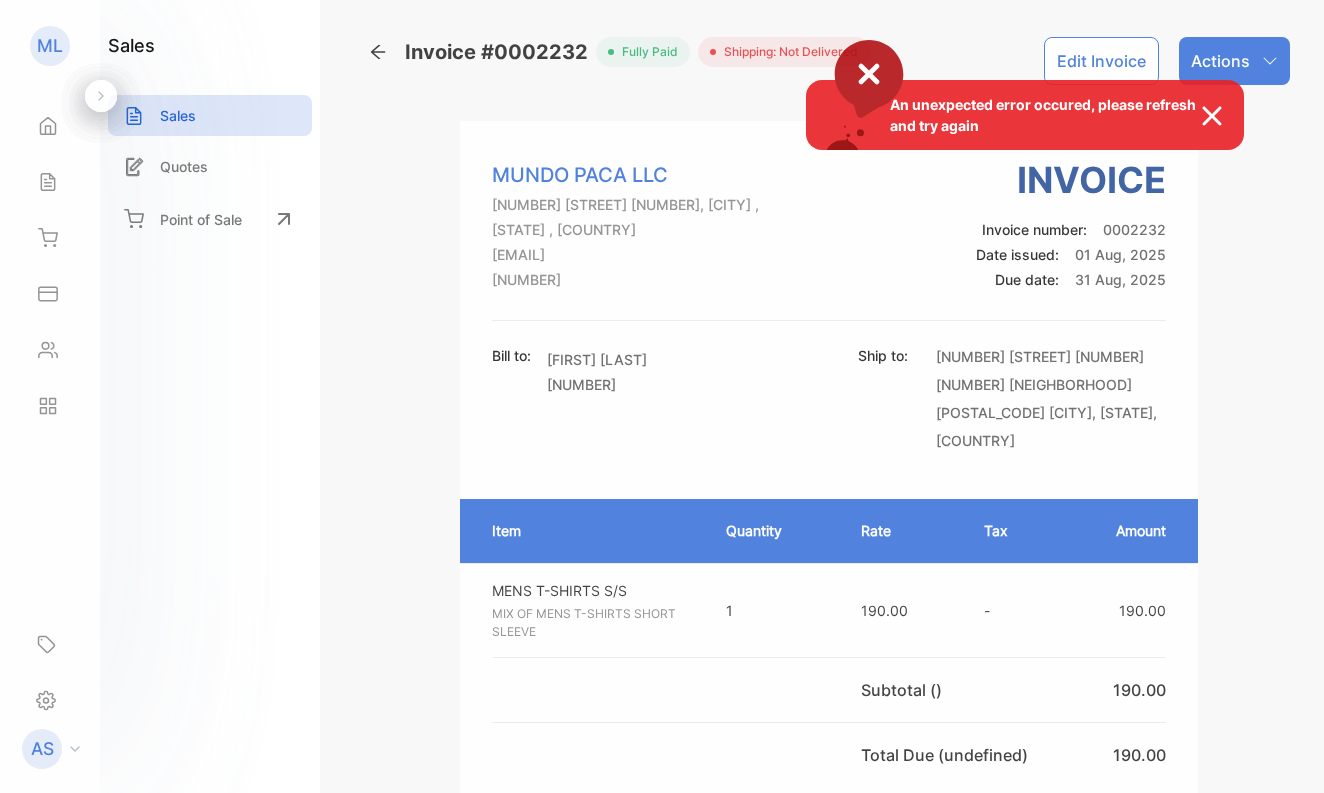 scroll, scrollTop: 0, scrollLeft: 0, axis: both 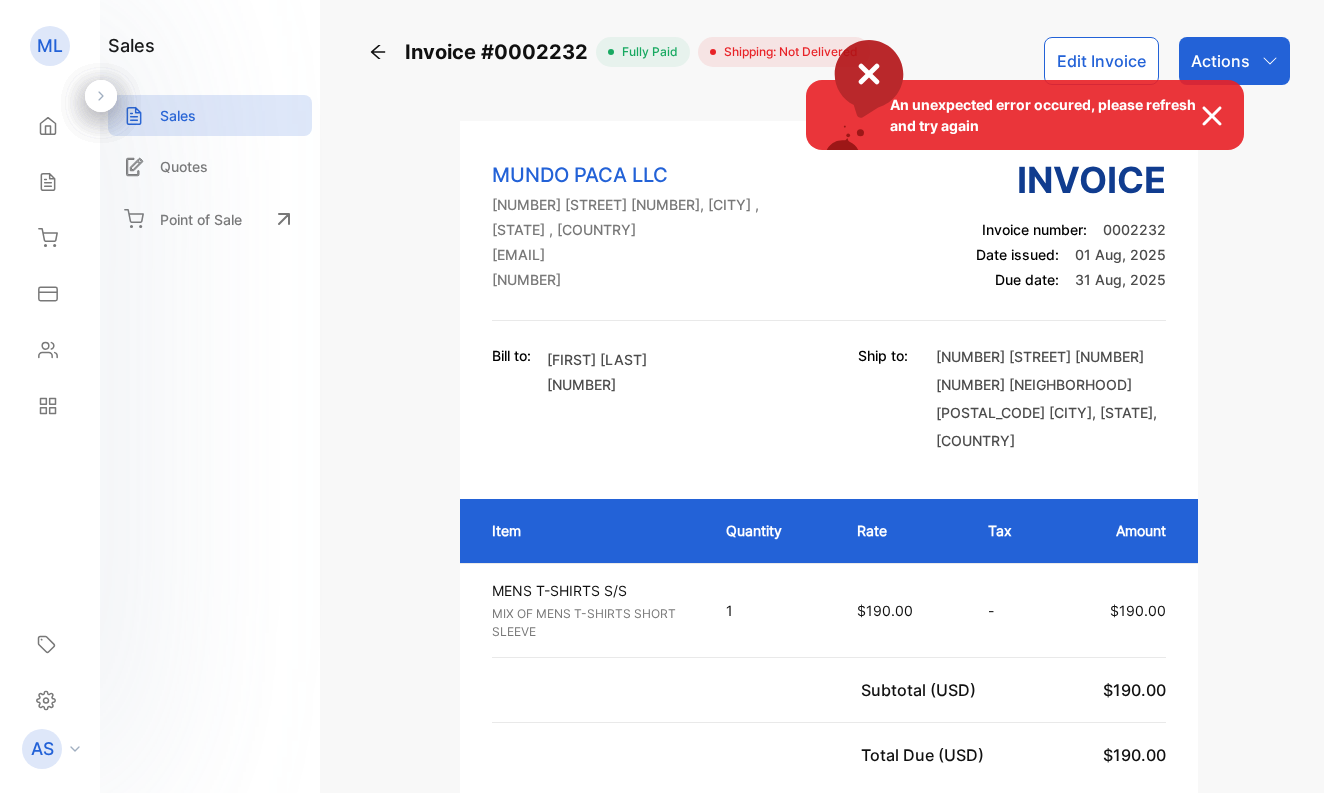 click on "An unexpected error occured, please refresh and try again" at bounding box center (662, 396) 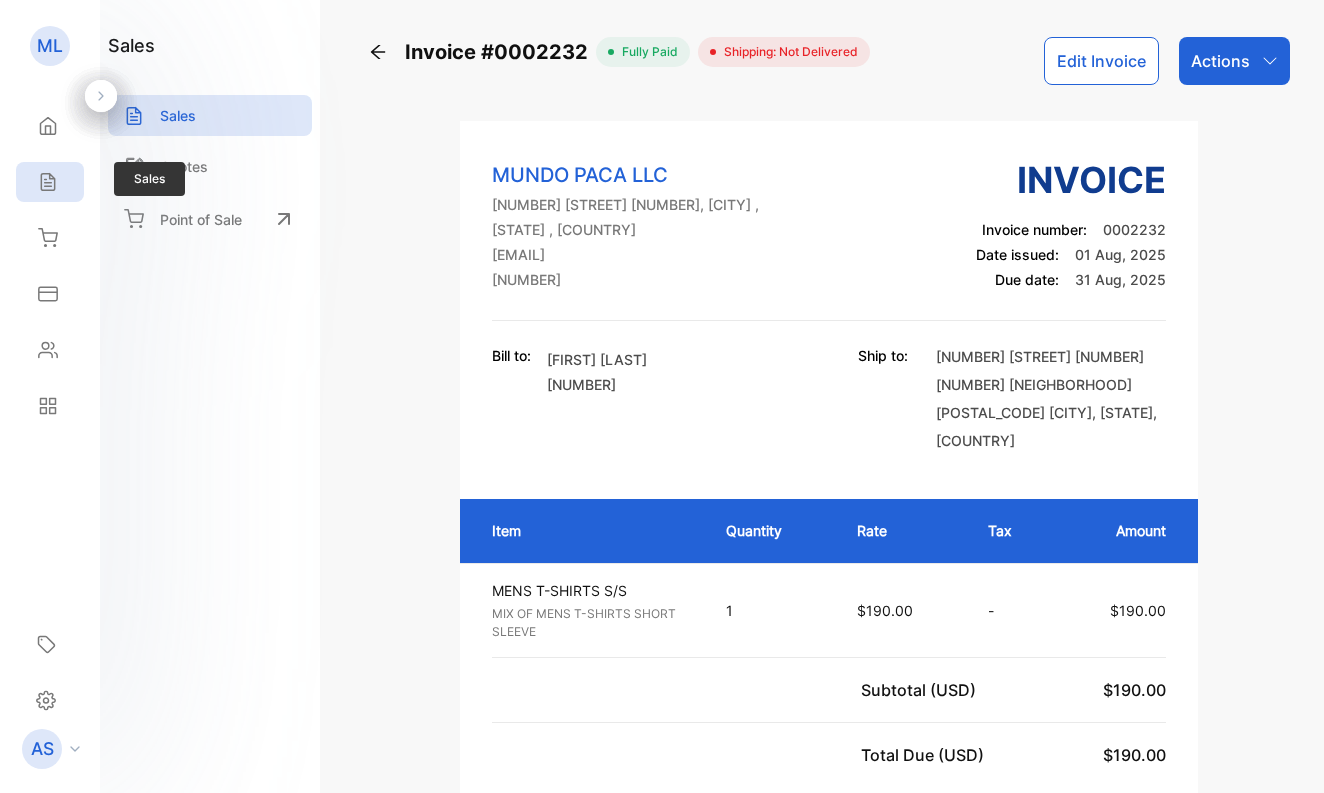 click 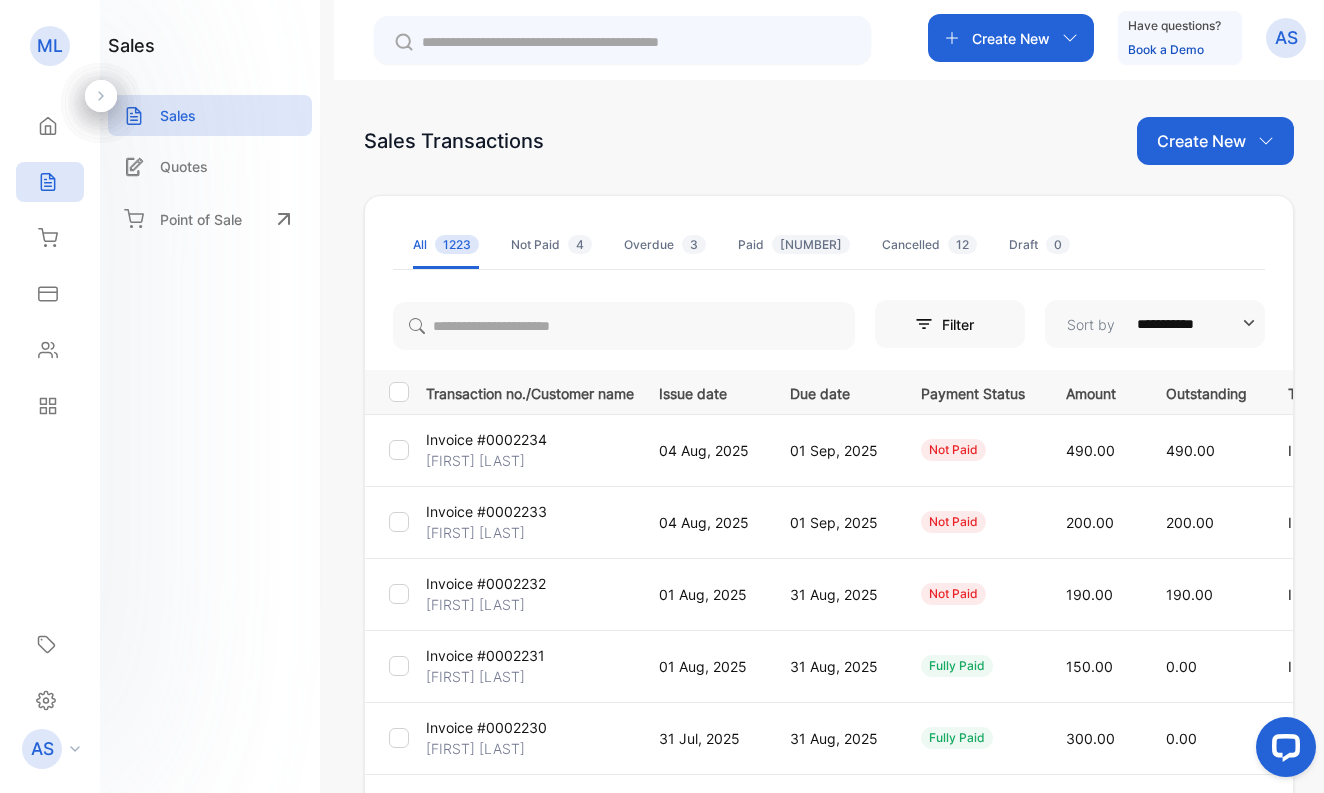 scroll, scrollTop: 0, scrollLeft: 0, axis: both 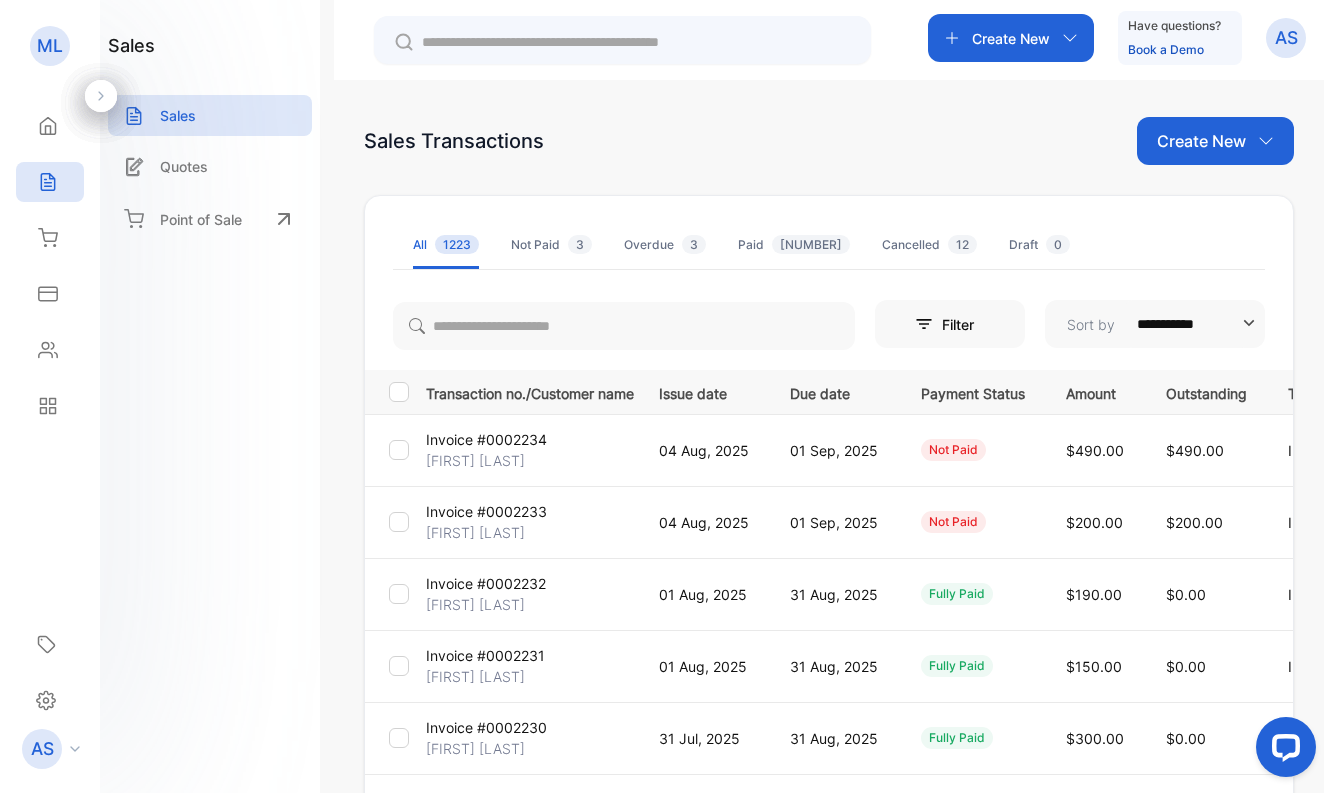 click on "Create New" at bounding box center [1201, 141] 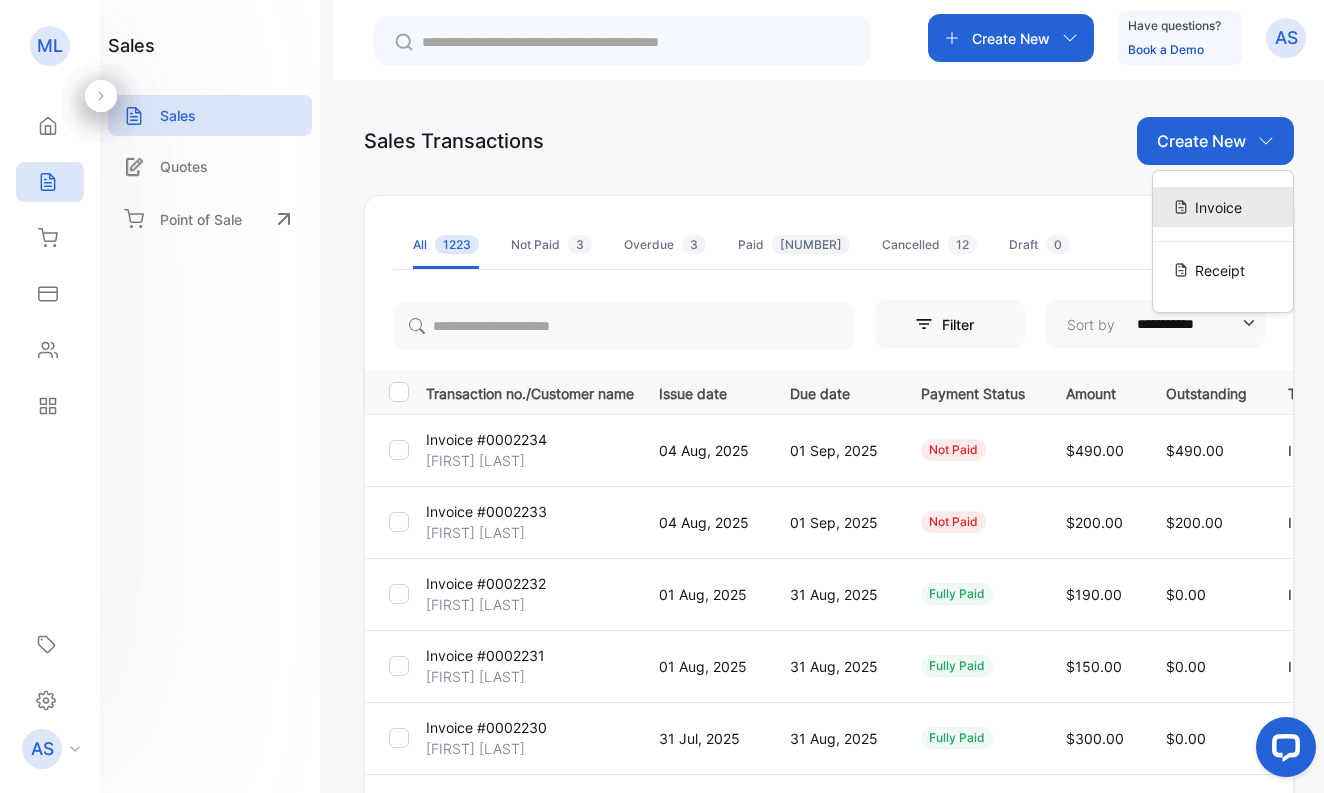 click on "Invoice" at bounding box center (1218, 207) 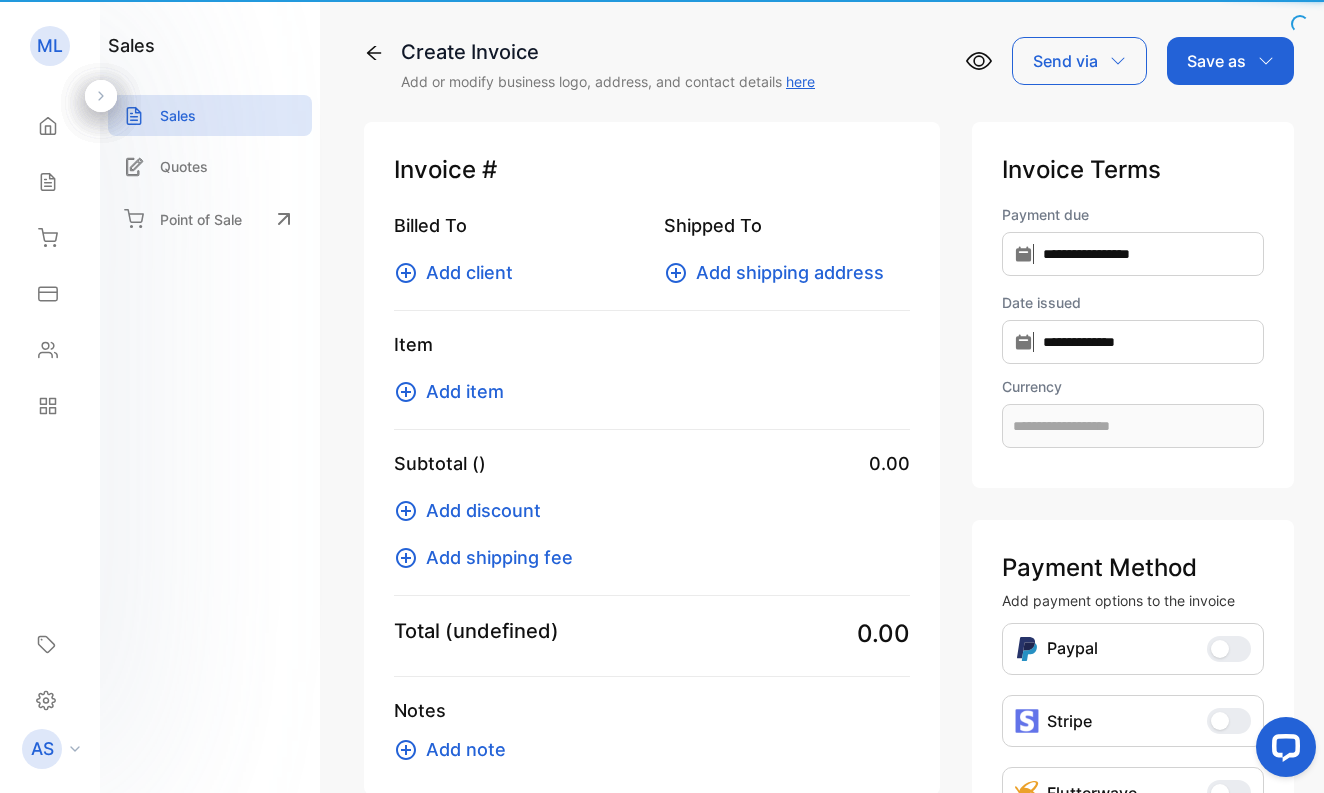 type on "**********" 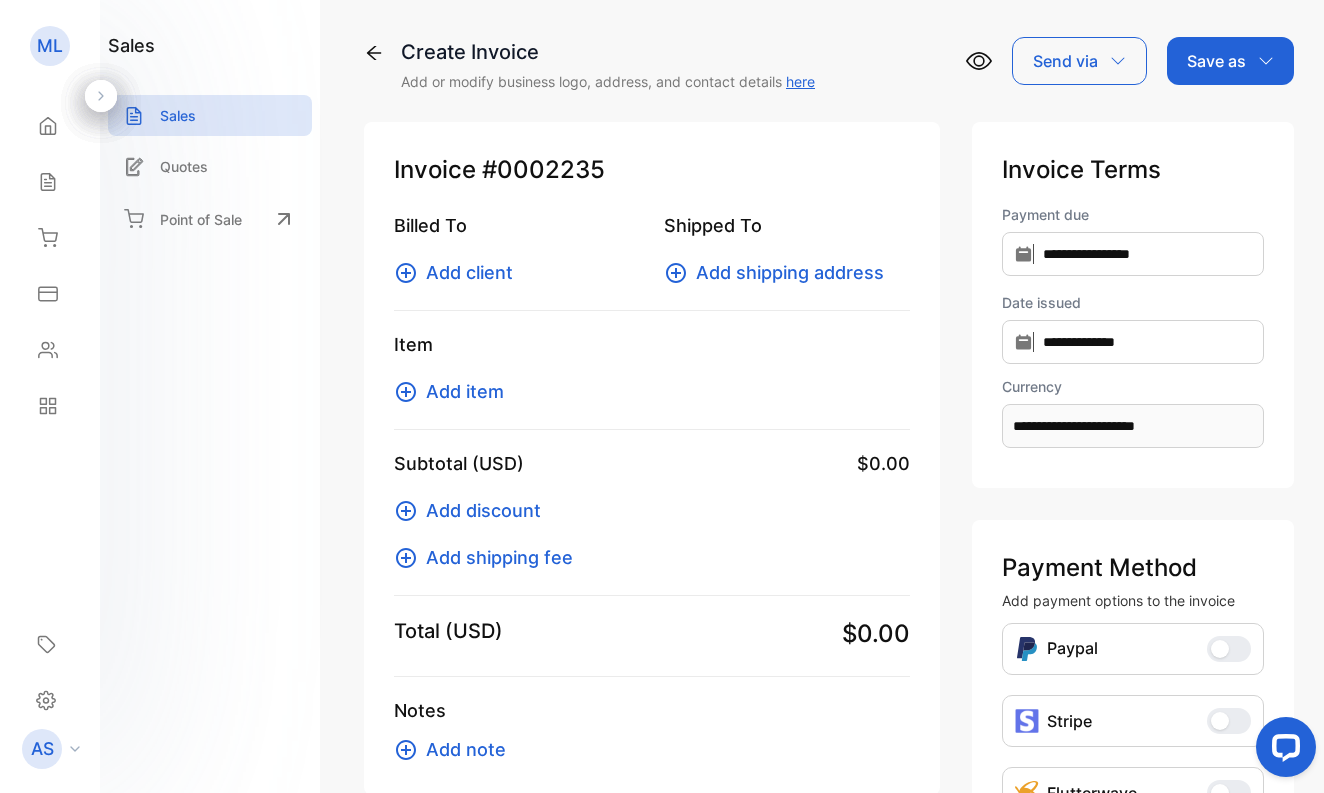 click on "Add client" at bounding box center (469, 272) 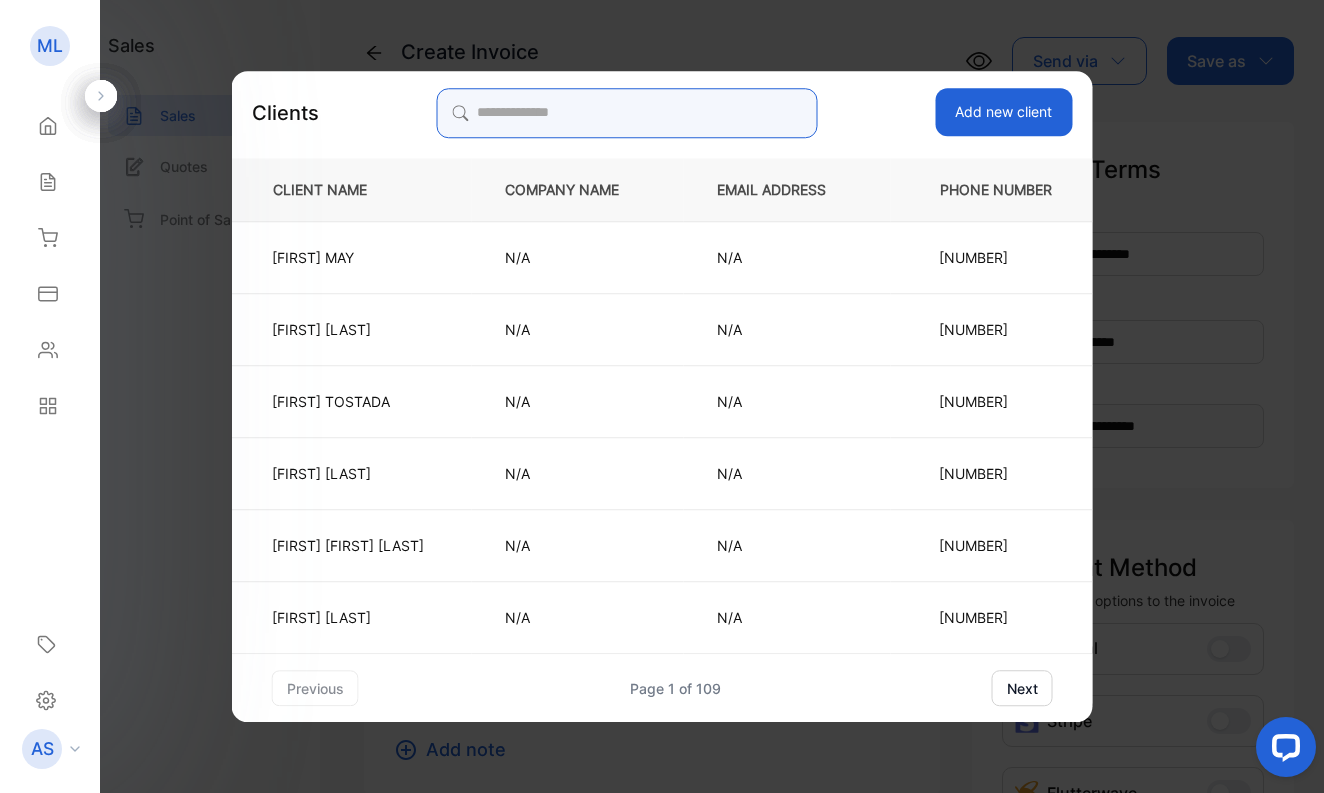 click at bounding box center [627, 113] 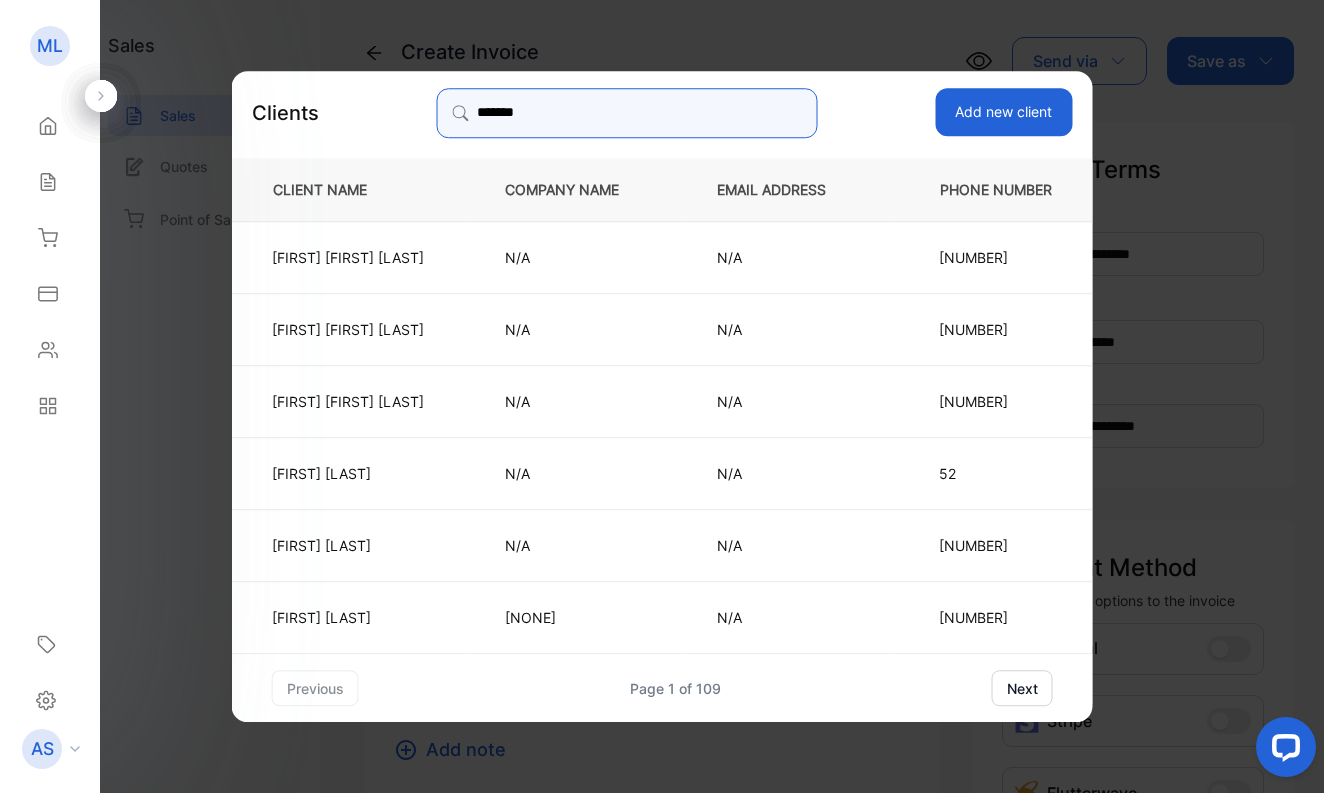 type on "******" 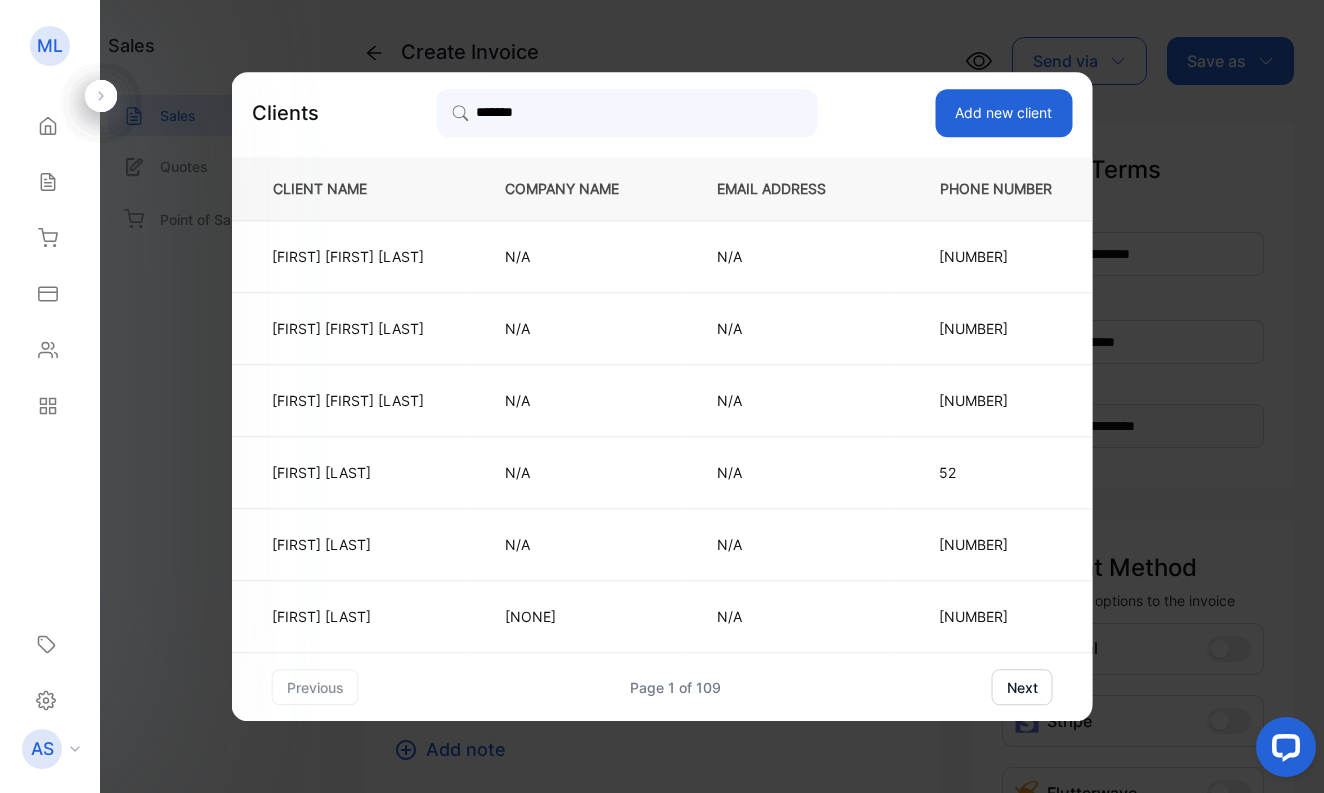 click on "Add new client" at bounding box center [1003, 113] 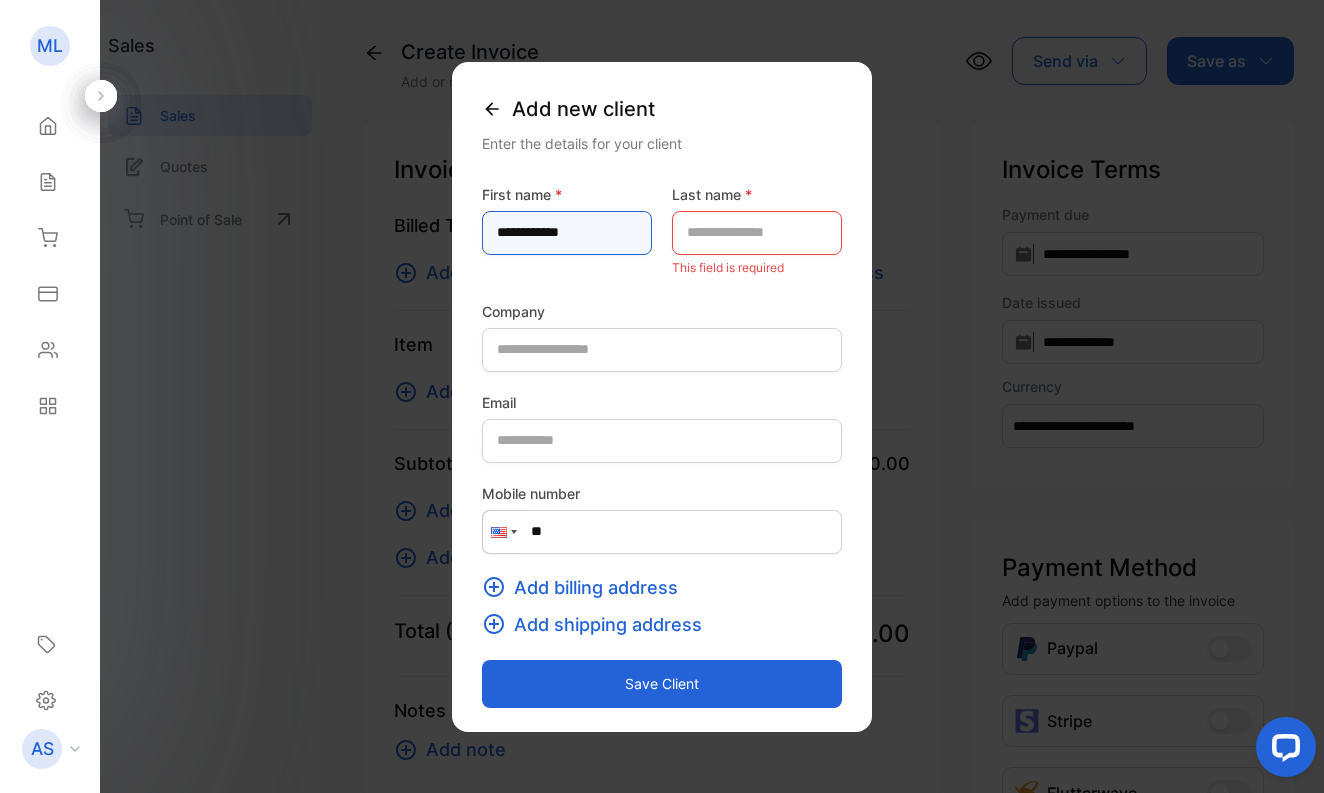 type on "**********" 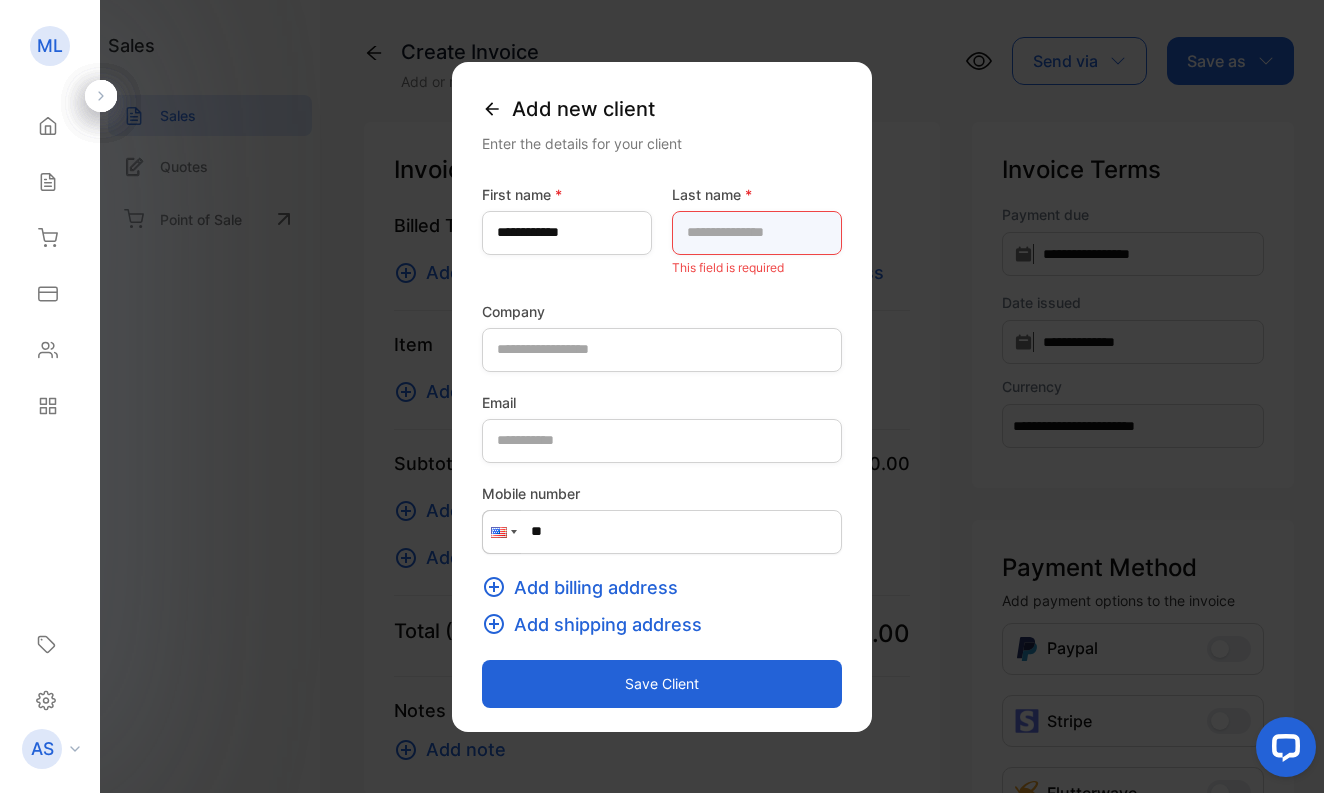type on "*" 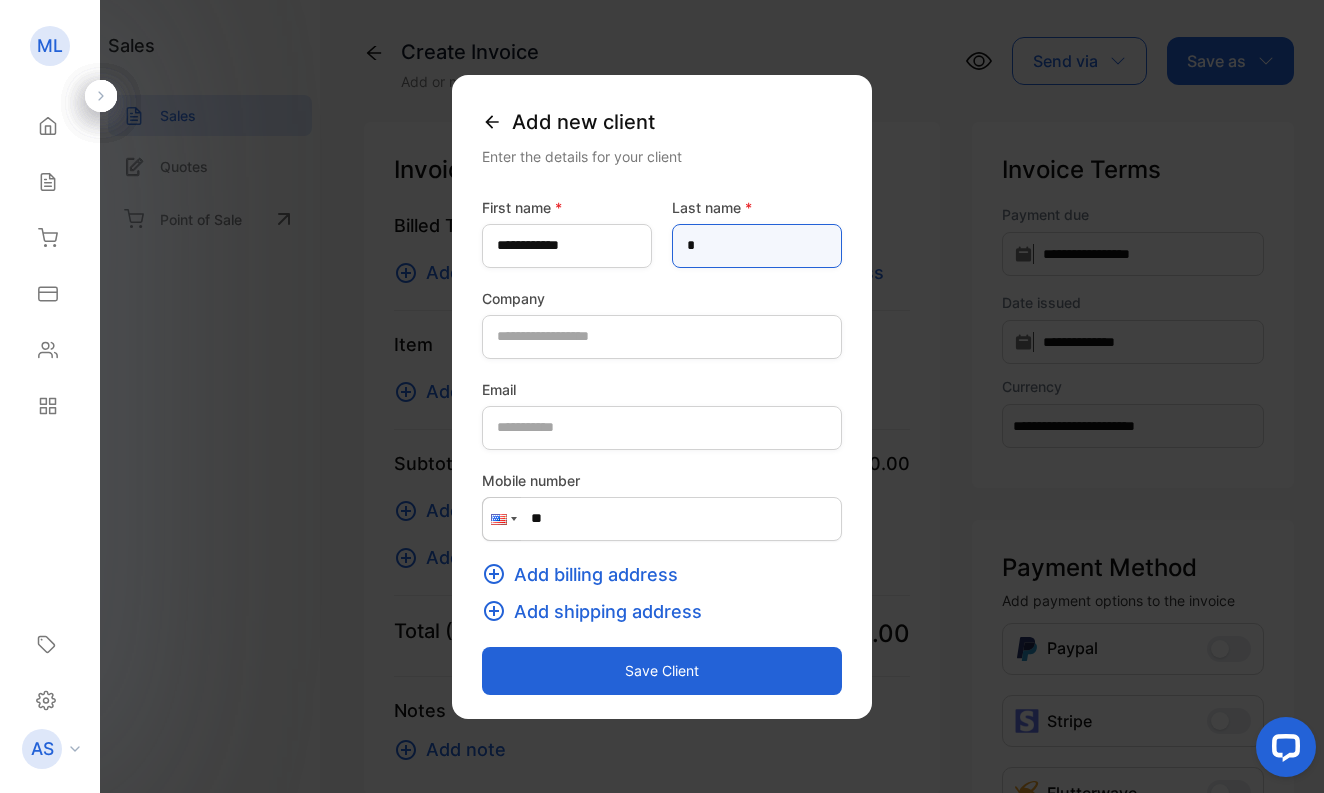 type 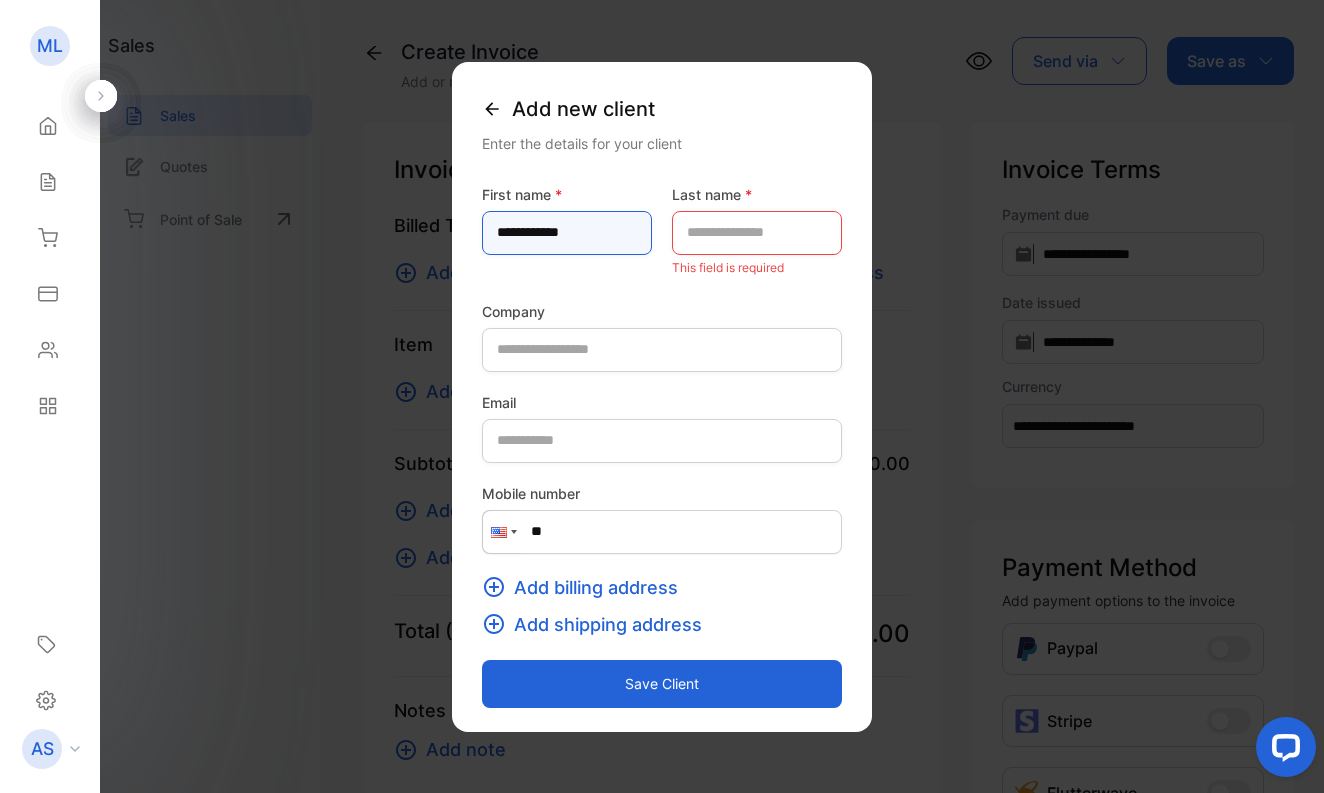 click on "**********" at bounding box center [567, 233] 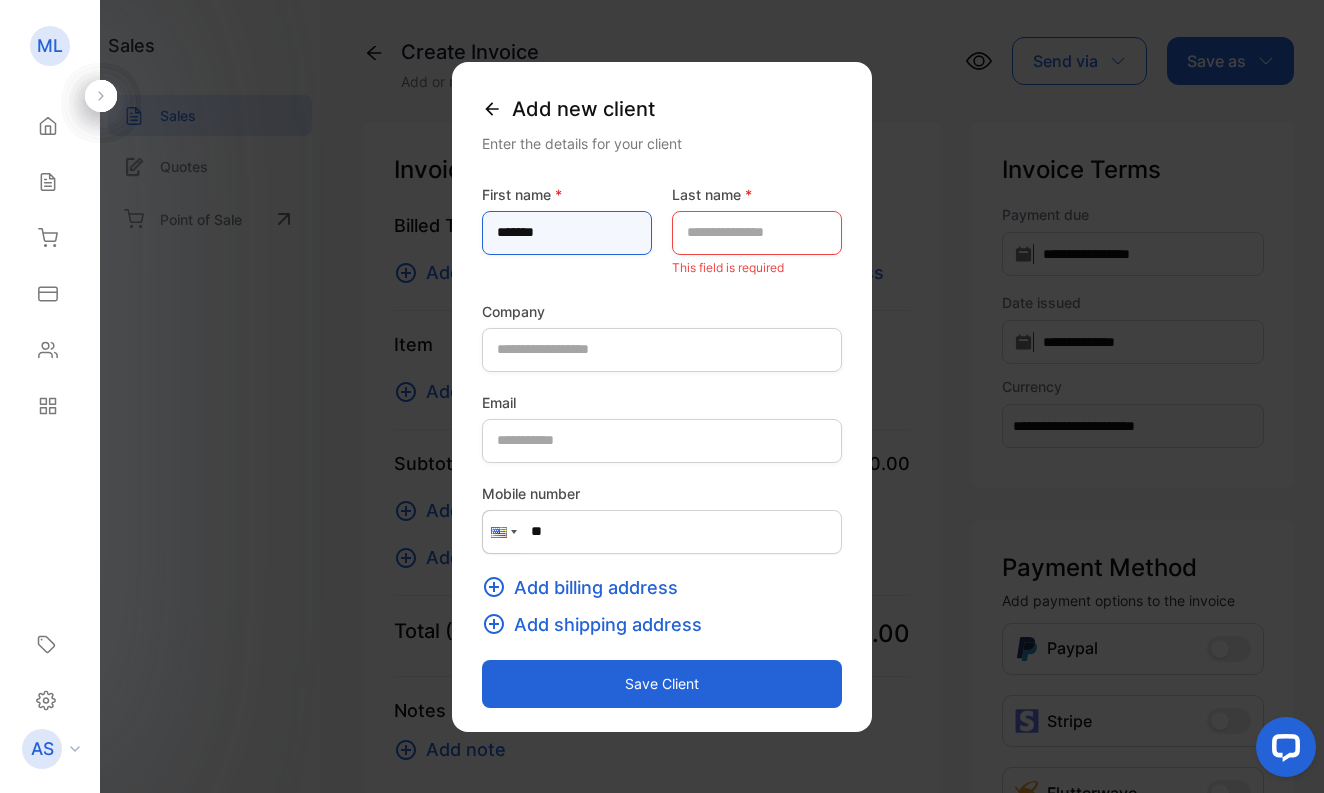 type on "******" 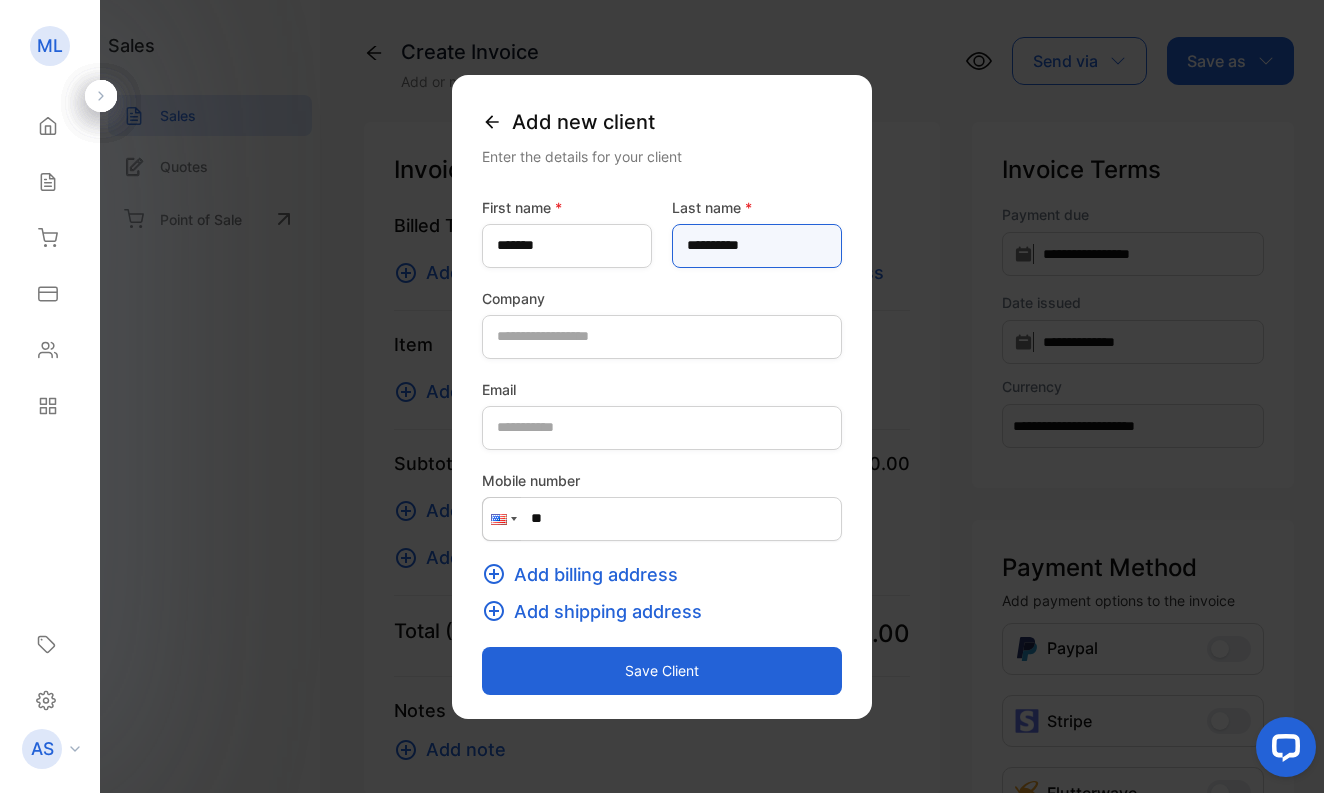 type on "**********" 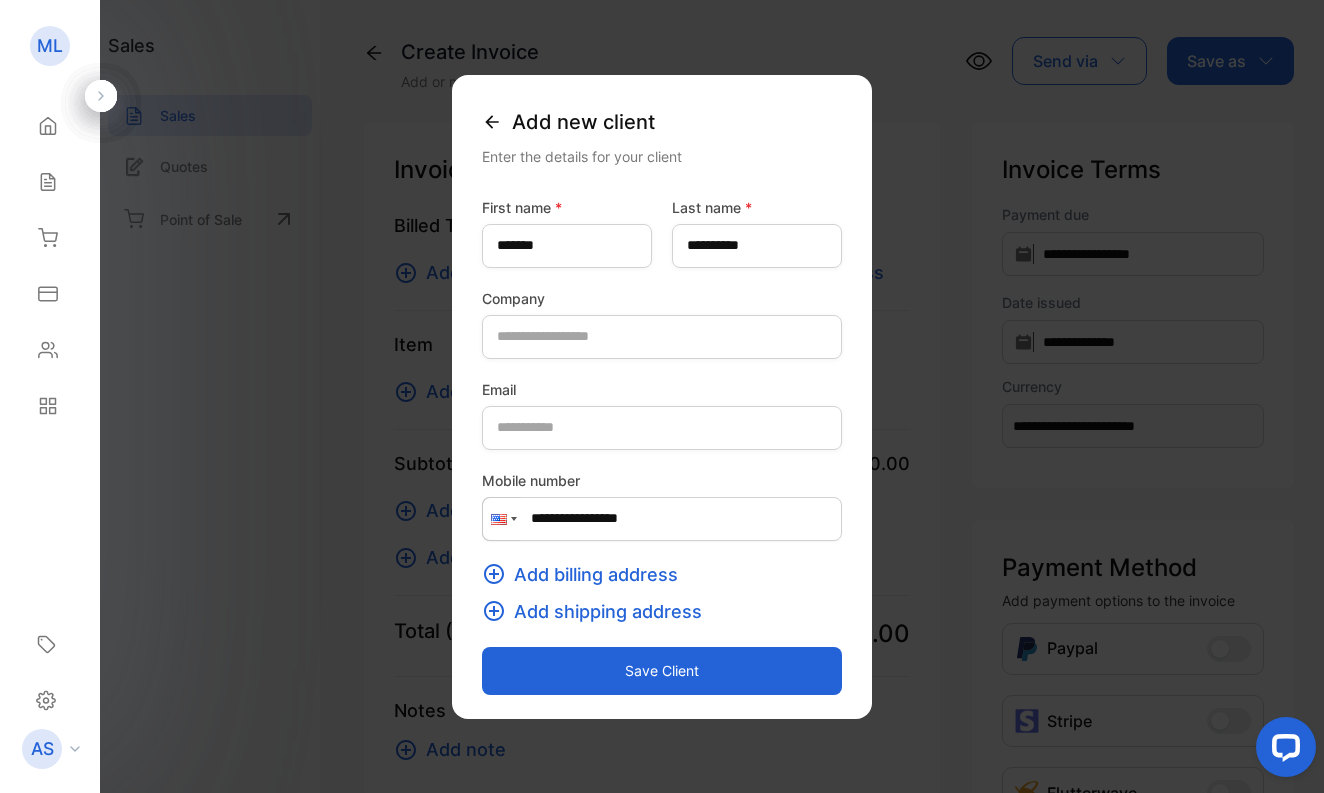 type on "**********" 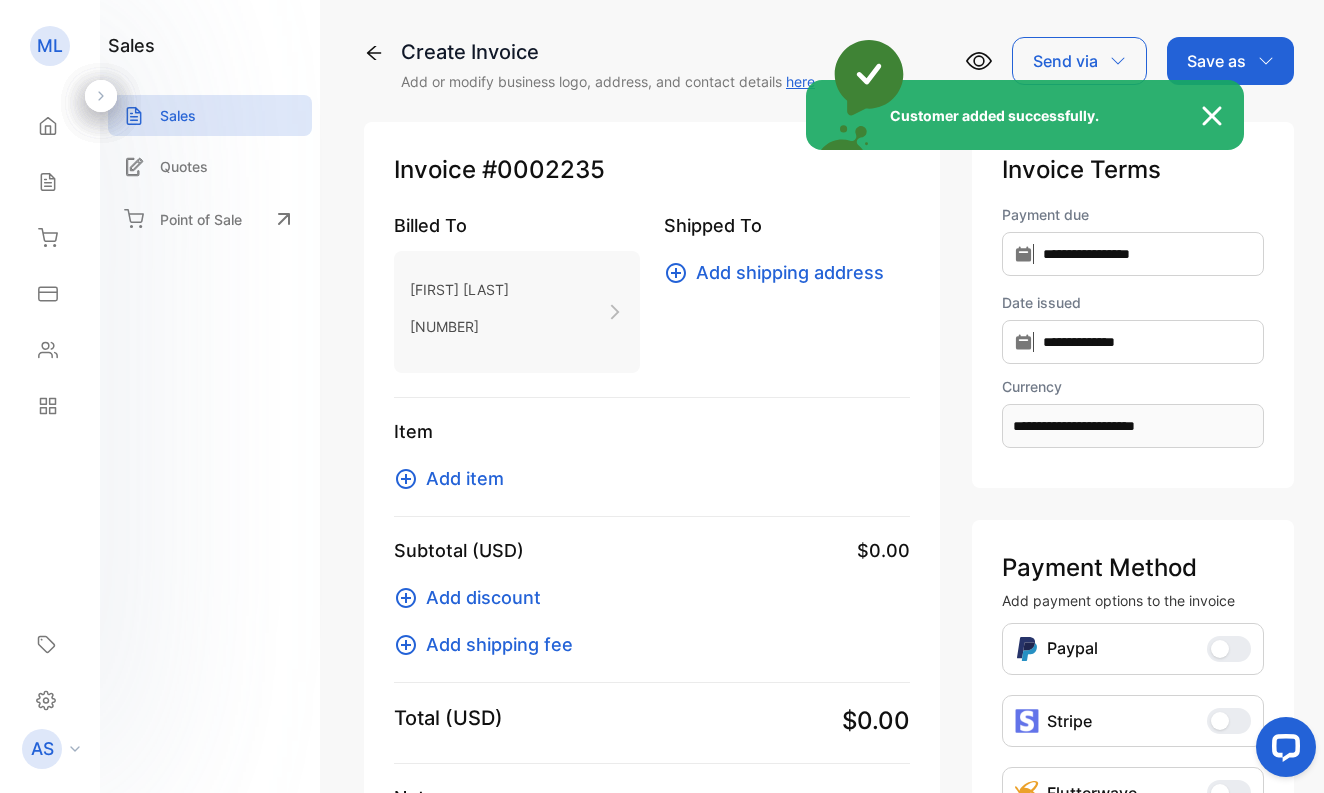 click on "Customer added successfully." at bounding box center [662, 396] 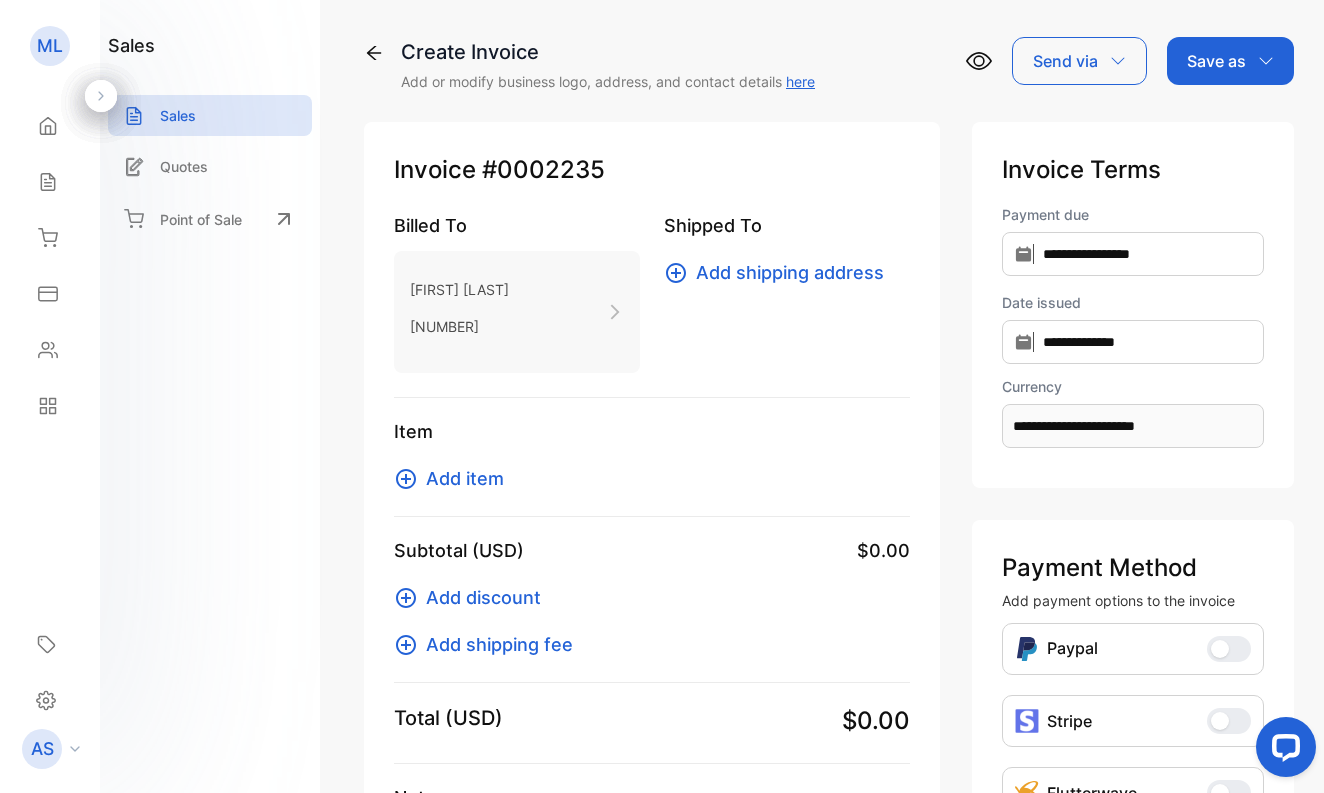 click on "Add item" at bounding box center [465, 478] 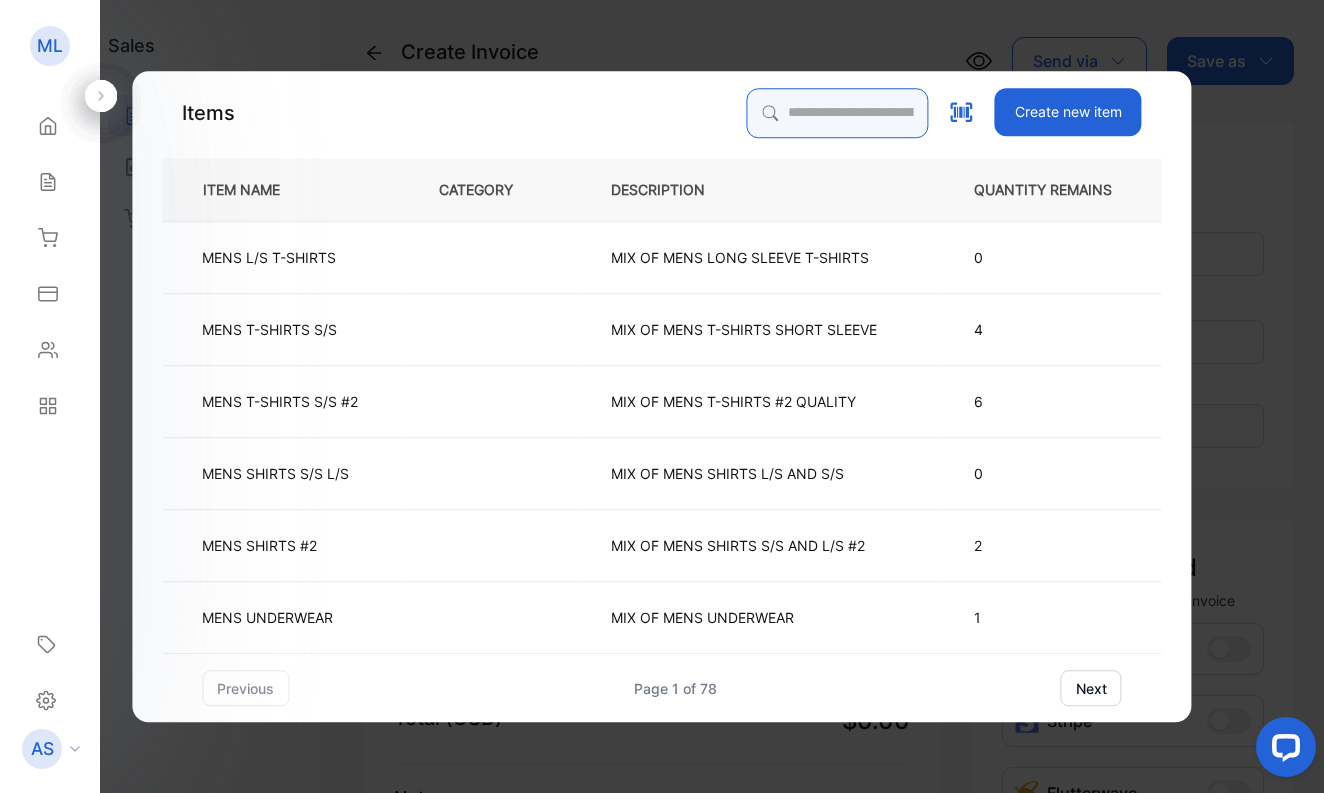 click at bounding box center [838, 113] 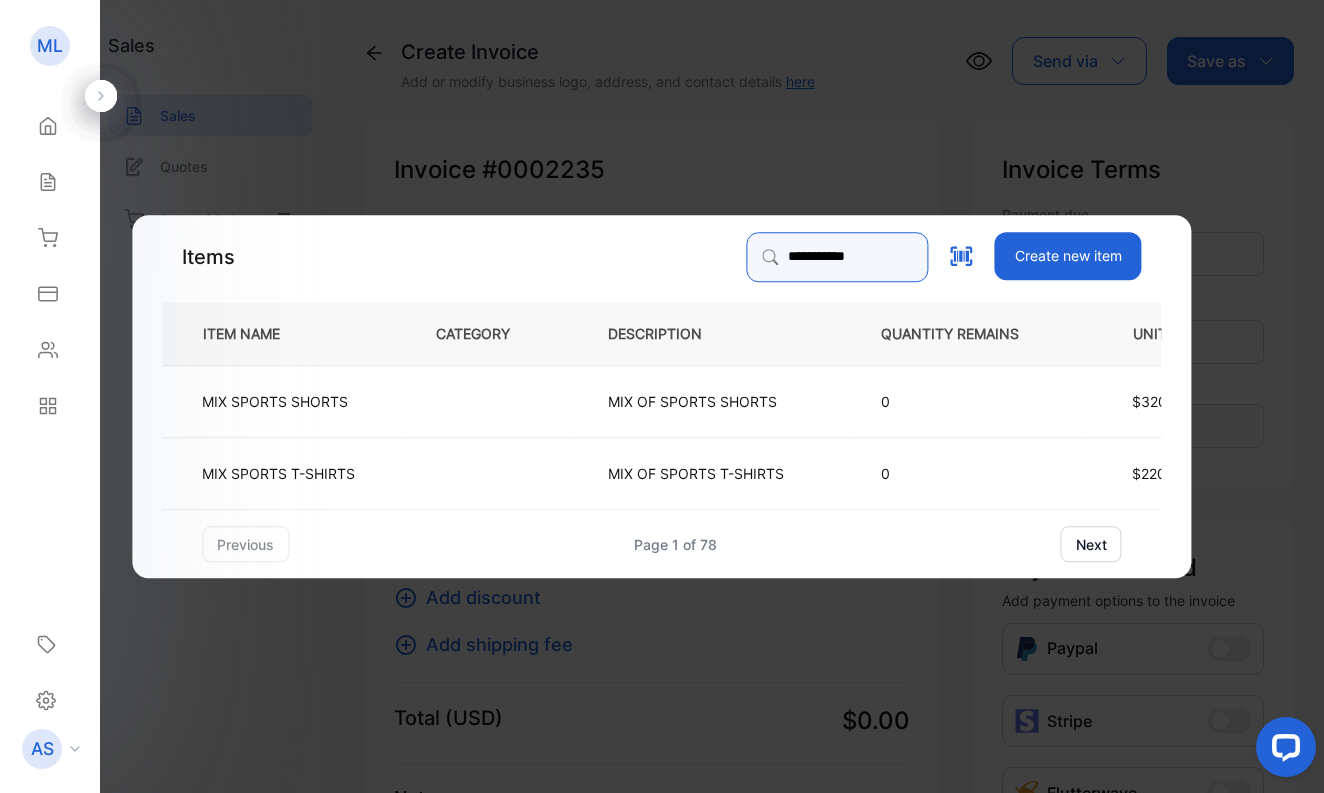 click on "**********" at bounding box center [838, 257] 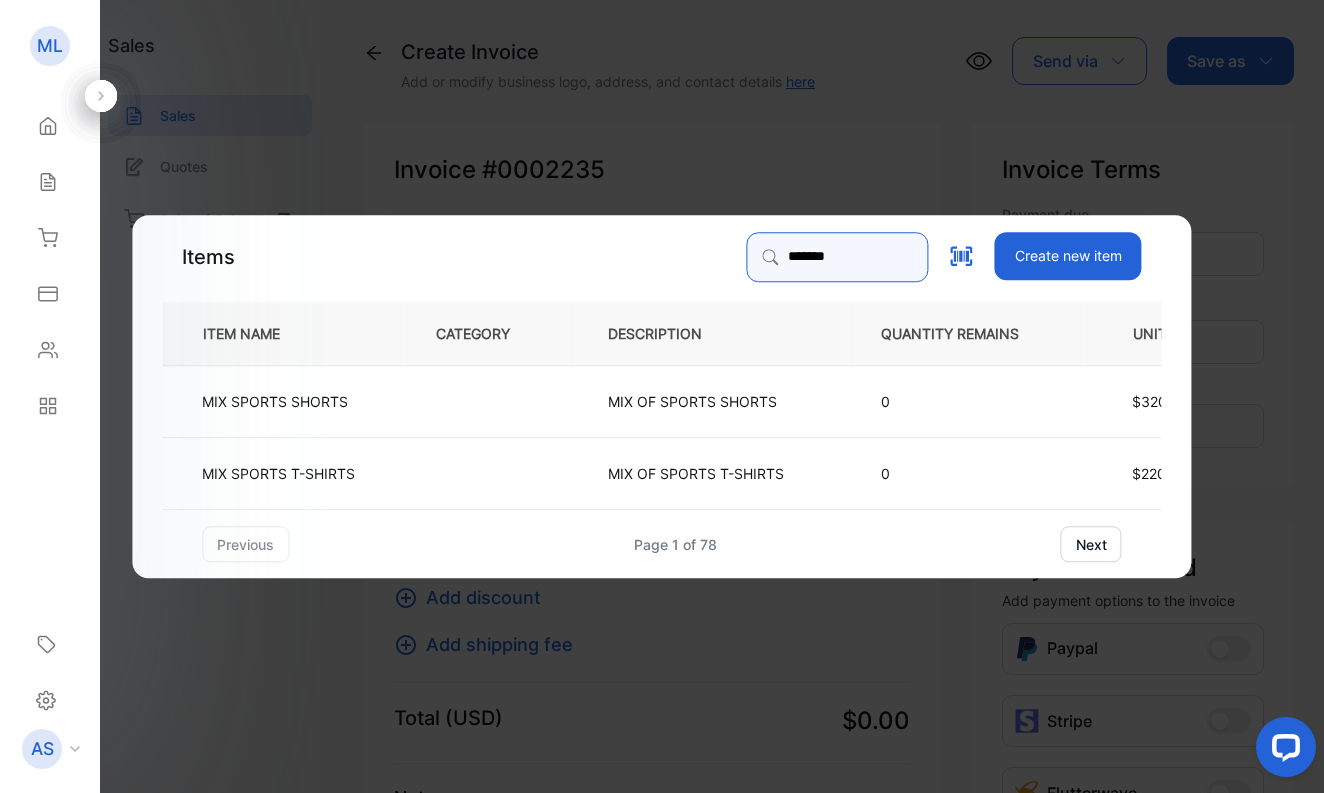 type on "******" 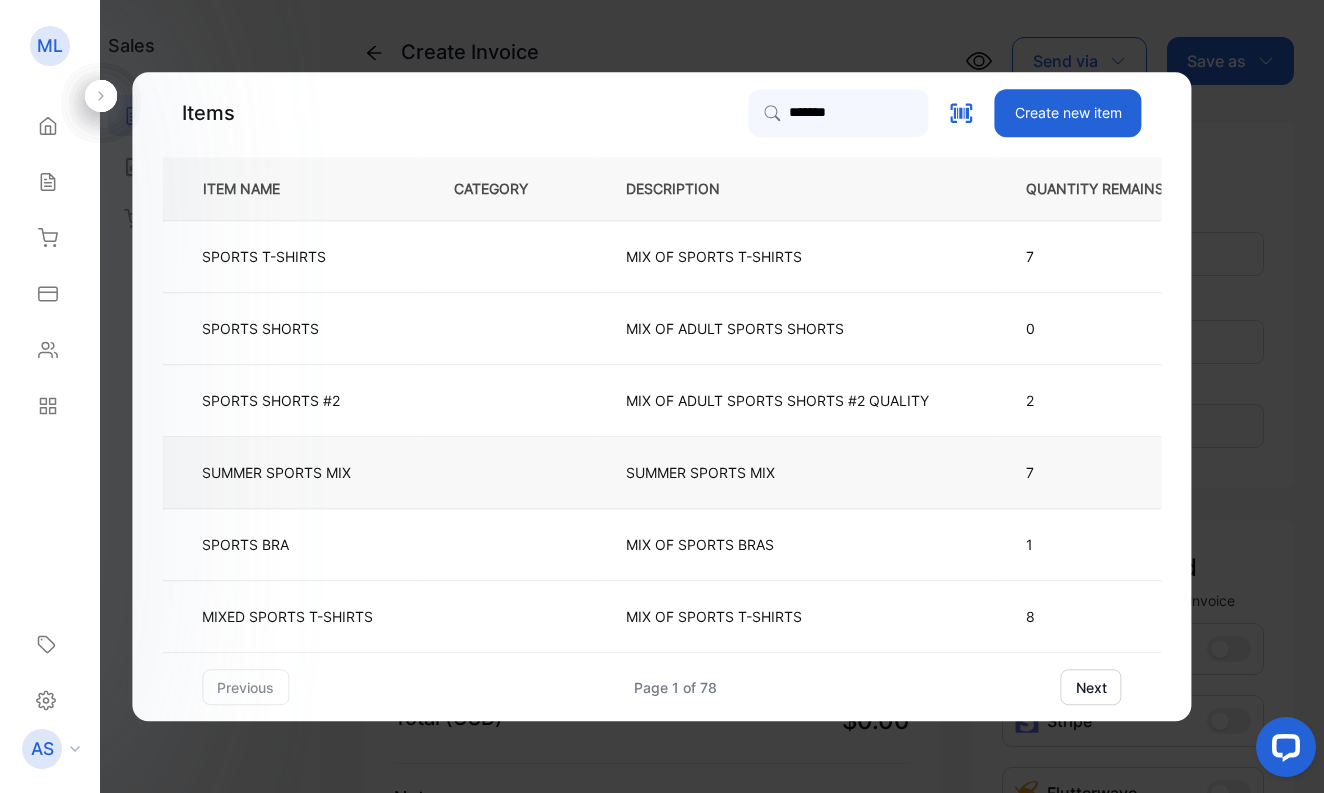 click on "SUMMER SPORTS MIX" at bounding box center [276, 472] 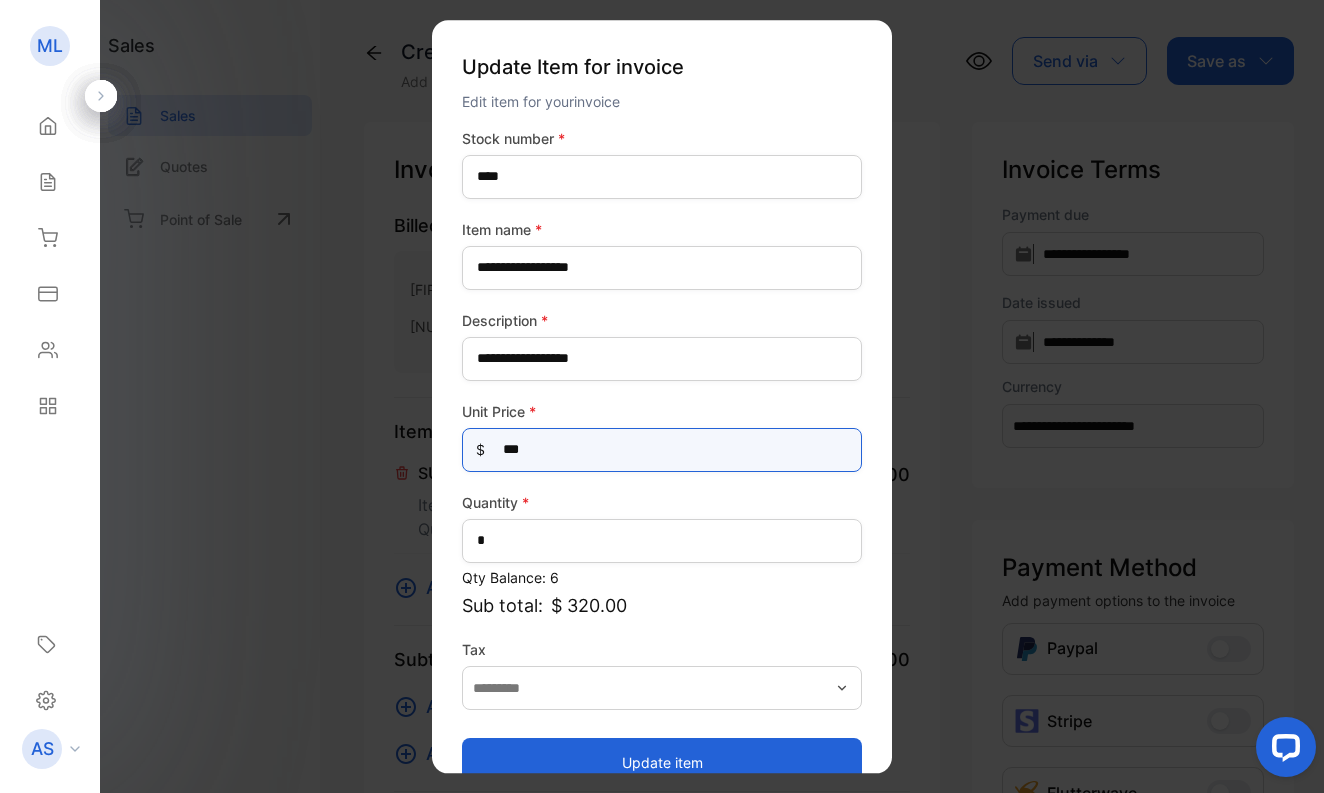 click on "***" at bounding box center (662, 450) 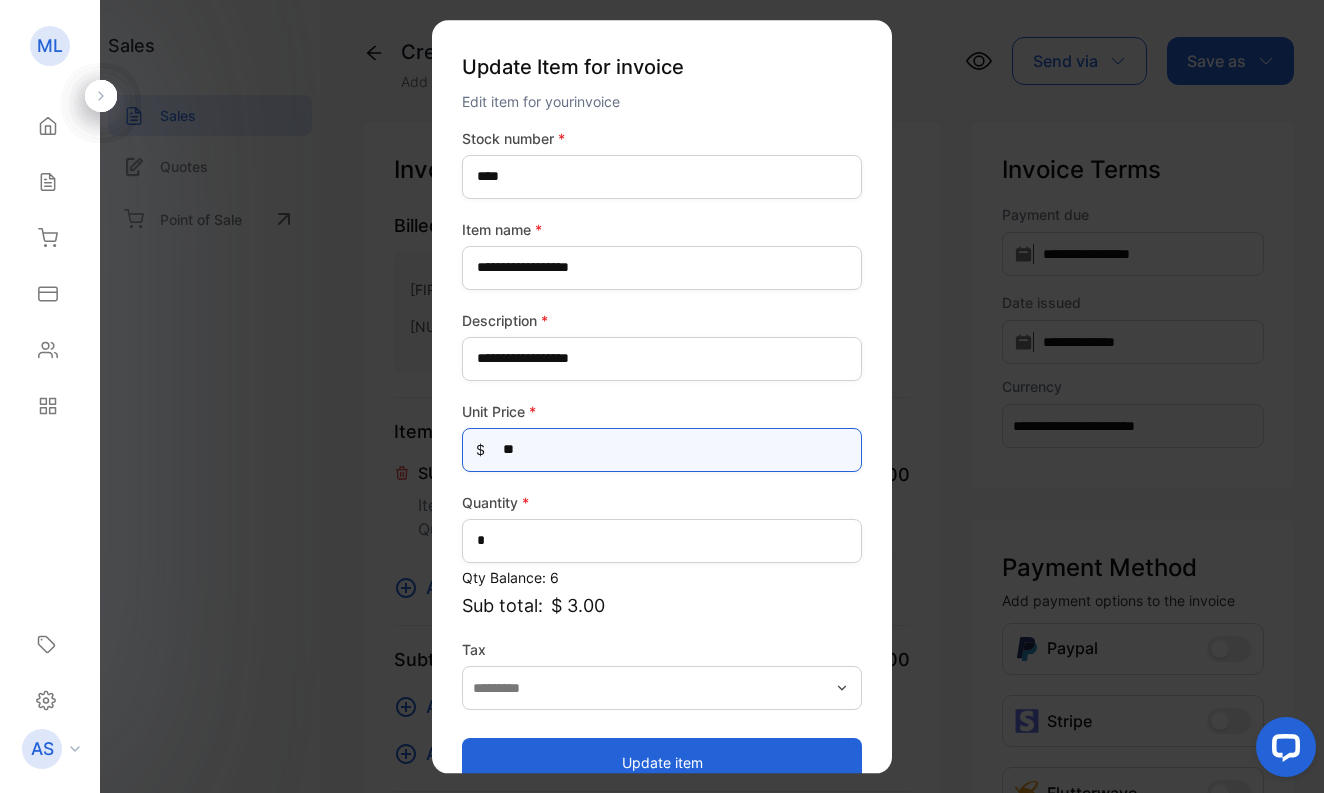 type on "***" 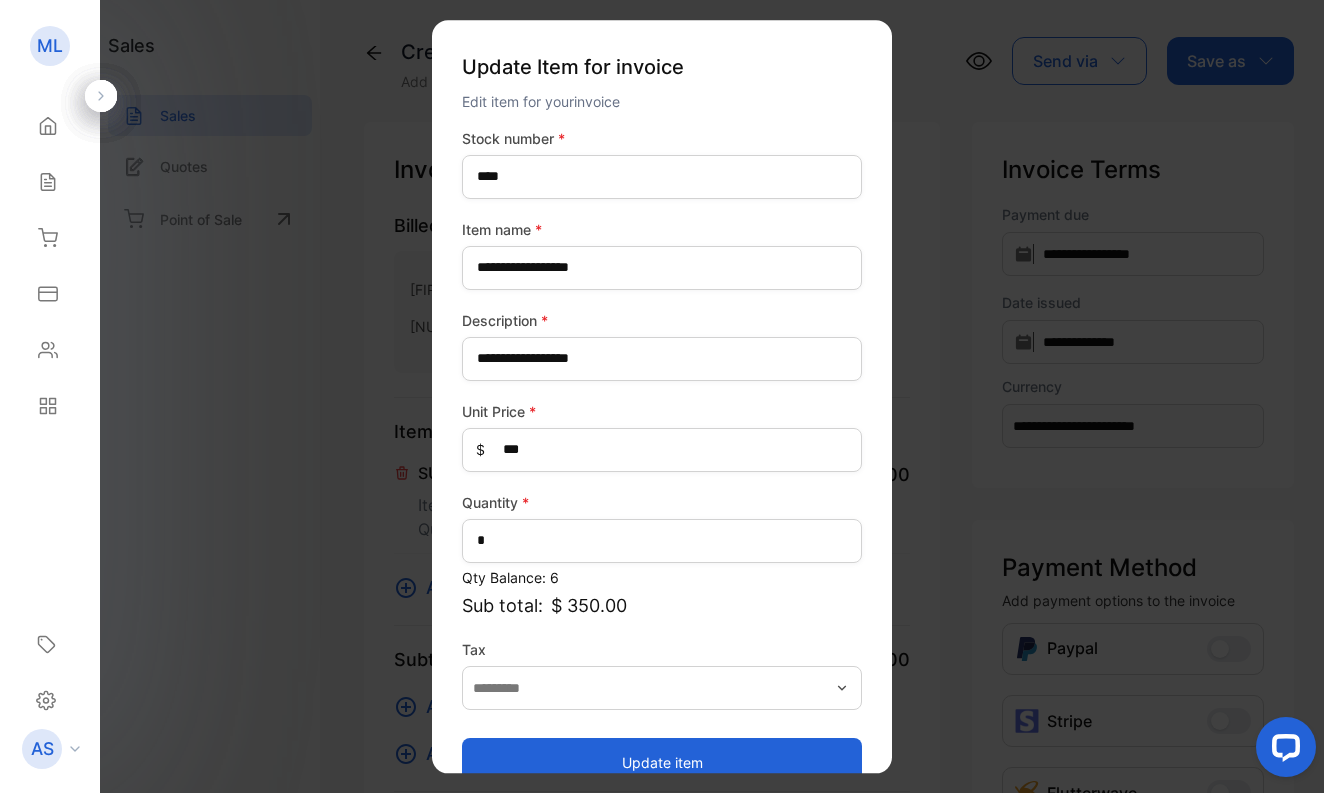 click on "Update item" at bounding box center (662, 762) 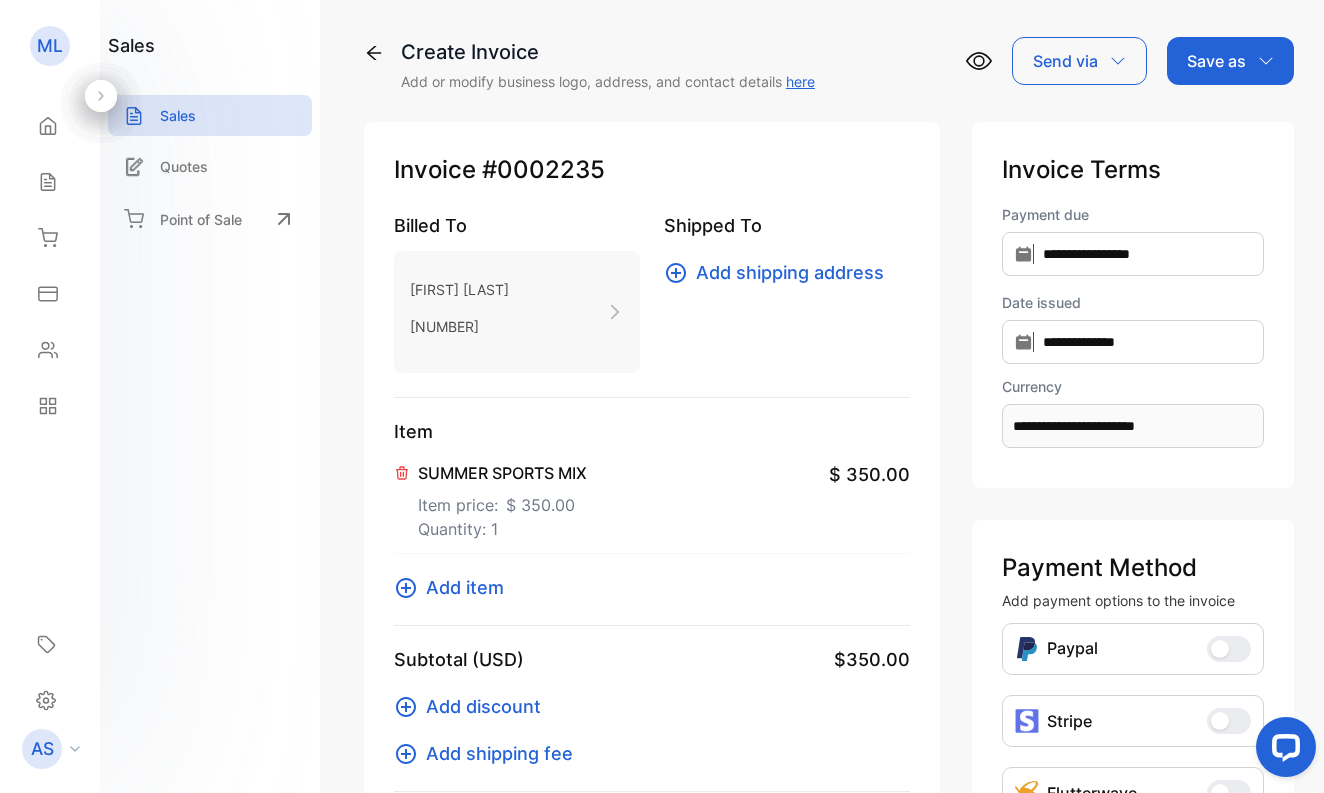 click on "Save as" at bounding box center [1216, 61] 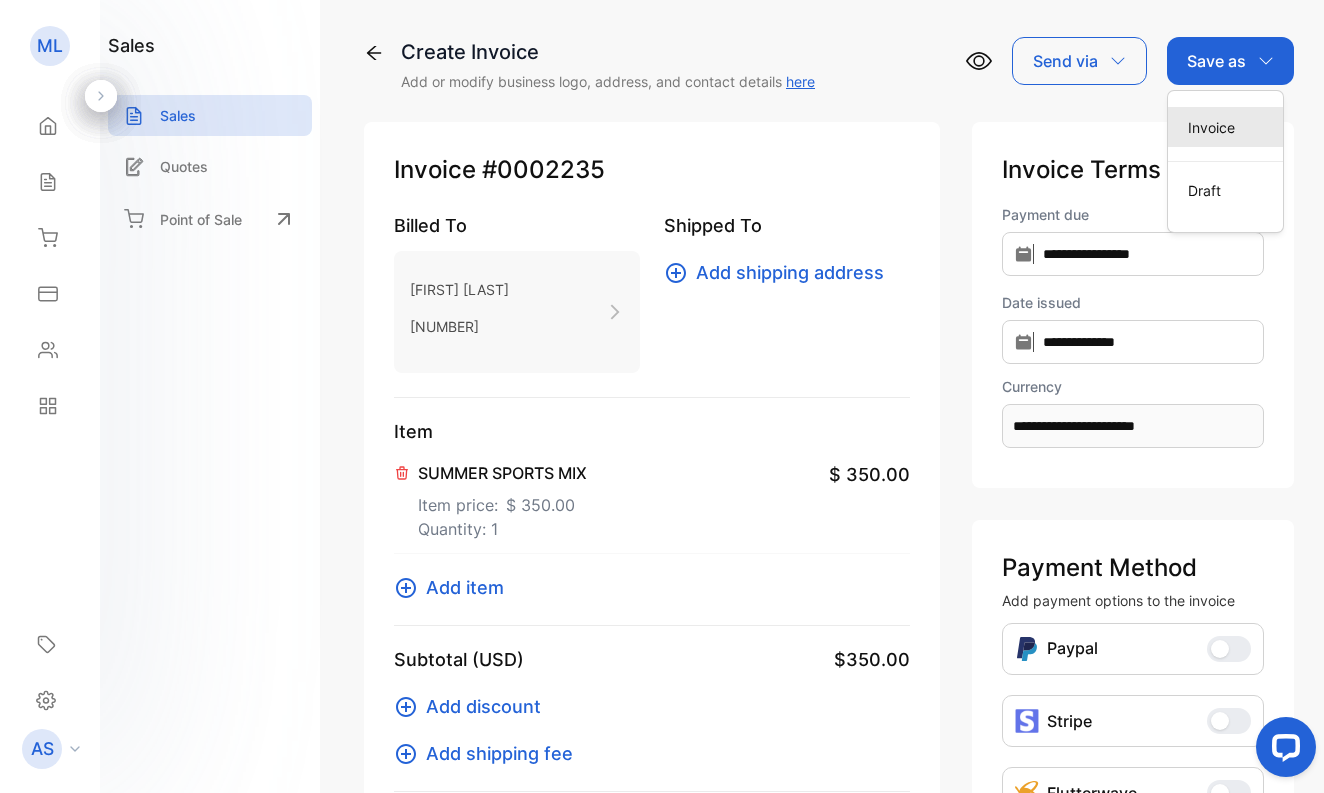 click on "Invoice" at bounding box center [1225, 127] 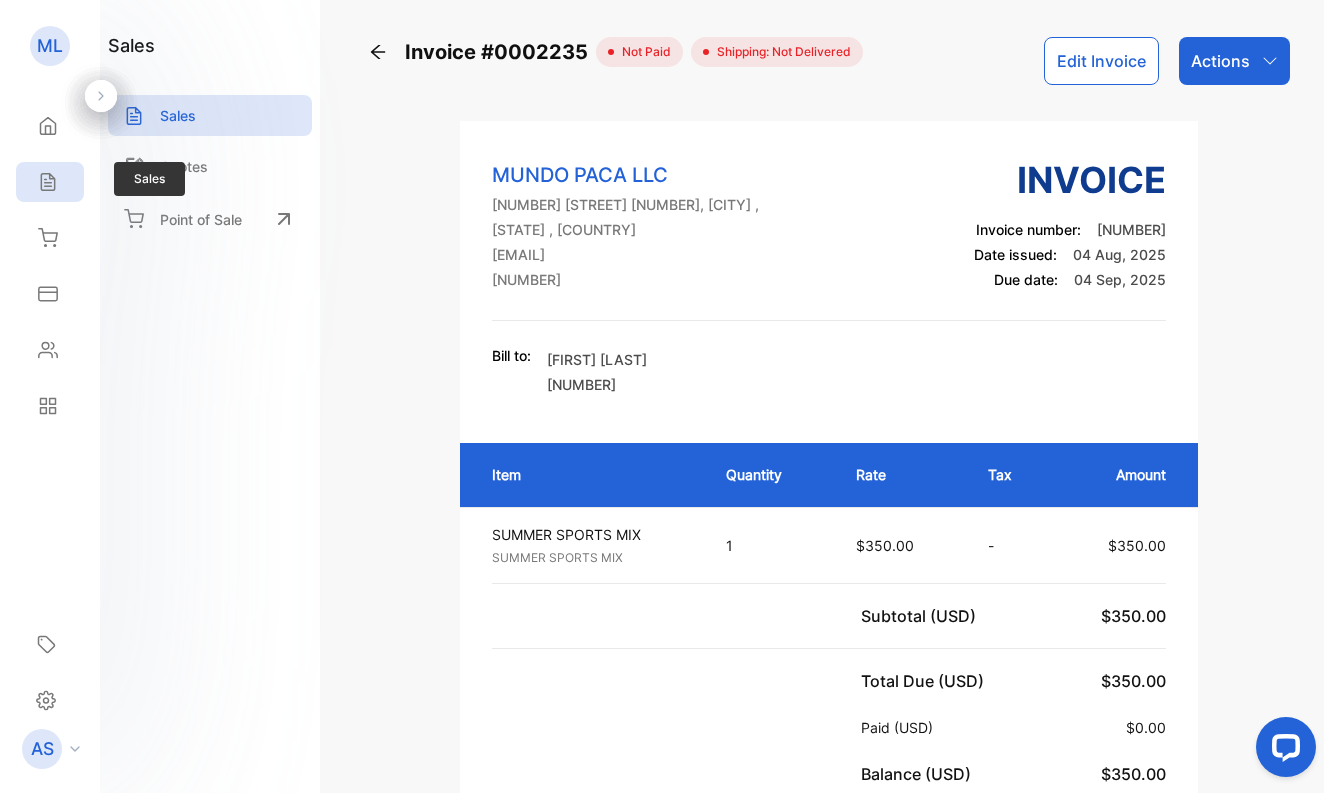 click 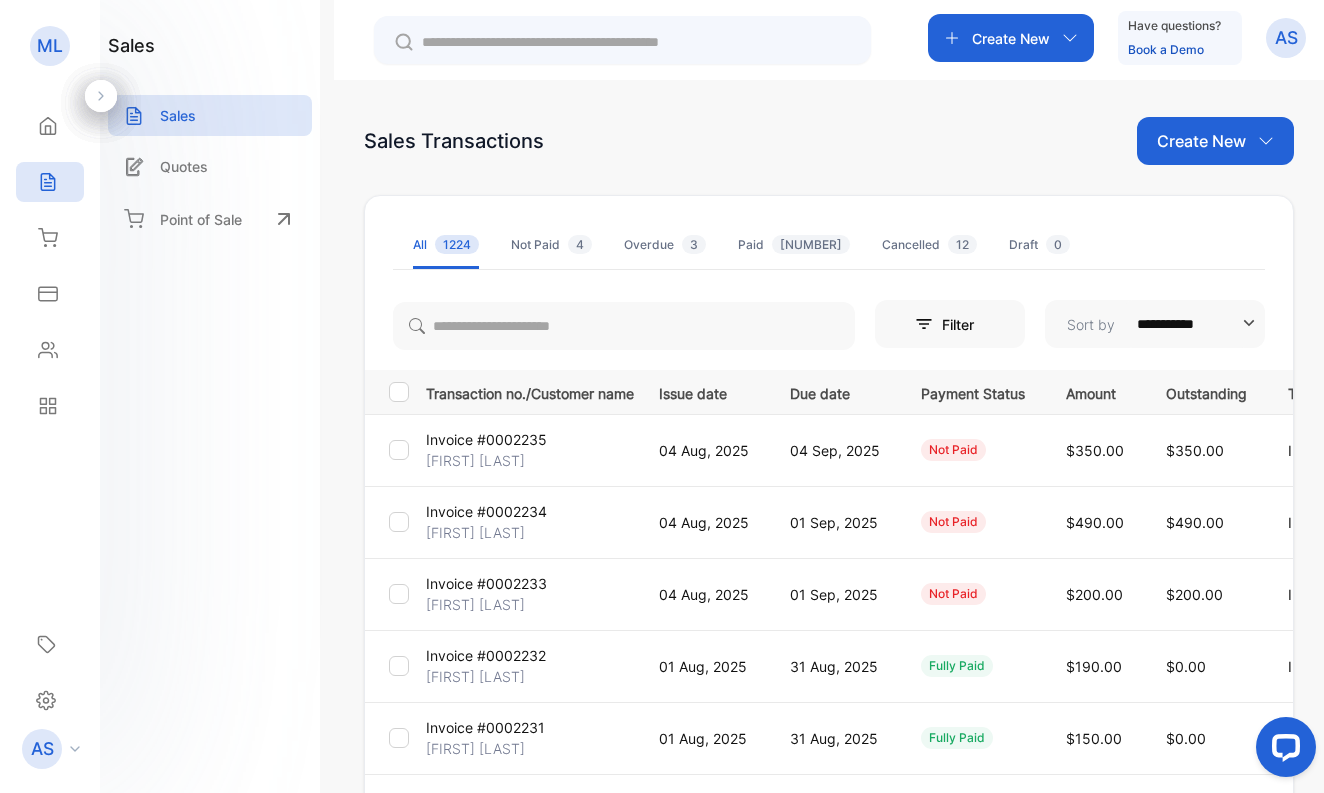 click on "[FIRST] [LAST]" at bounding box center [475, 460] 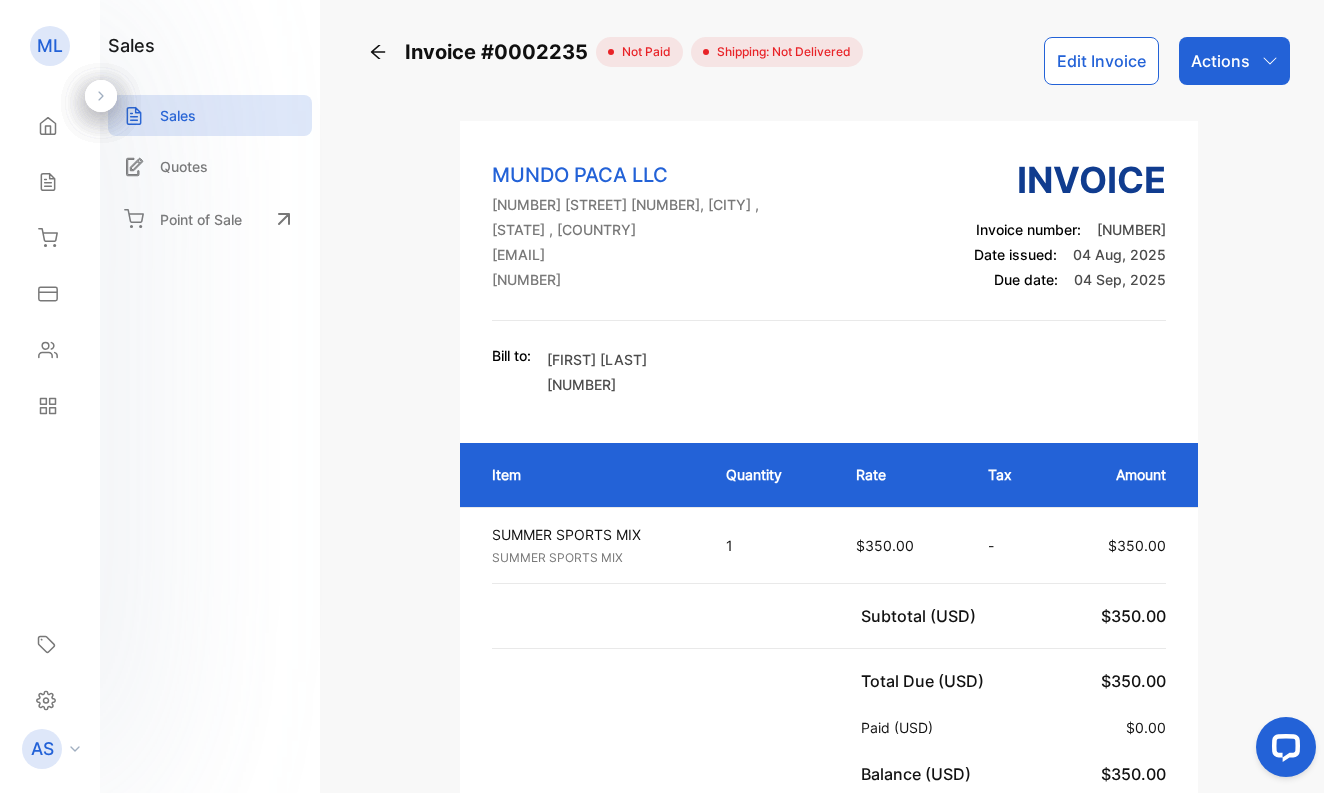 click on "Actions" at bounding box center [1220, 61] 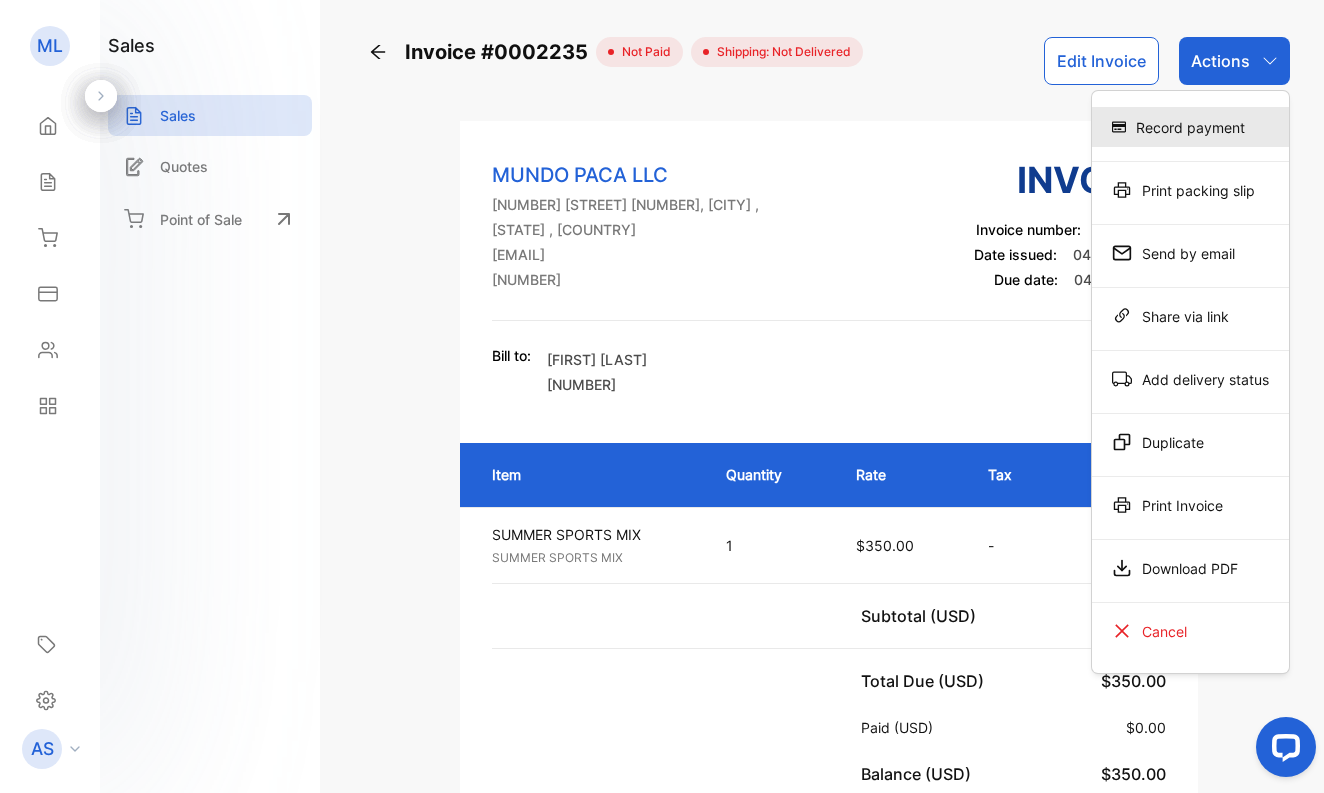 click on "Record payment" at bounding box center [1190, 127] 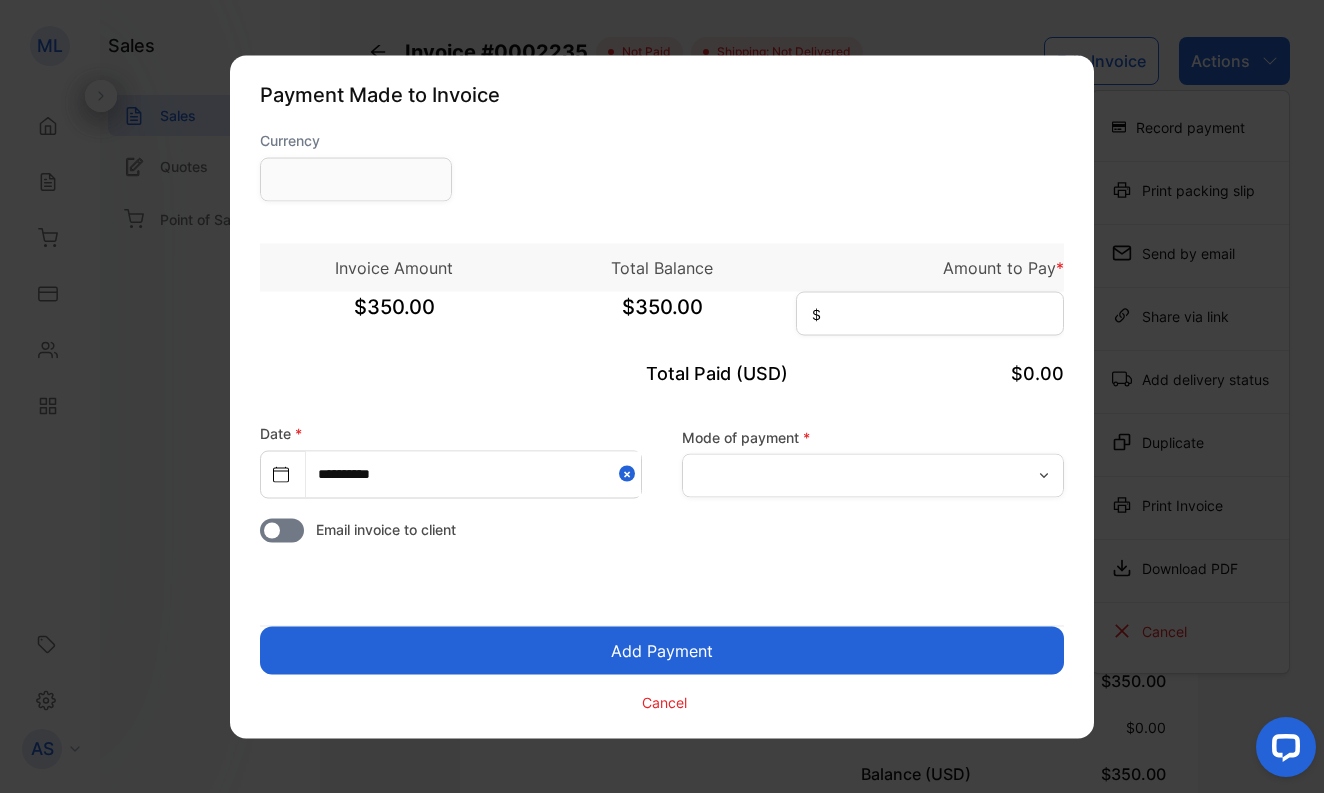 type on "**********" 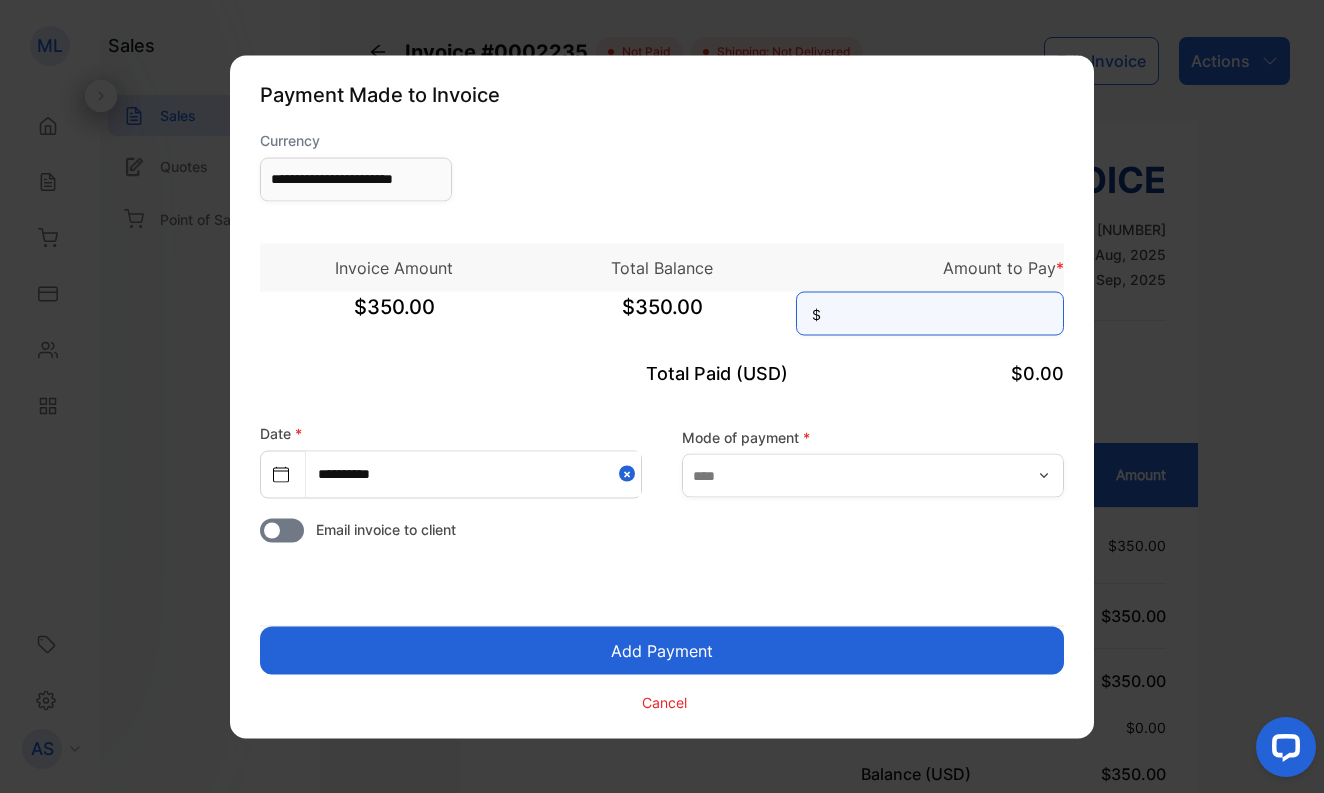 click at bounding box center (930, 313) 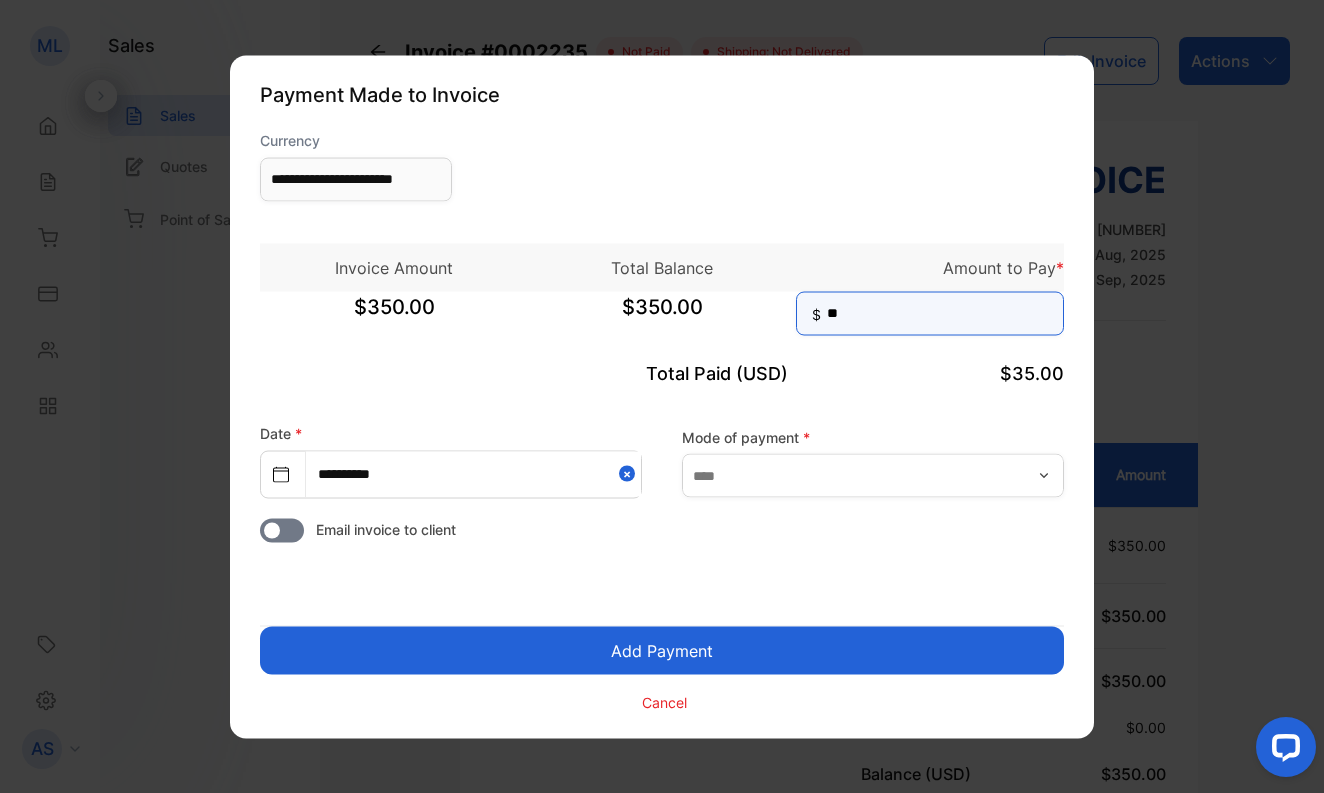 type on "***" 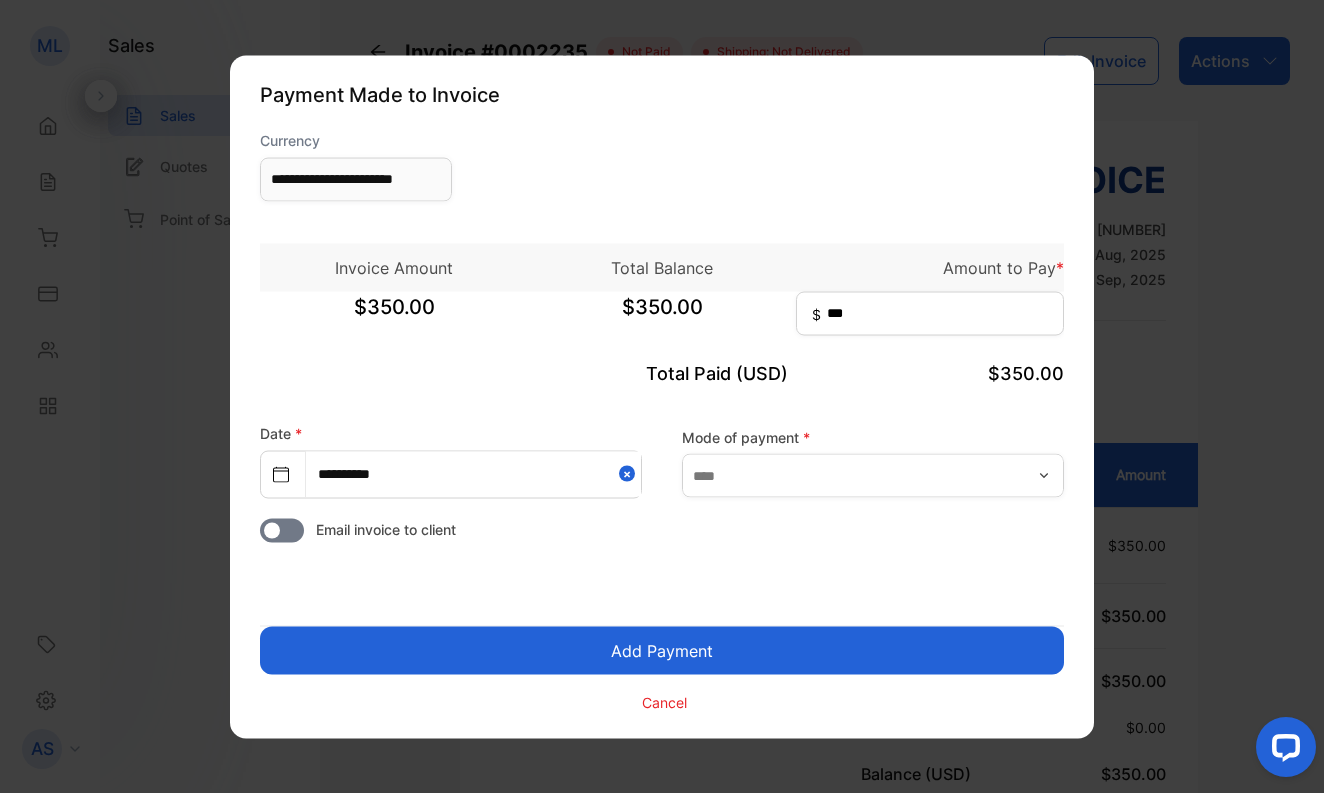 click on "Add Payment" at bounding box center (662, 650) 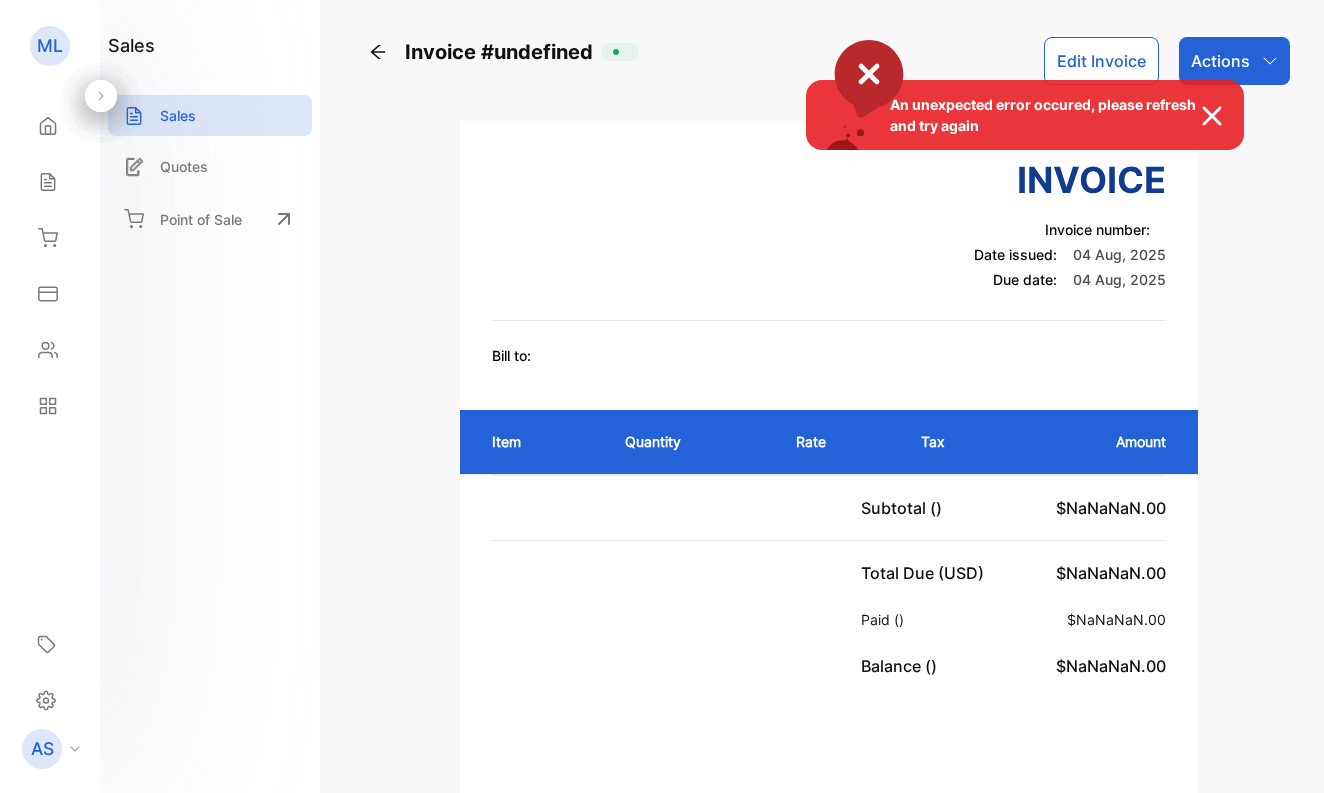 scroll, scrollTop: 0, scrollLeft: 0, axis: both 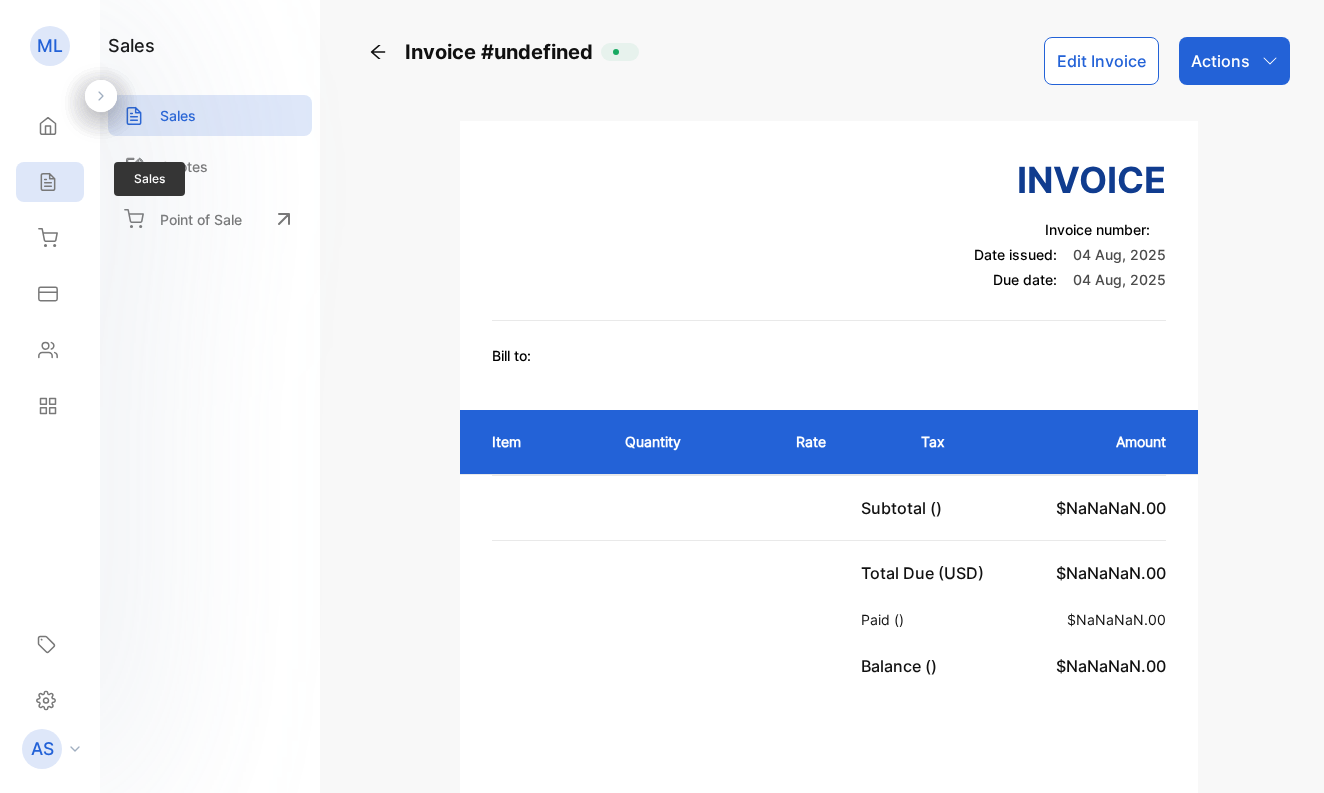 click 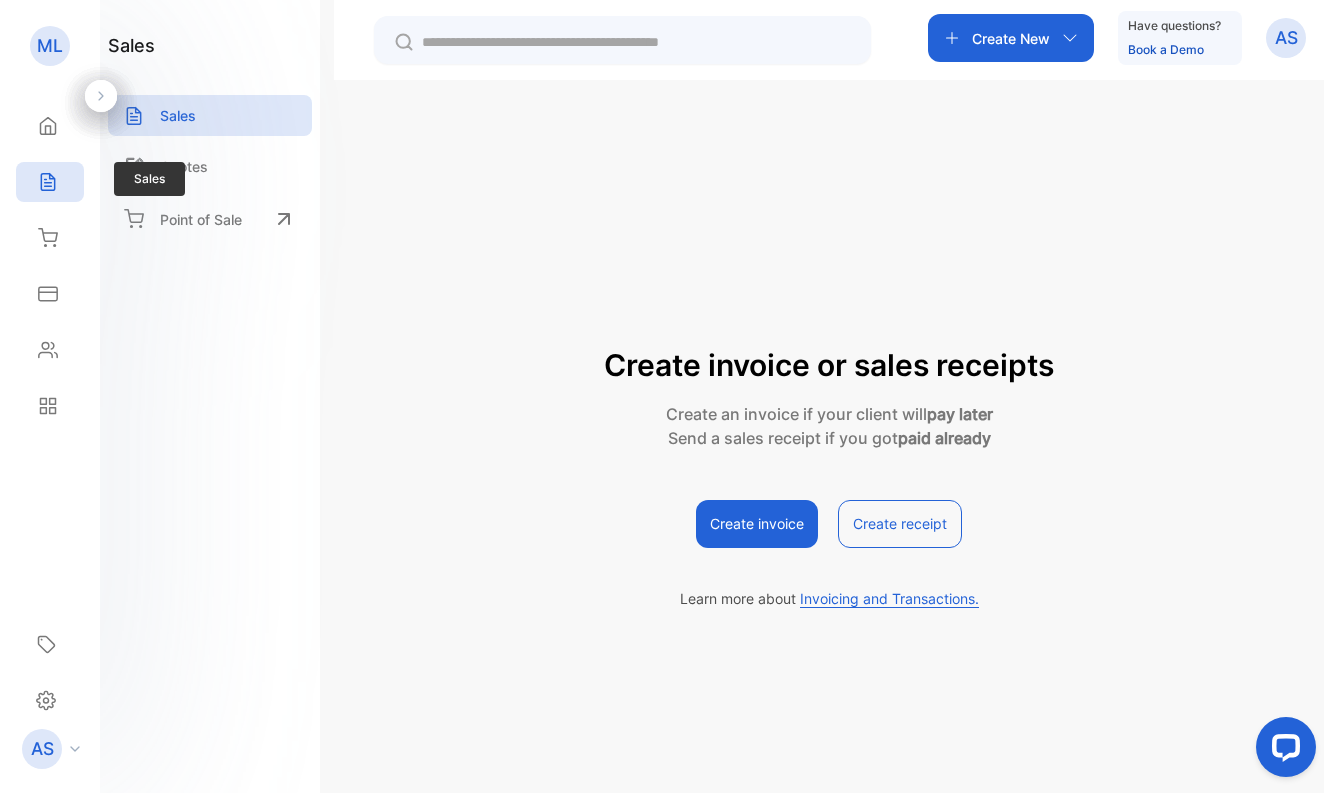 scroll, scrollTop: 0, scrollLeft: 0, axis: both 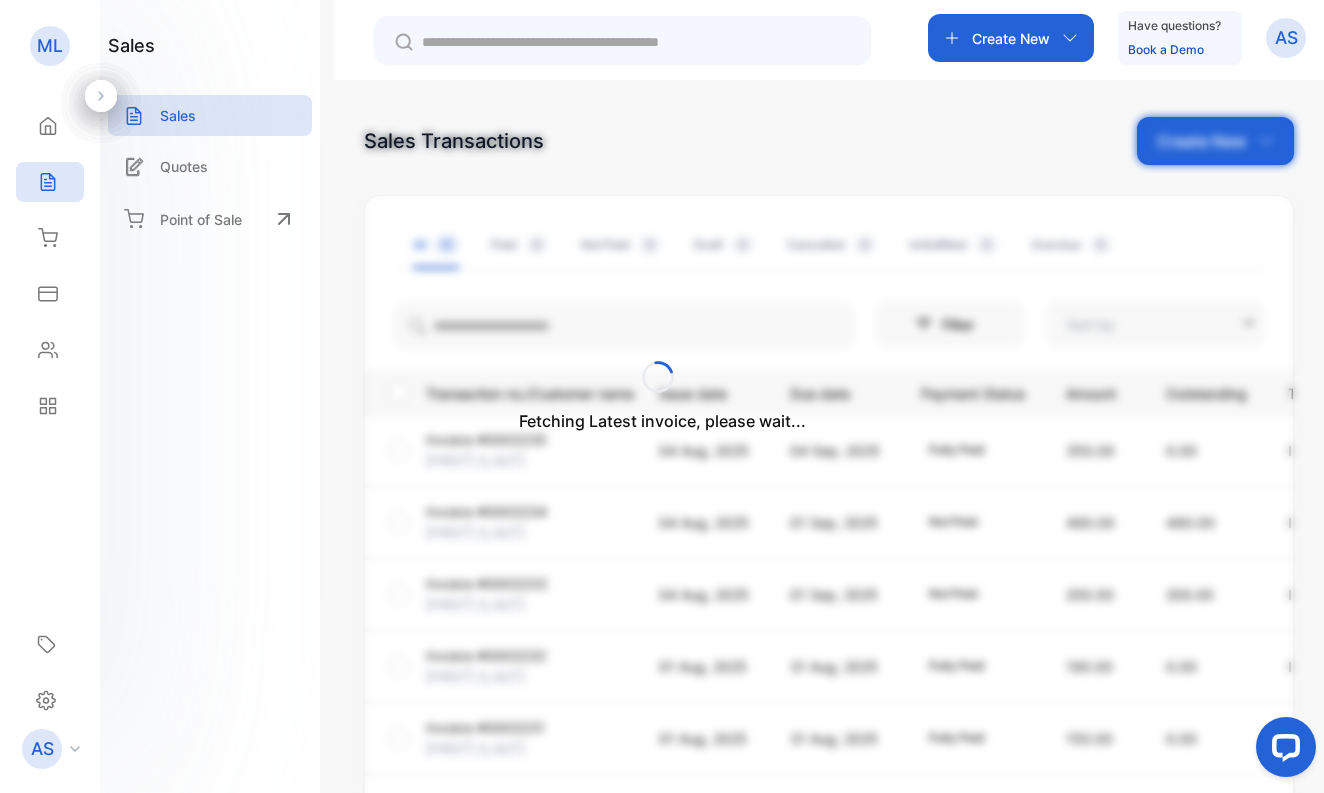 type on "**********" 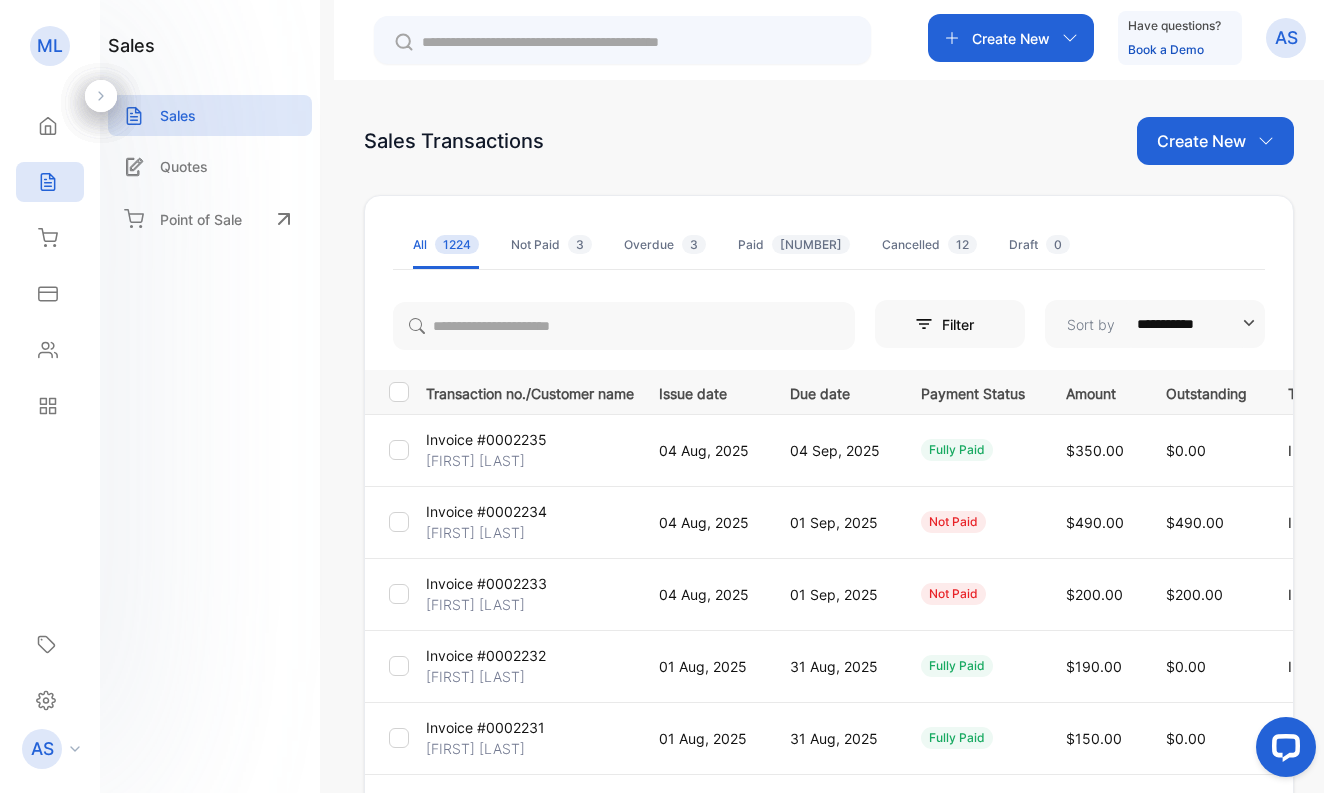 click on "[FIRST] [LAST]" at bounding box center [475, 532] 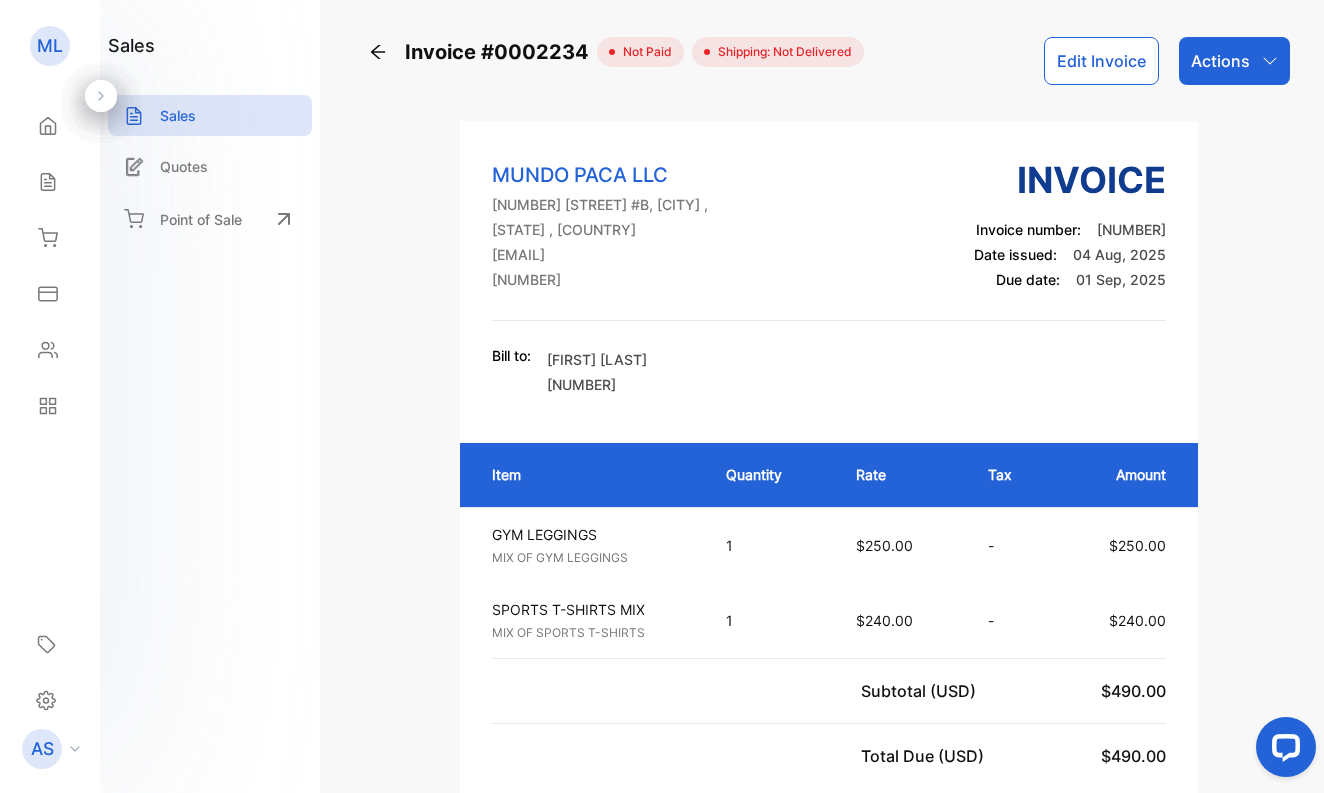 click on "Actions" at bounding box center [1220, 61] 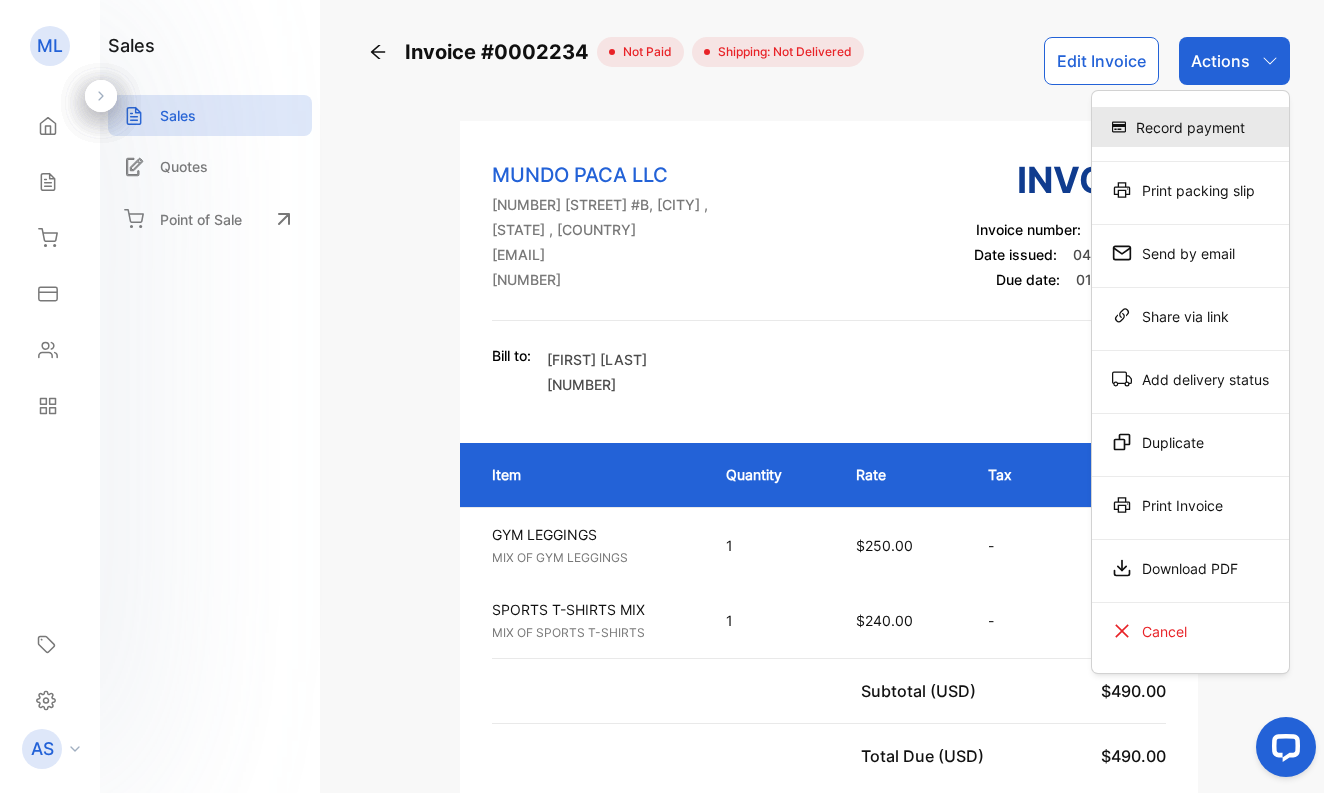 click on "Record payment" at bounding box center [1190, 127] 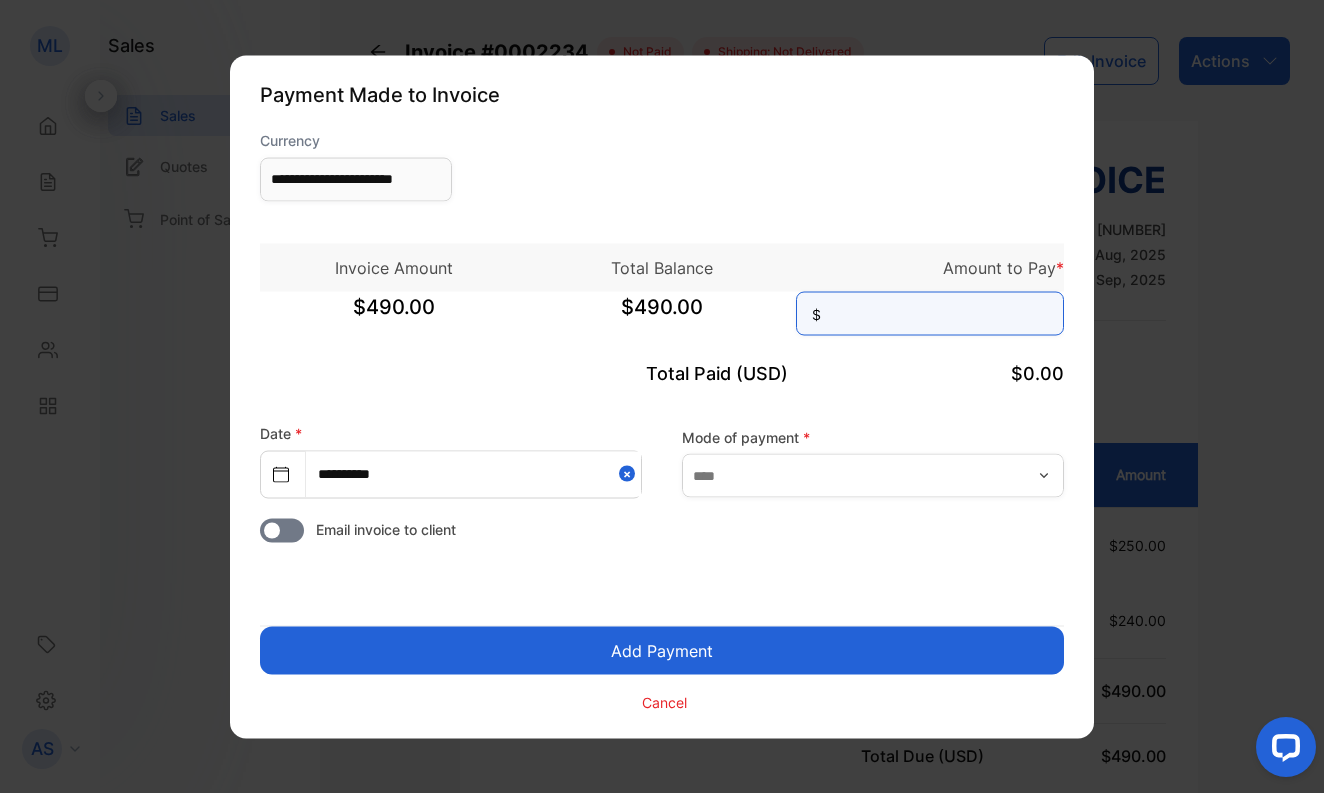 click at bounding box center (930, 313) 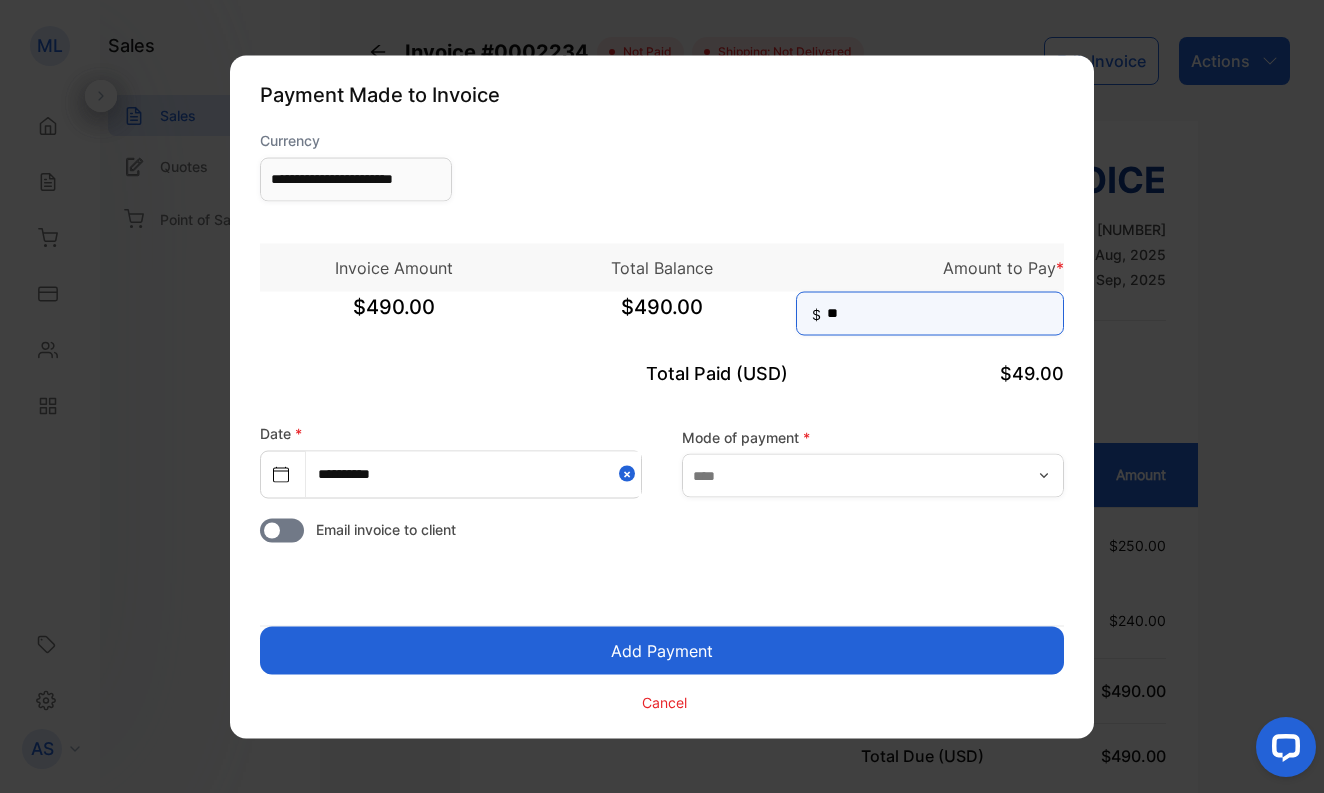 type on "***" 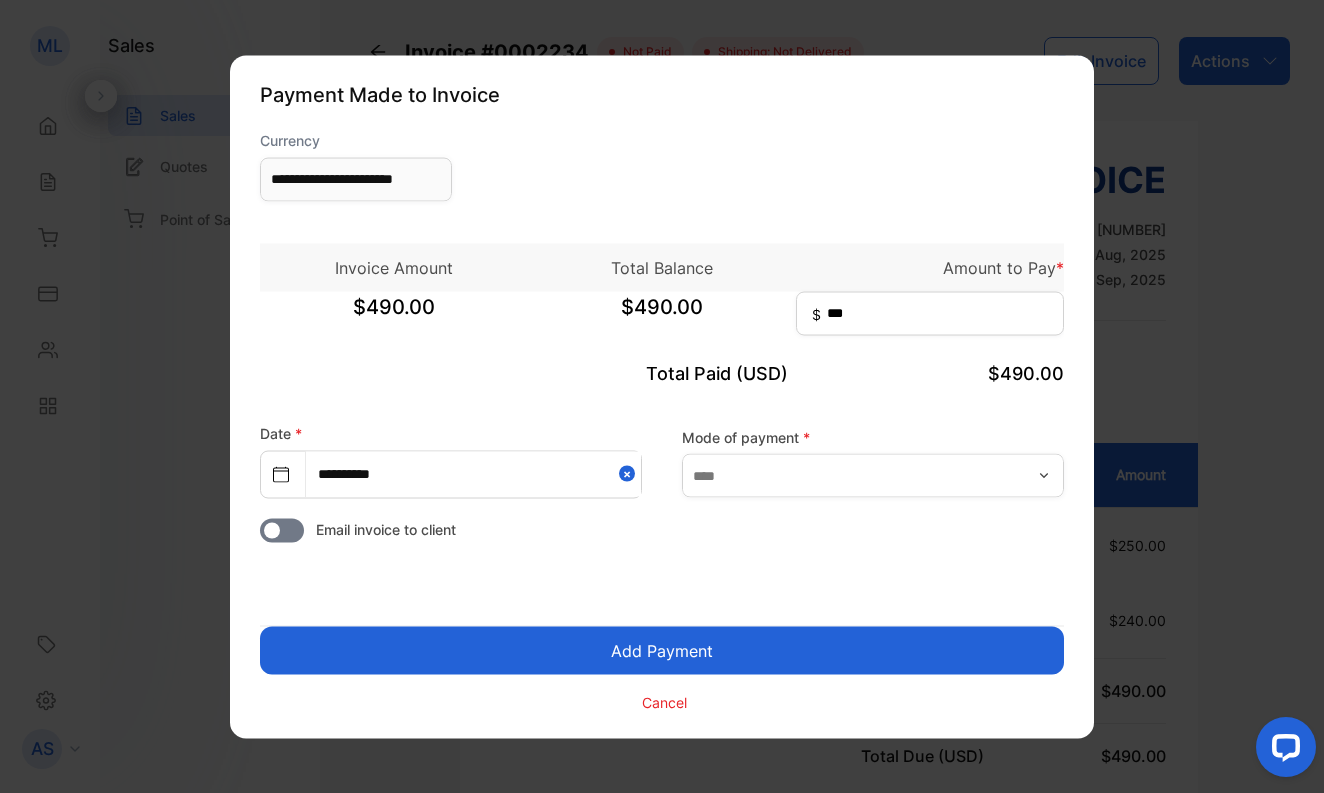 click on "Add Payment" at bounding box center (662, 650) 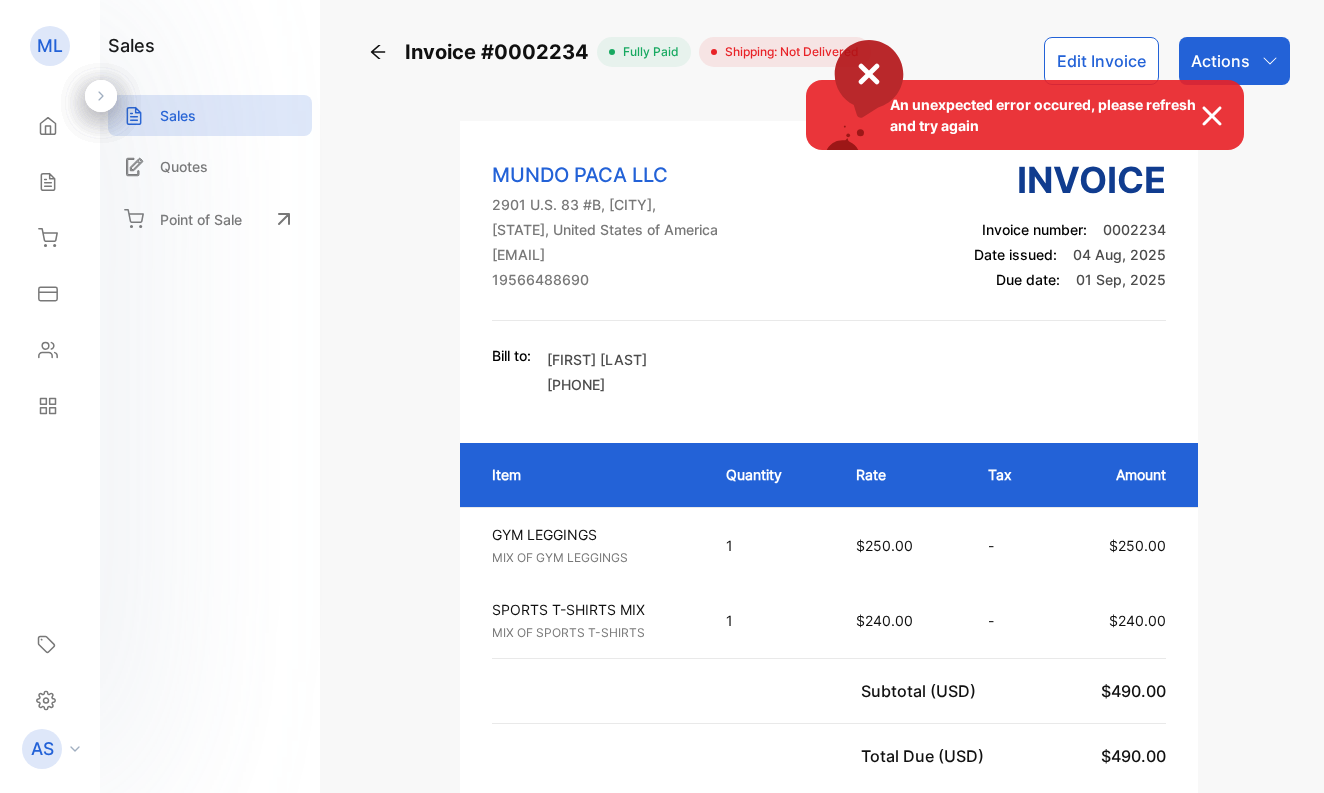 scroll, scrollTop: 0, scrollLeft: 0, axis: both 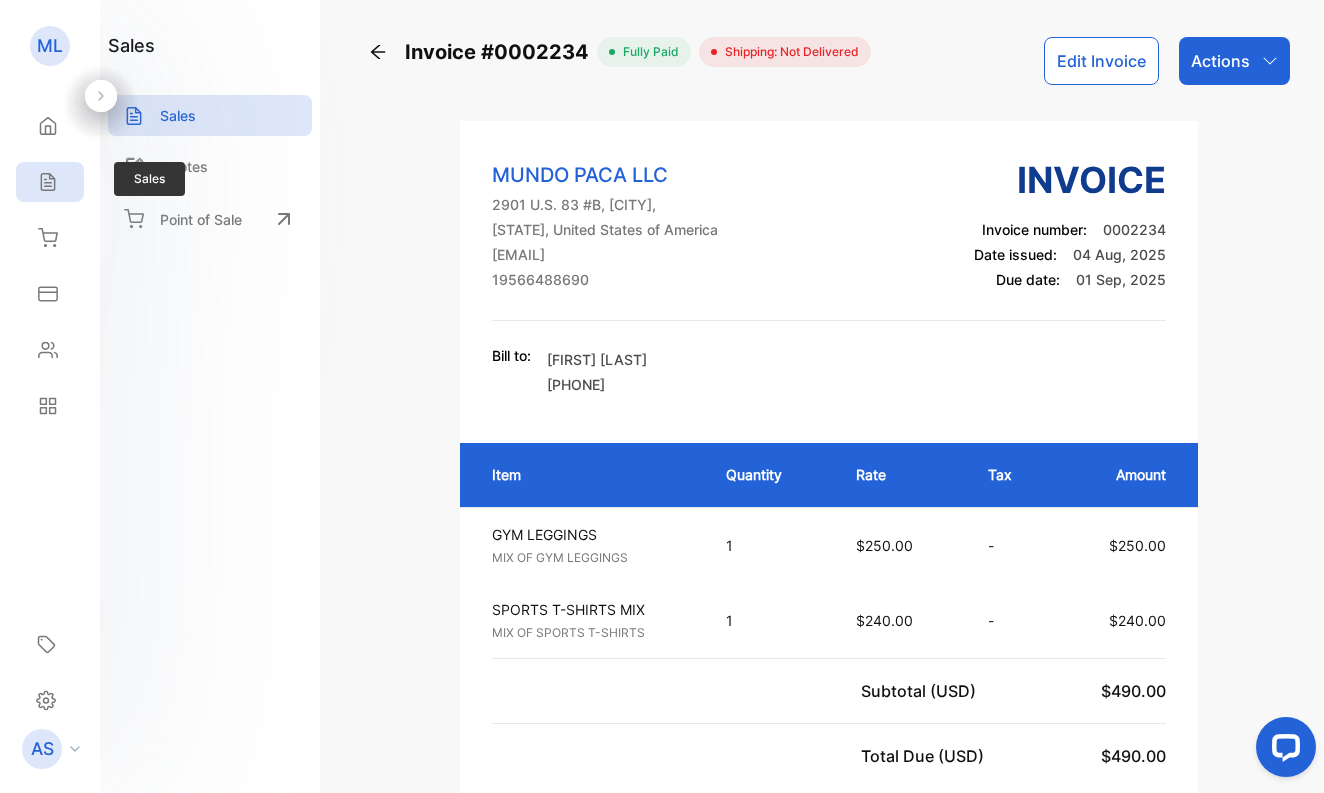 click 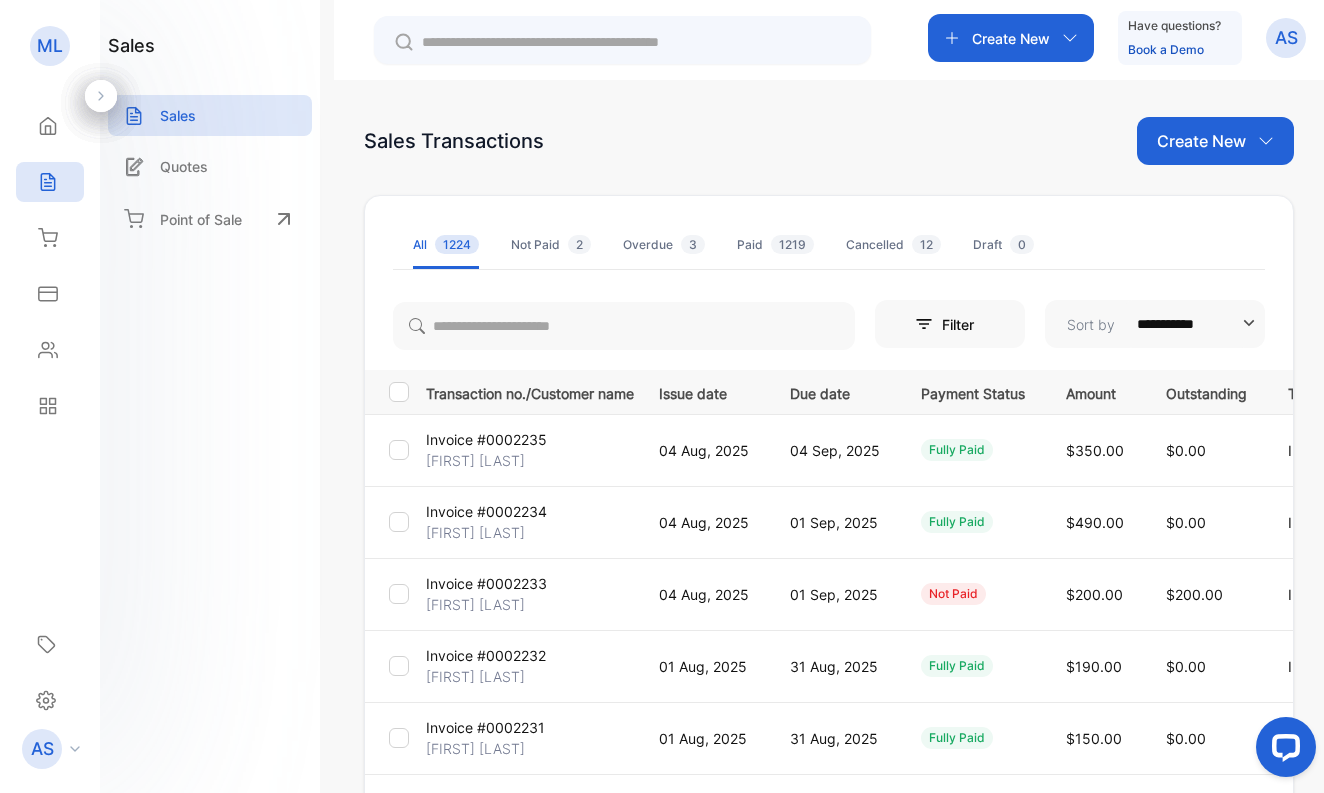 scroll, scrollTop: 3, scrollLeft: 0, axis: vertical 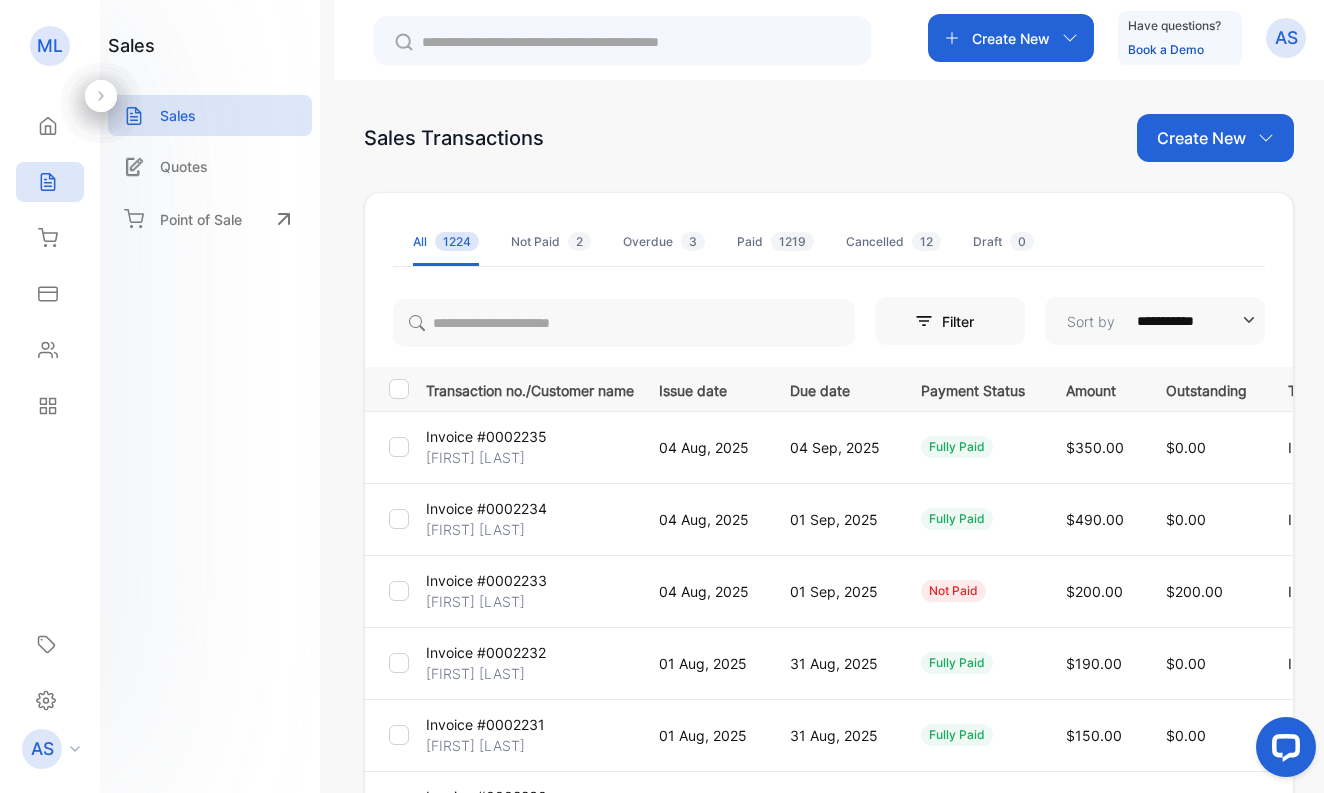 click on "Create New" at bounding box center (1201, 138) 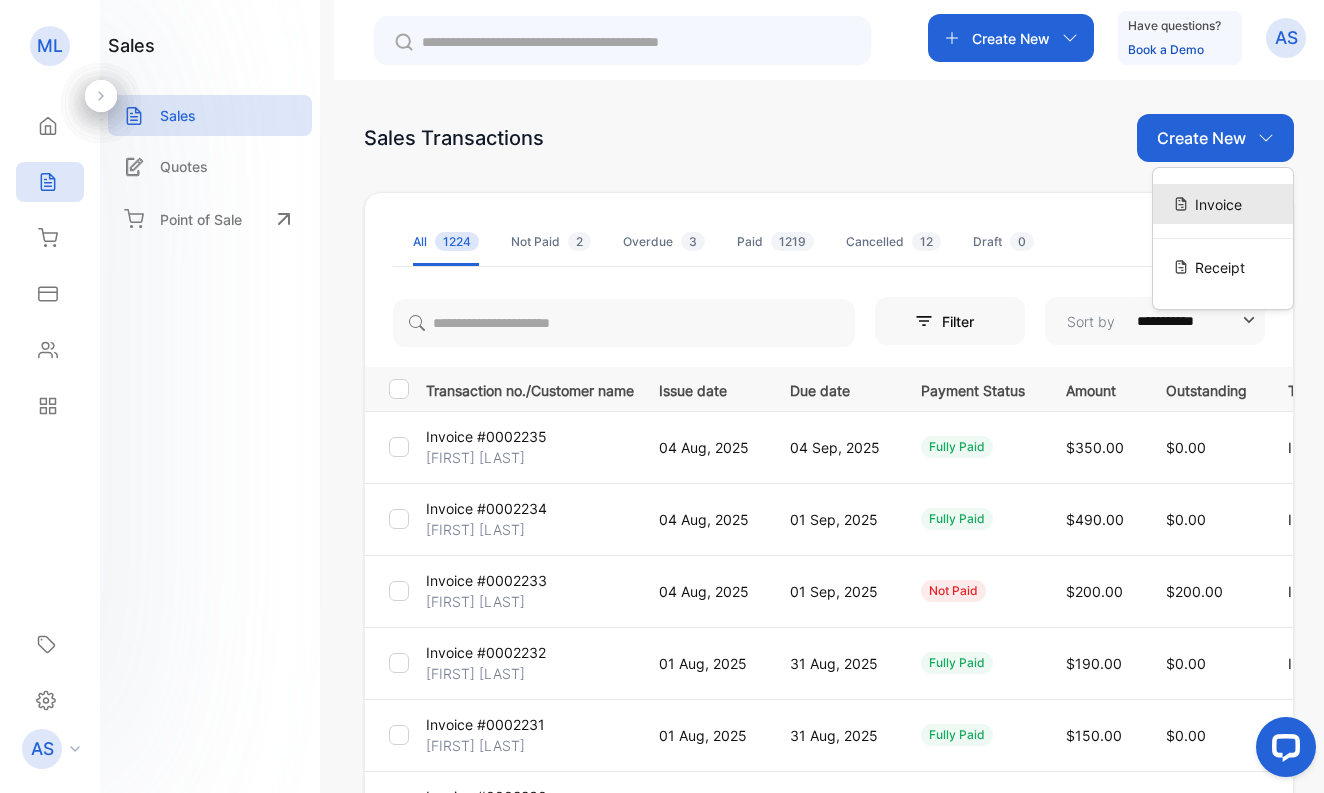 click on "Invoice" at bounding box center (1218, 204) 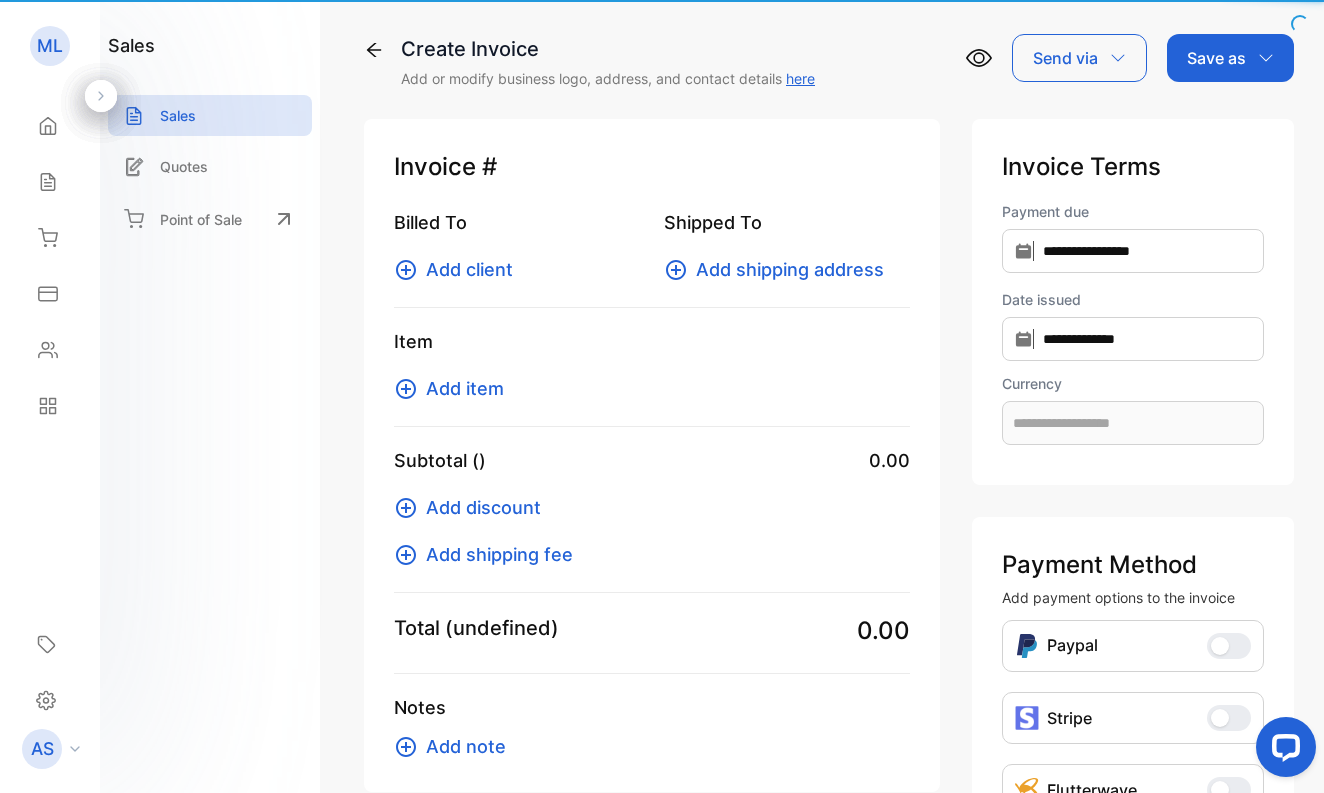 type on "**********" 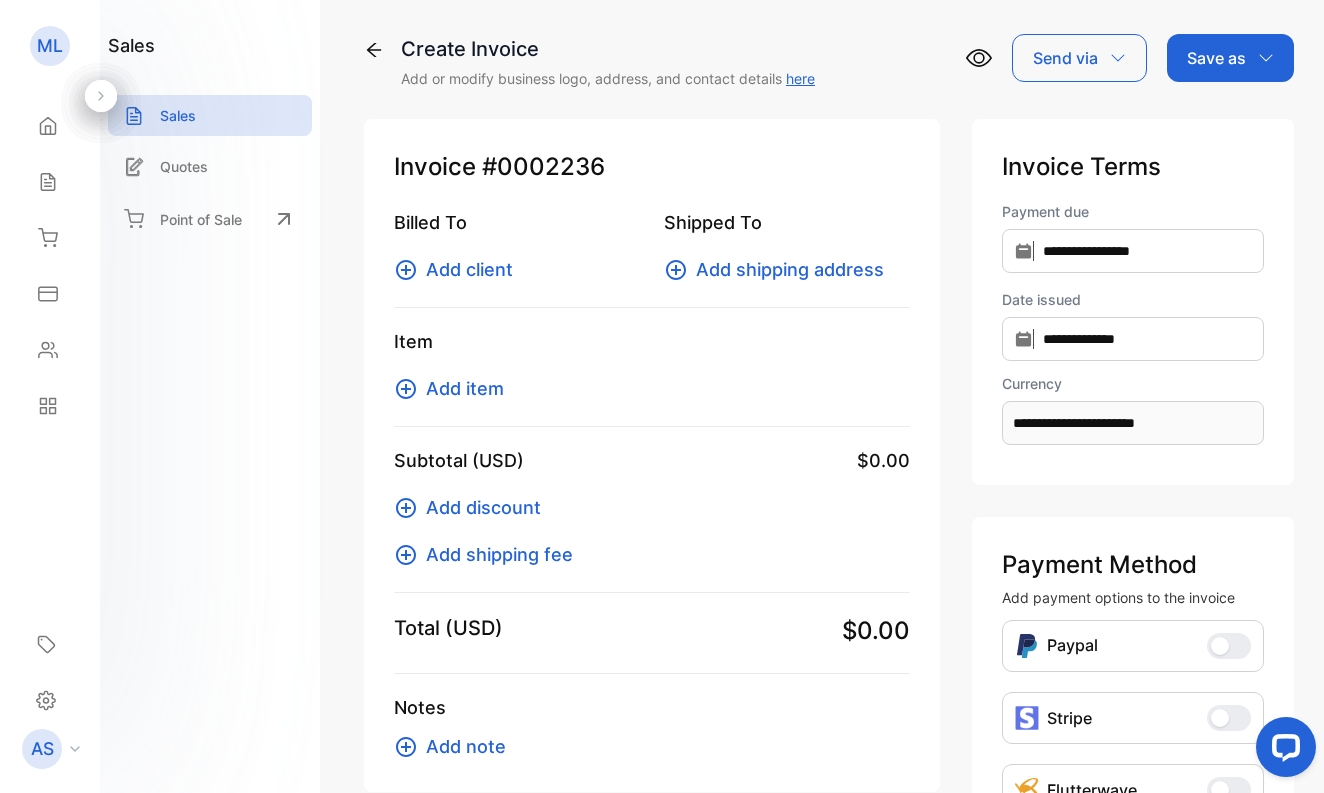 click on "Add client" at bounding box center [469, 269] 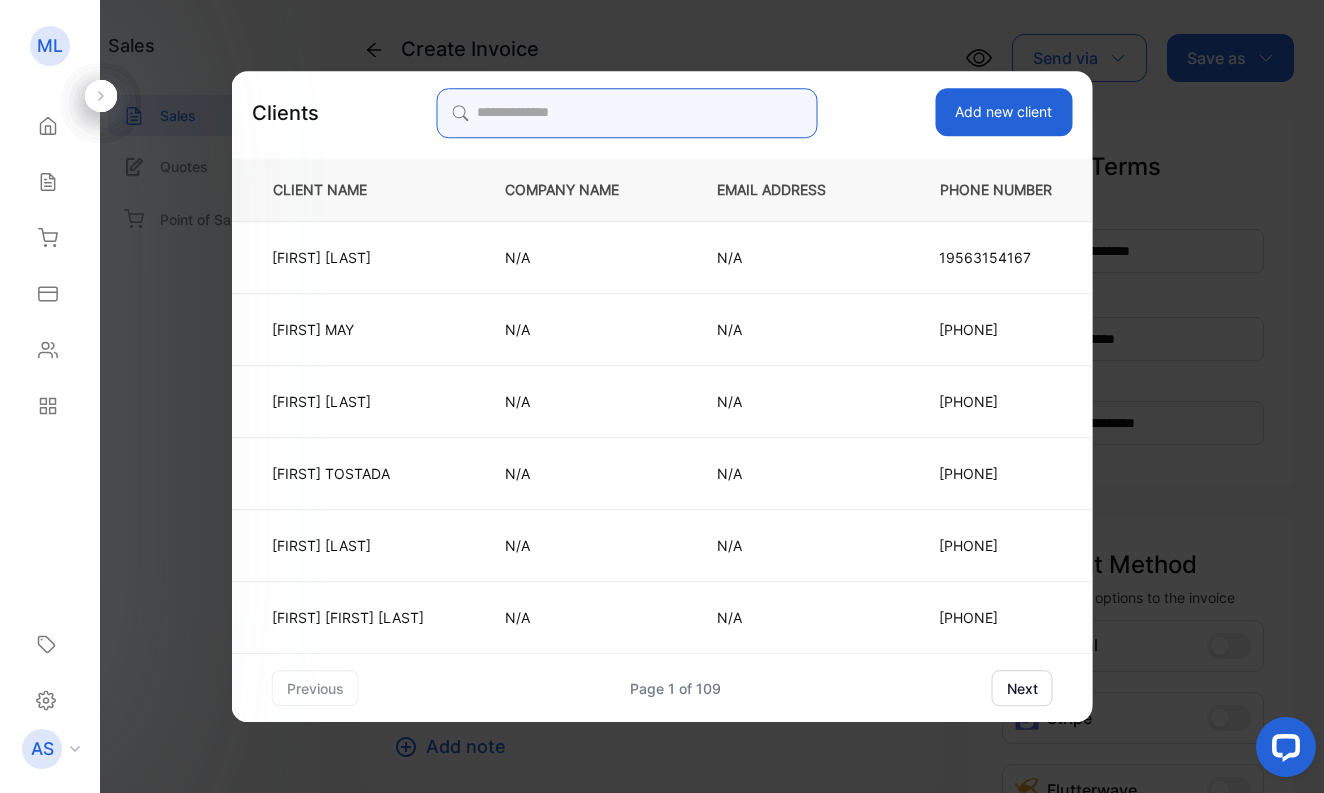 click at bounding box center [627, 113] 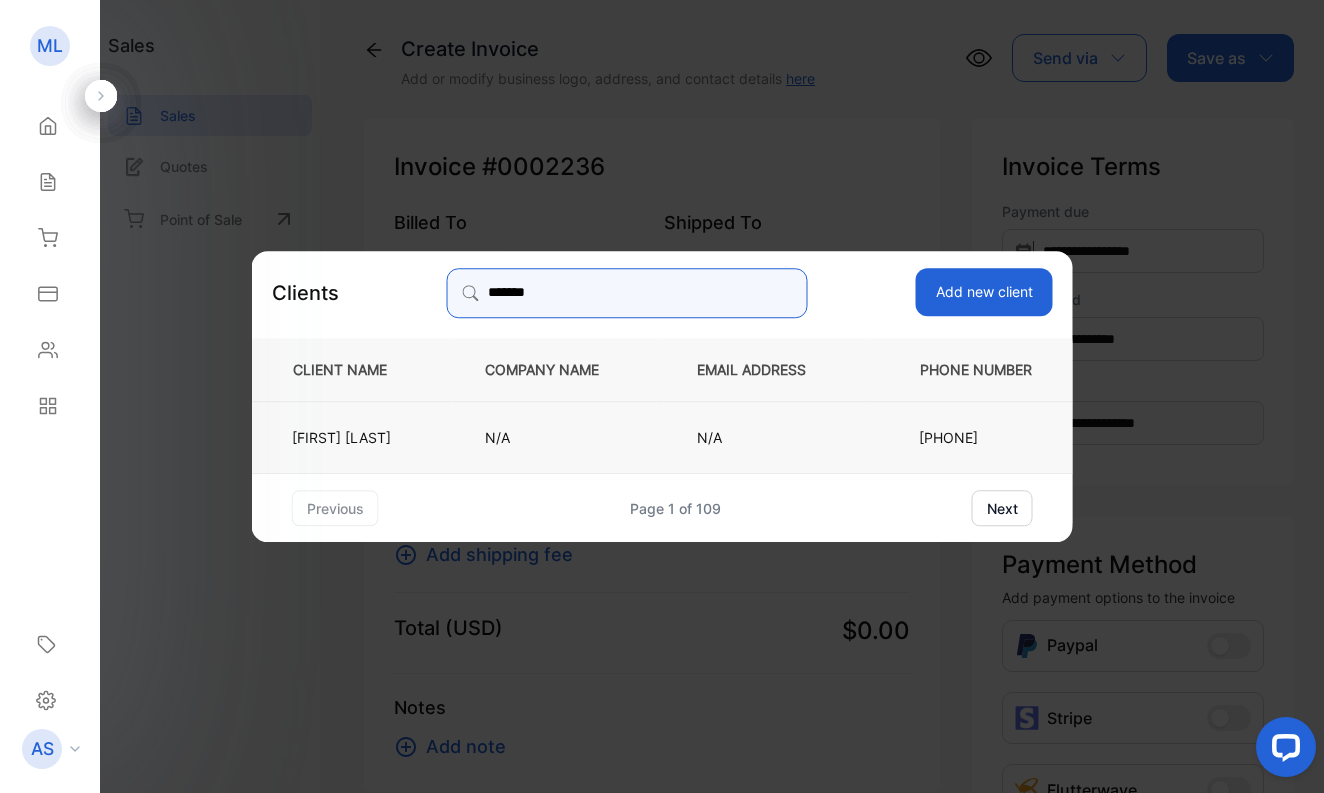 type on "*******" 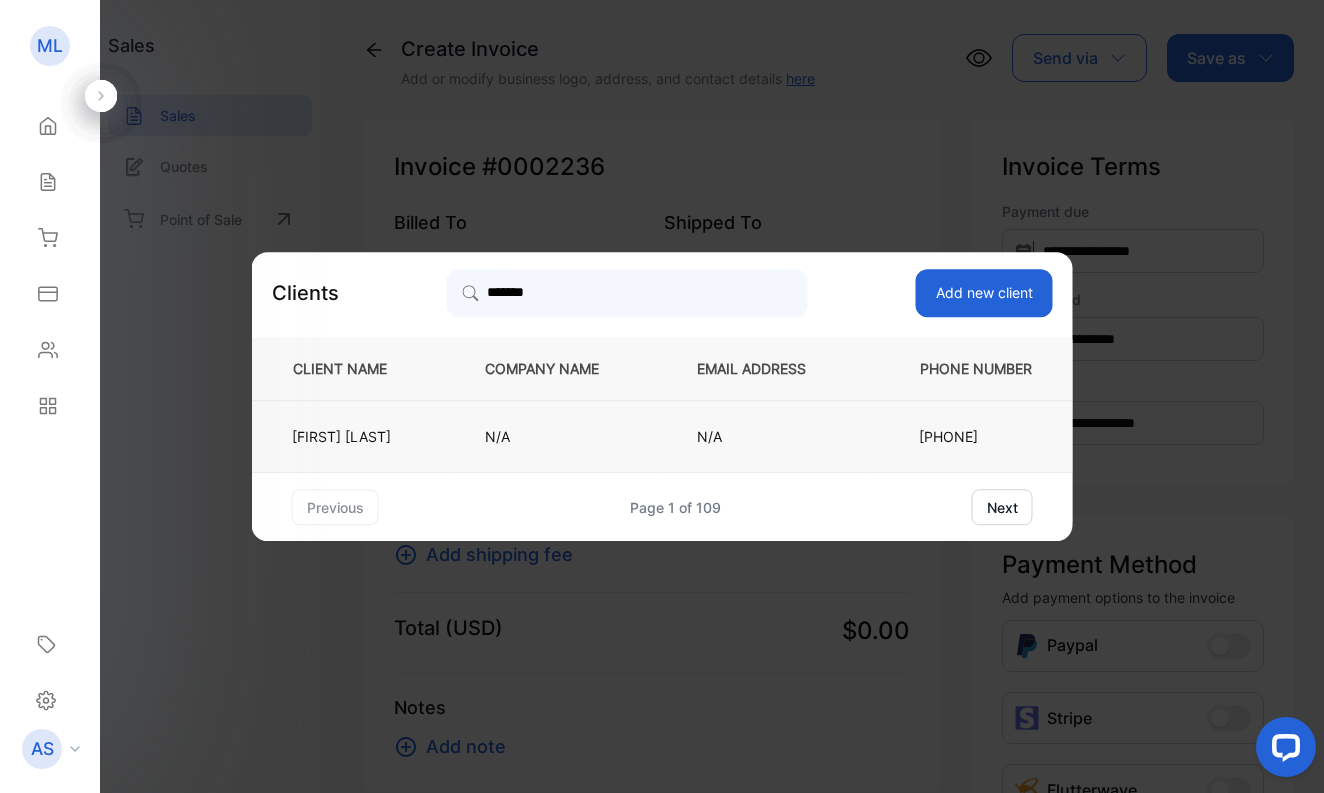 click on "VITALINA   AYALA" at bounding box center [348, 436] 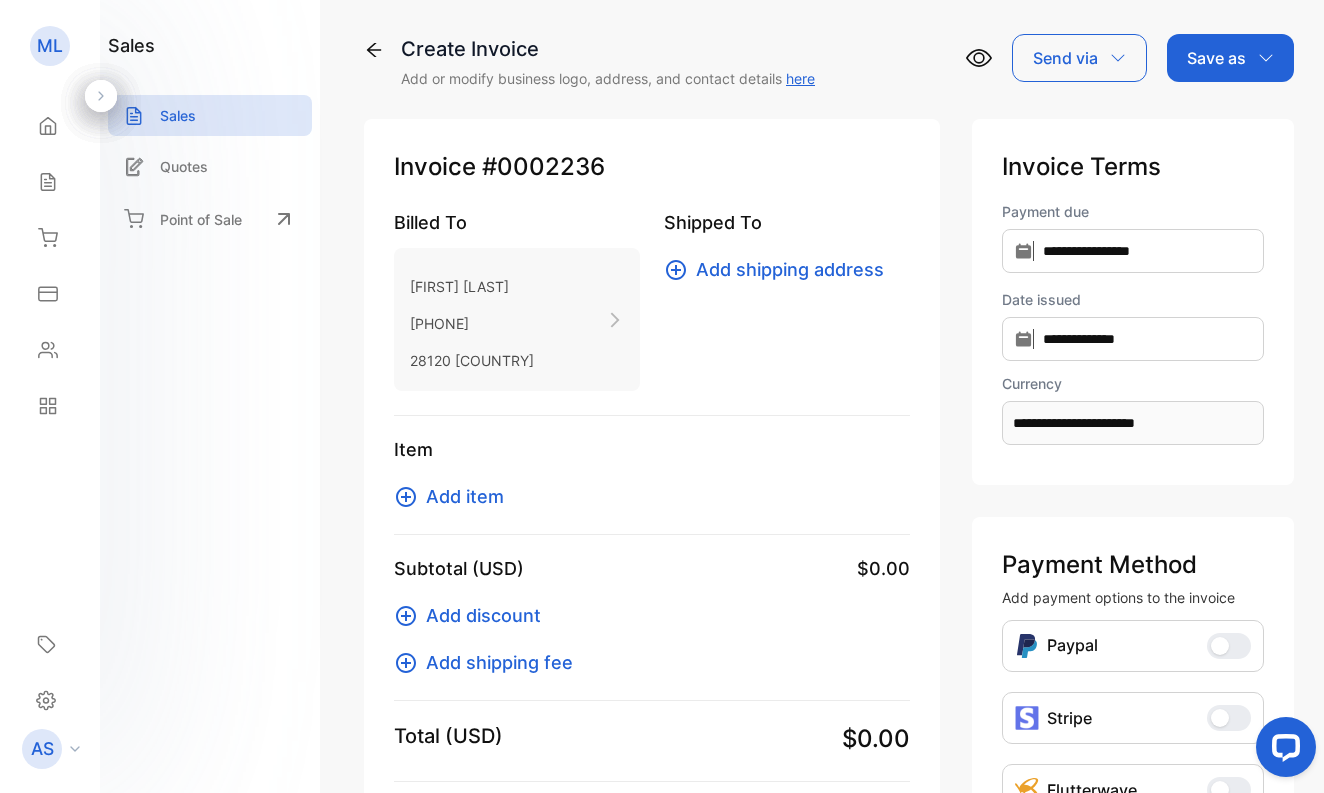 click on "Add item" at bounding box center [465, 496] 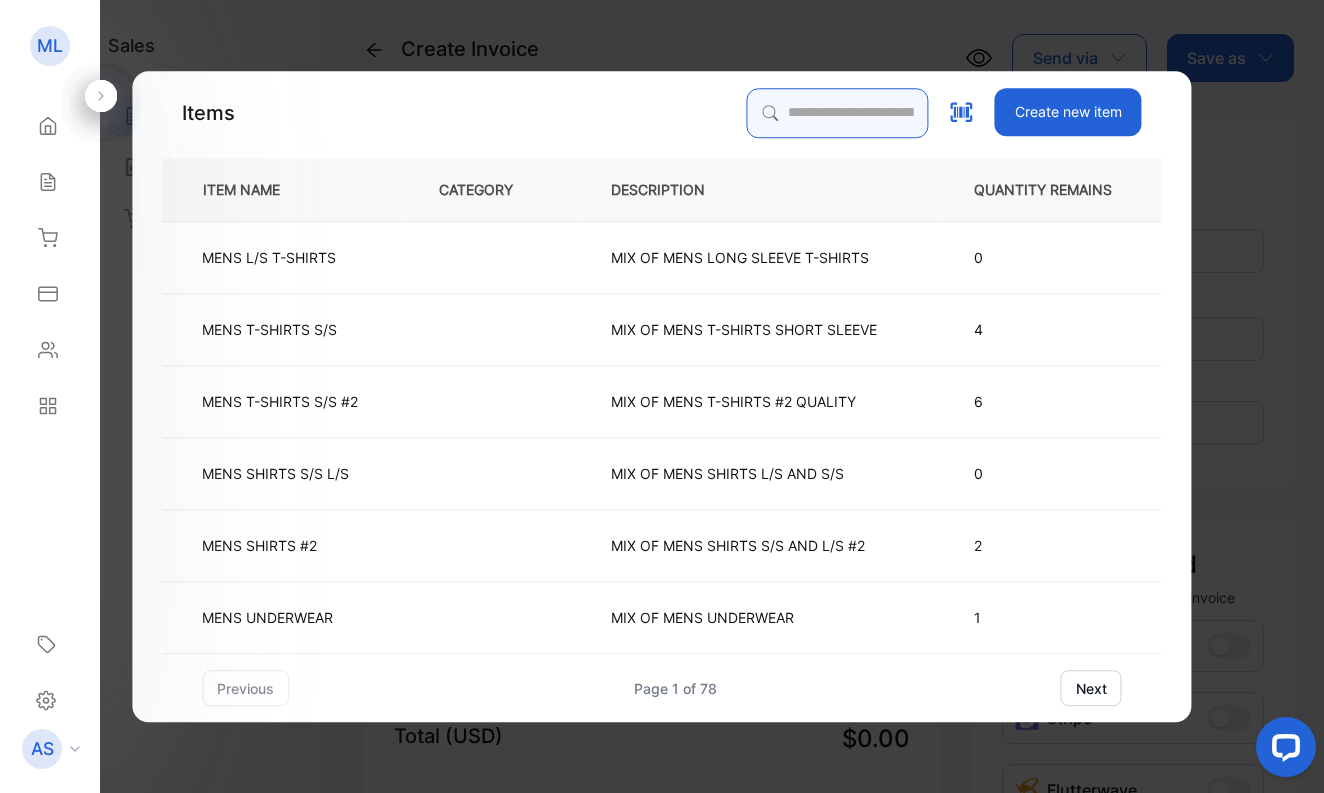 click at bounding box center (838, 113) 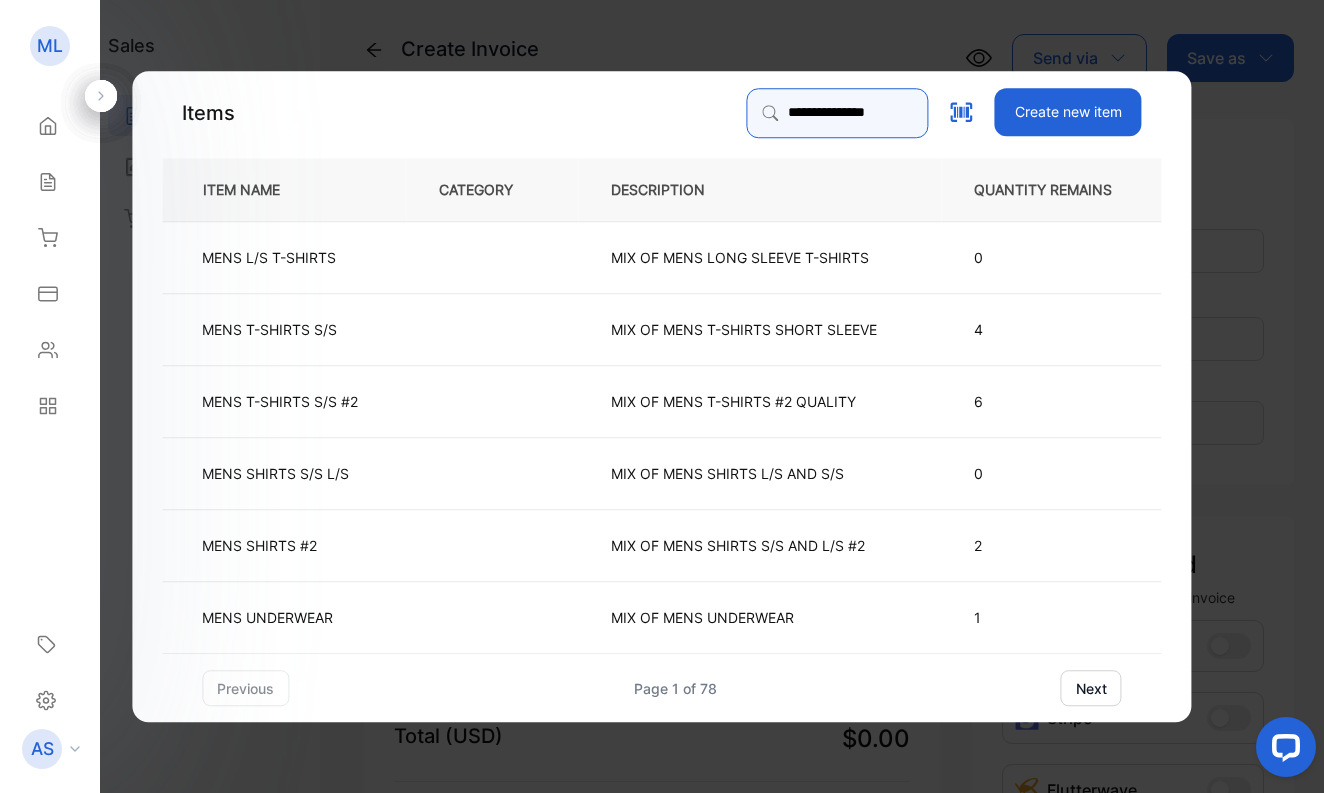 type on "**********" 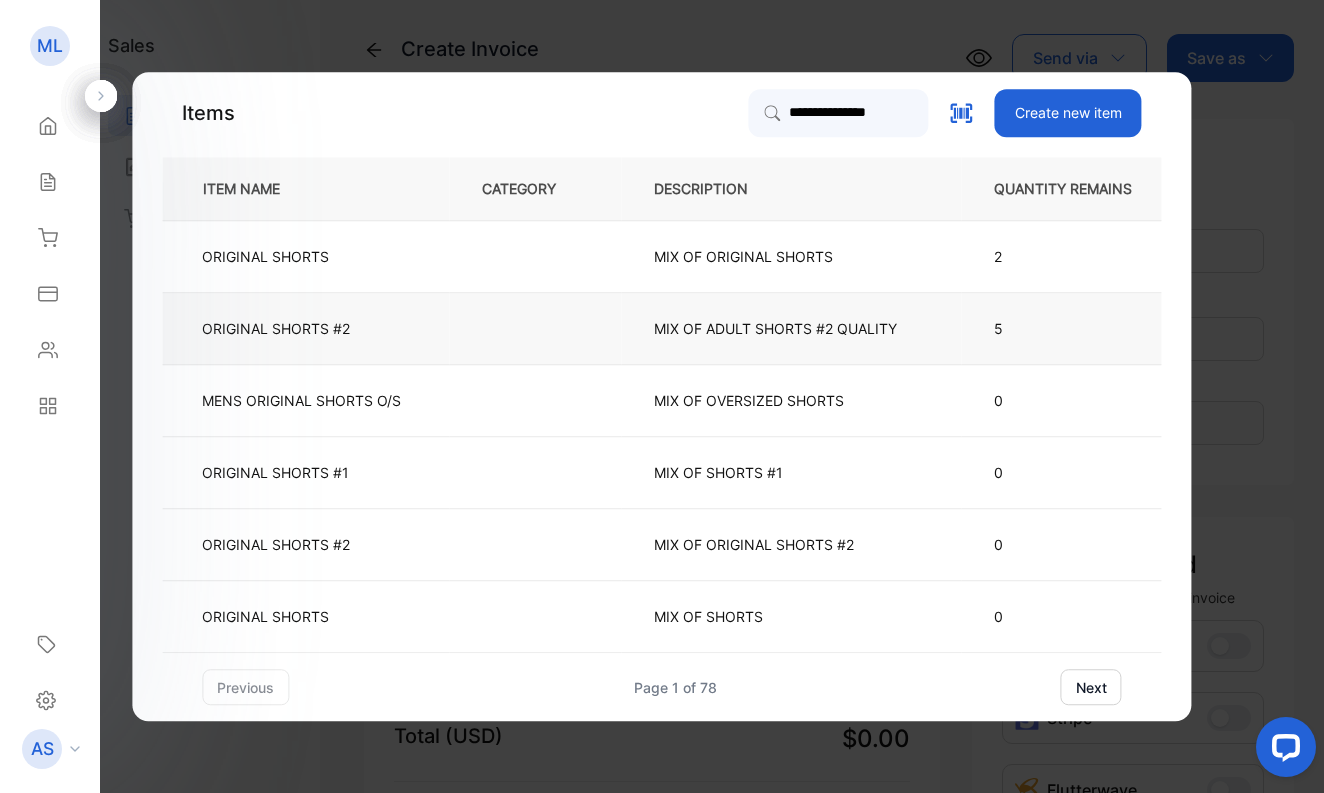 click on "ORIGINAL SHORTS #2" at bounding box center (276, 328) 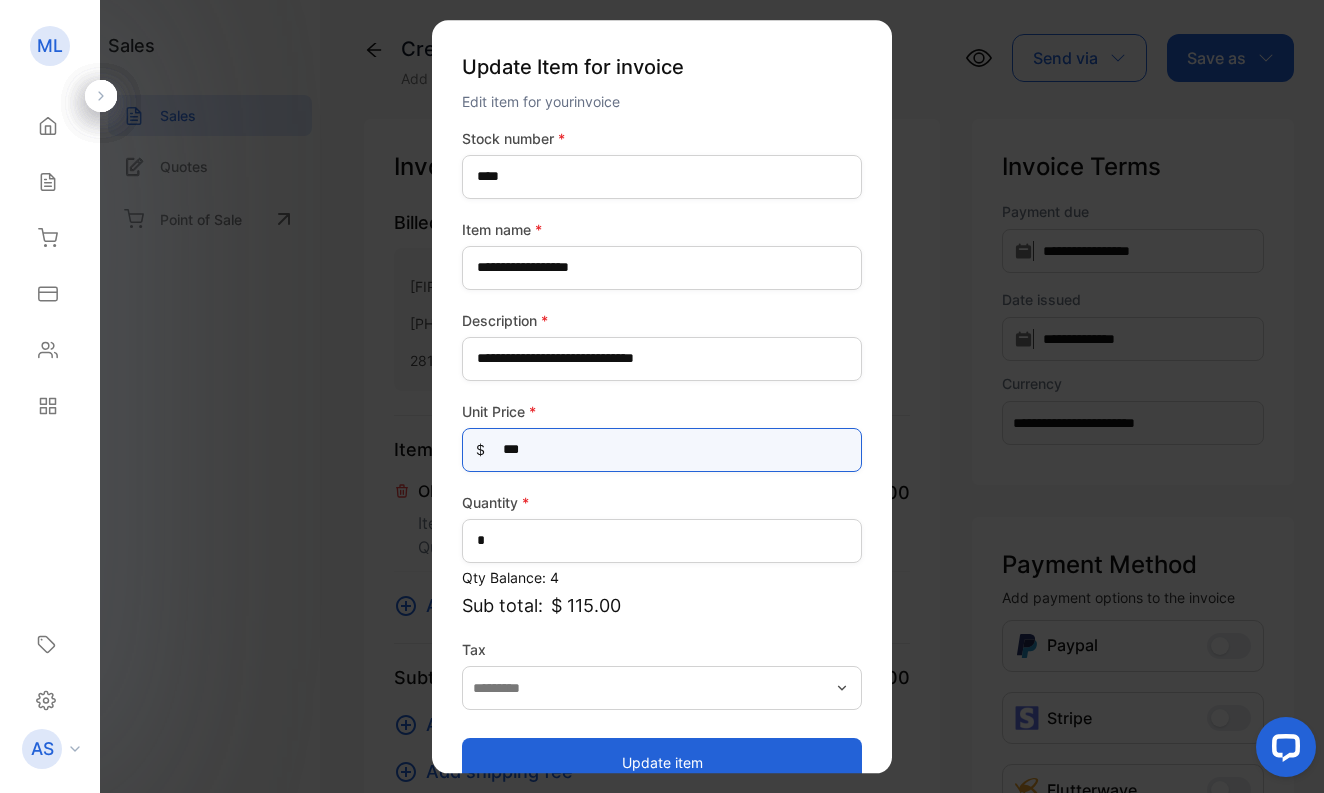 click on "***" at bounding box center [662, 450] 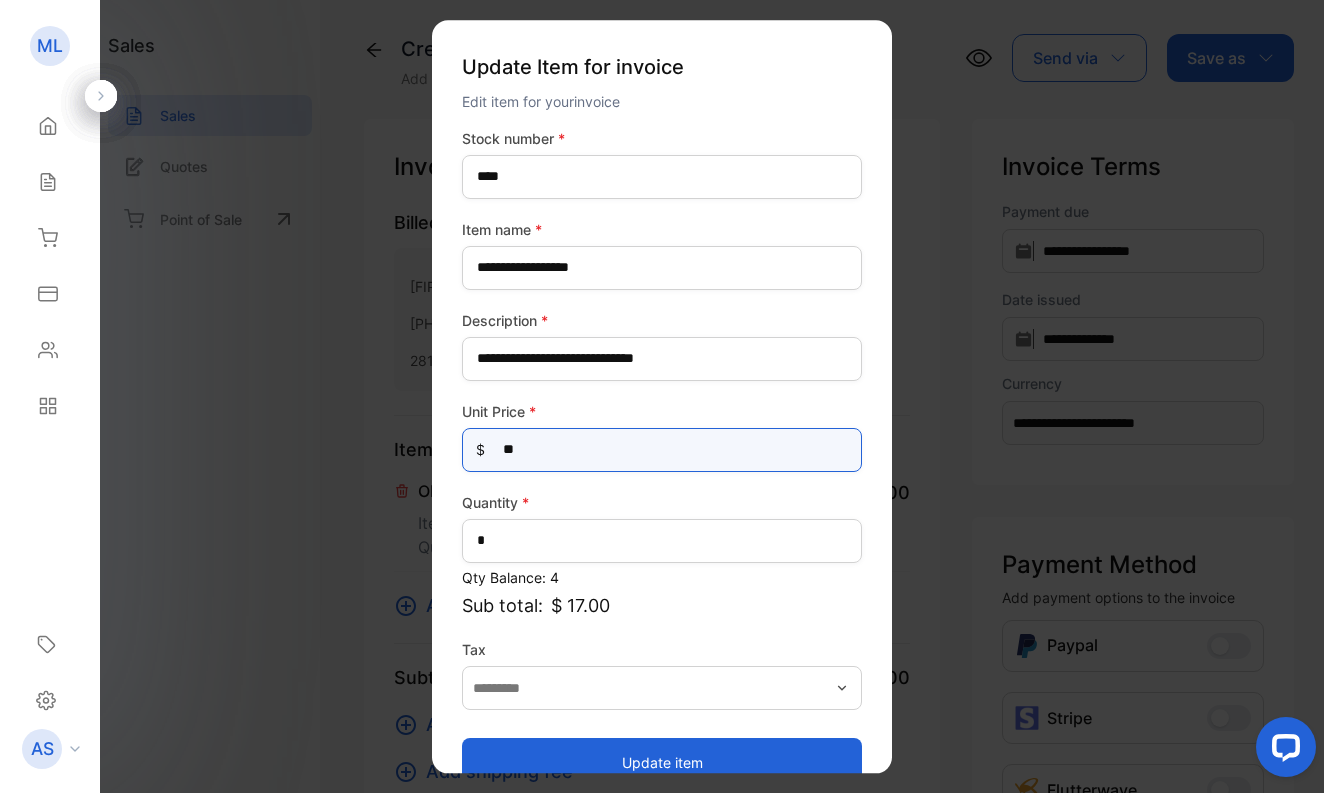 type on "***" 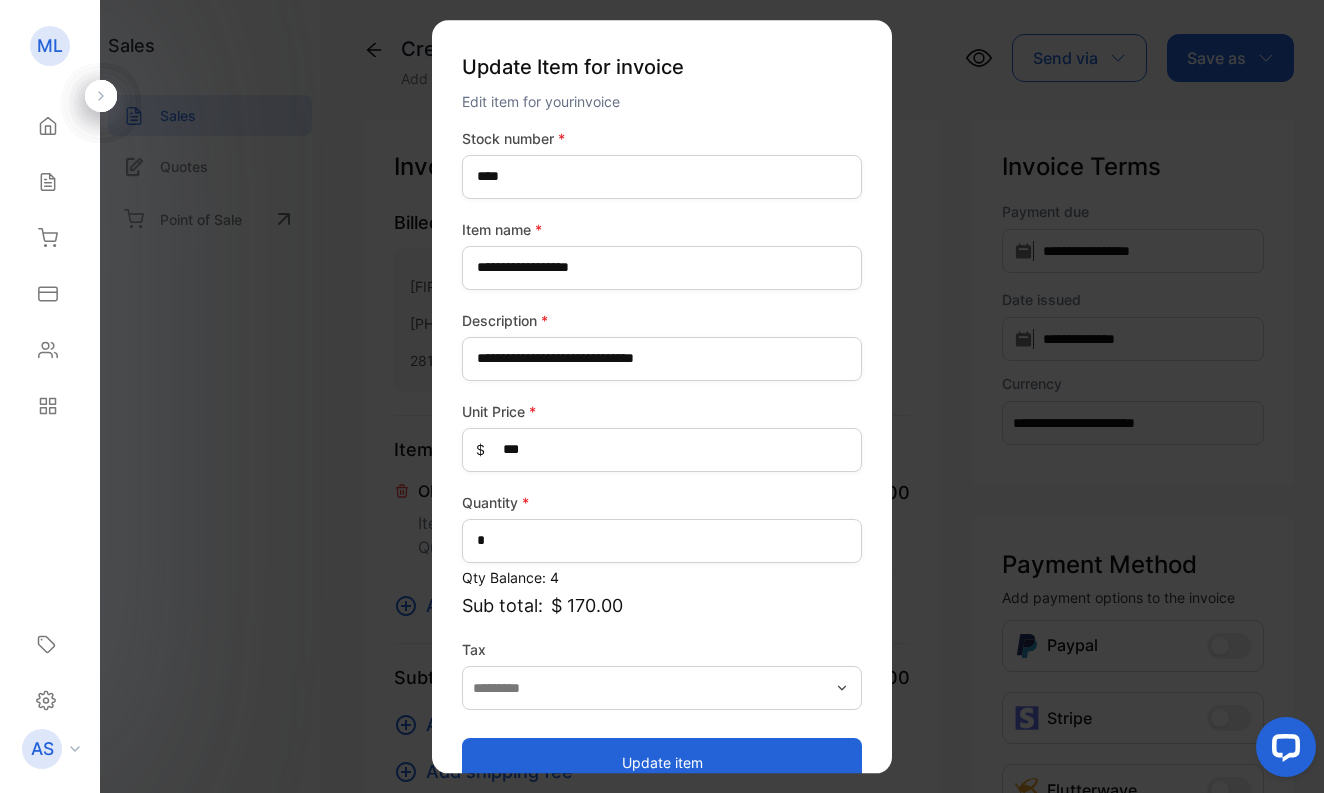 click on "Update item" at bounding box center (662, 762) 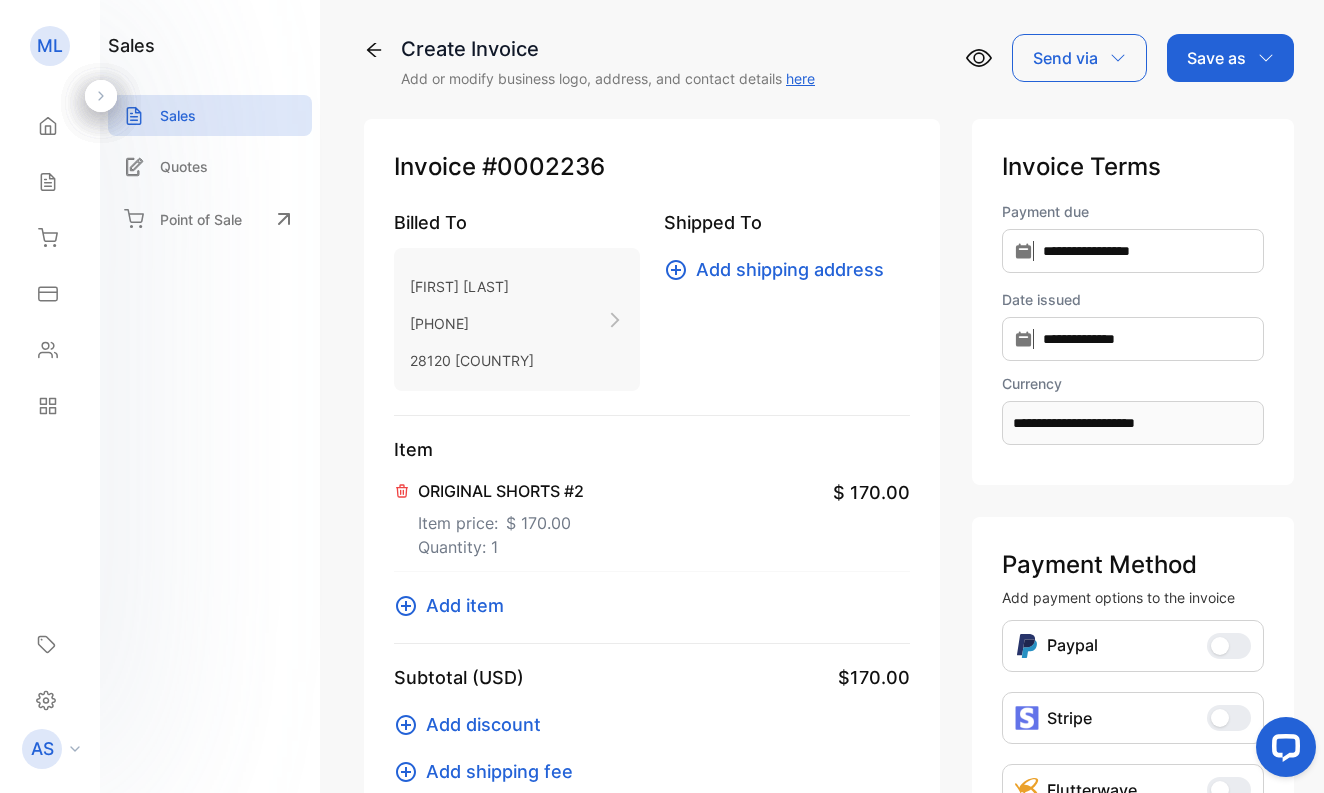 click on "Save as" at bounding box center (1216, 58) 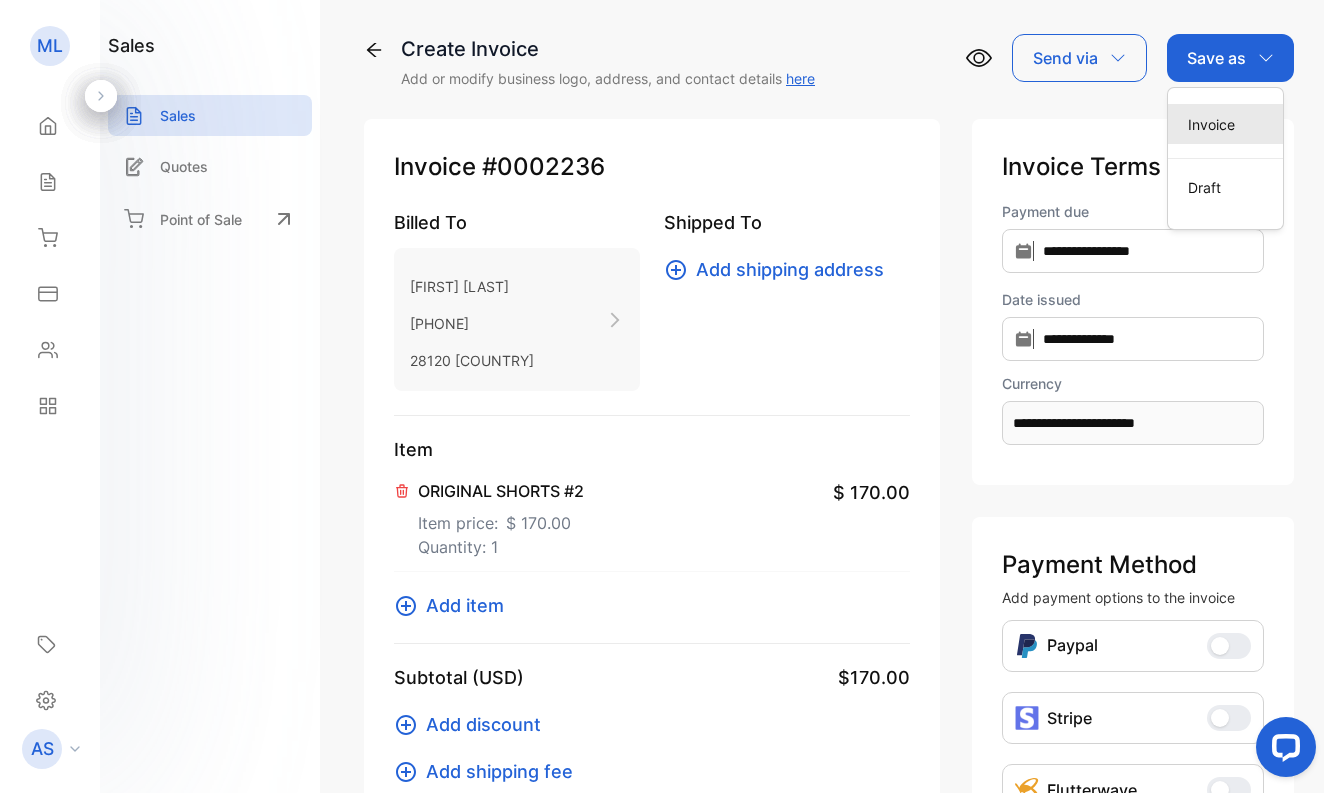 click on "Invoice" at bounding box center (1225, 124) 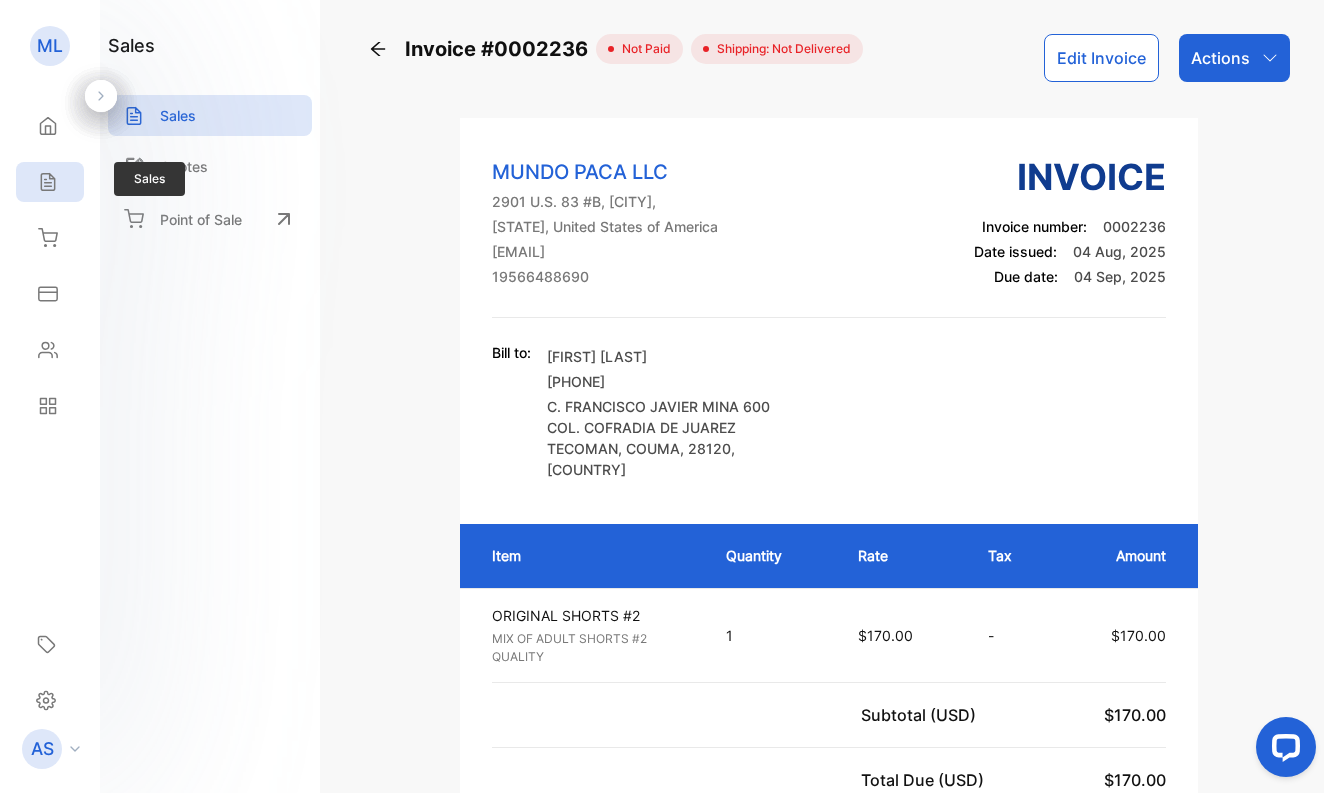 click 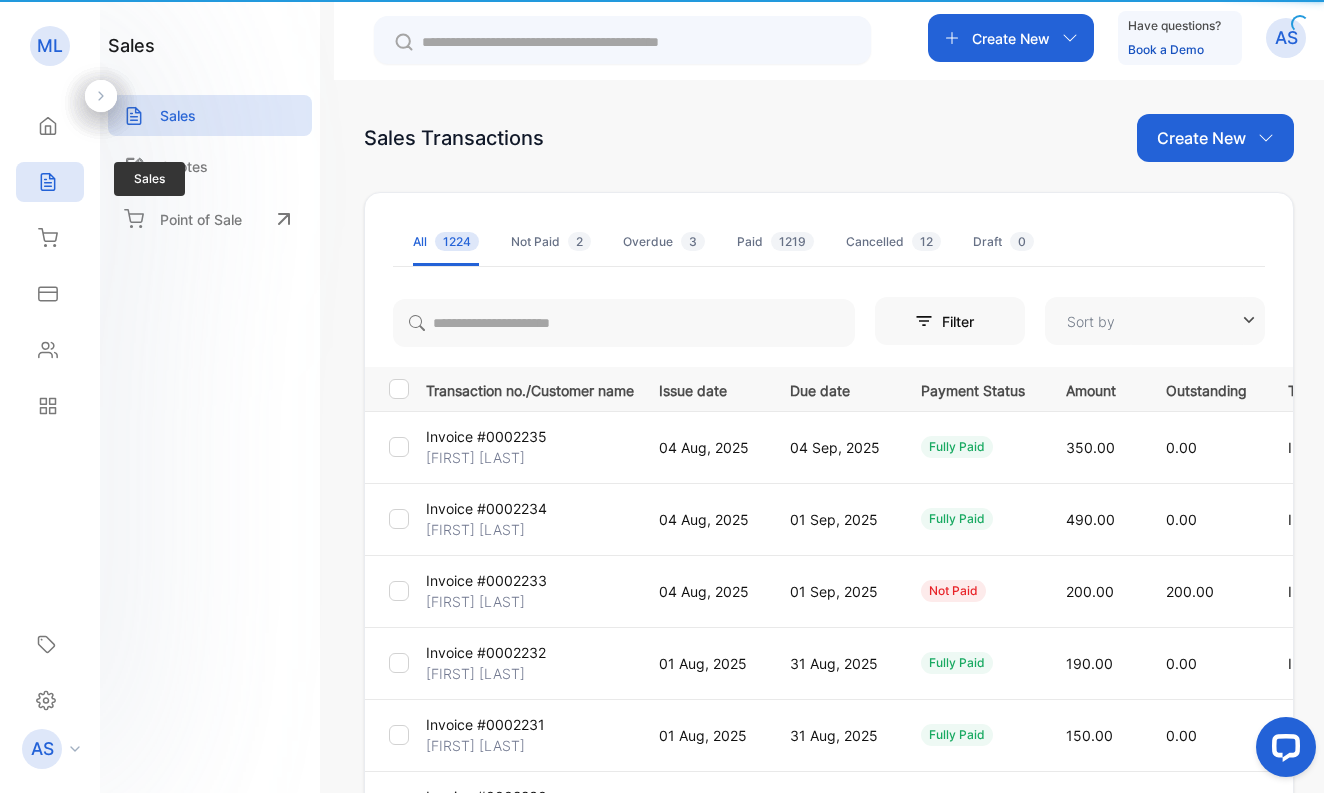 type on "**********" 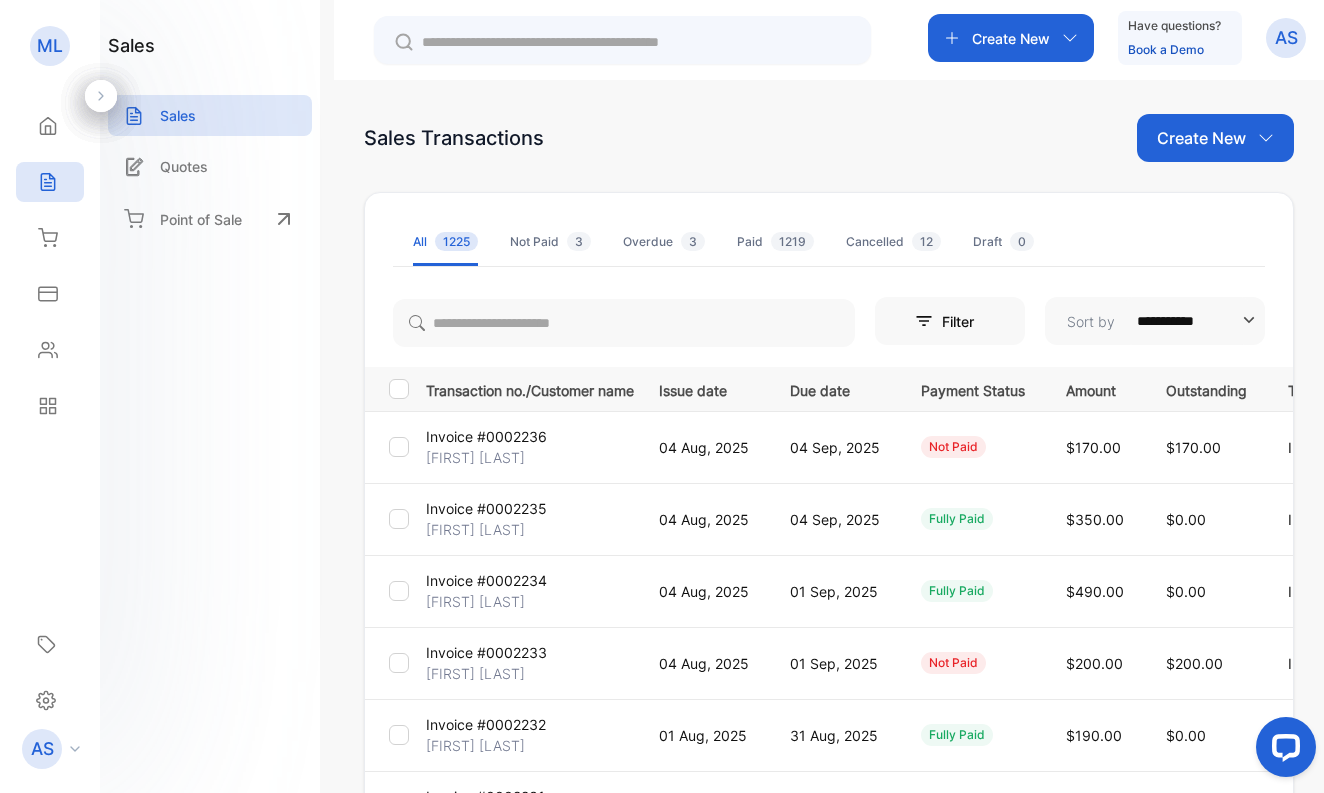 click on "[FIRST] [LAST]" at bounding box center [475, 457] 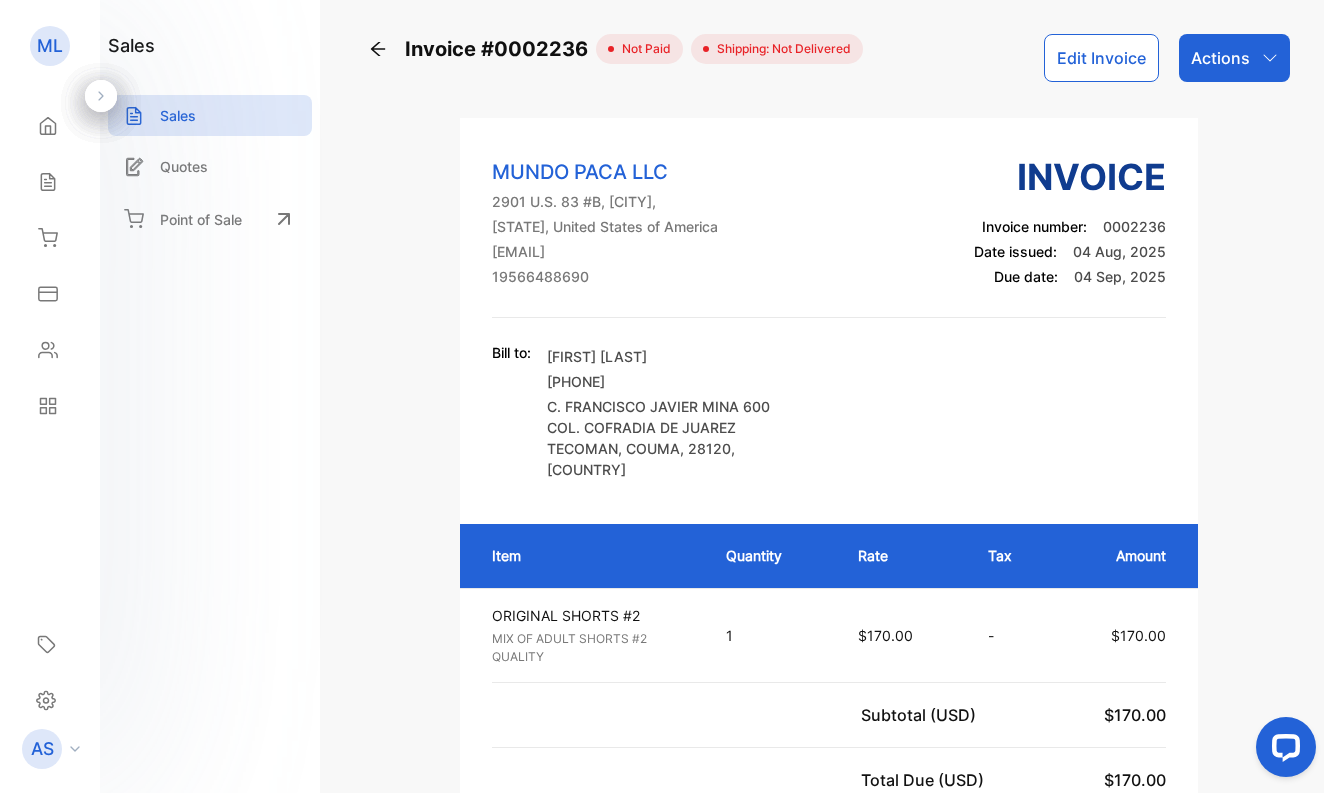 click on "Actions" at bounding box center (1220, 58) 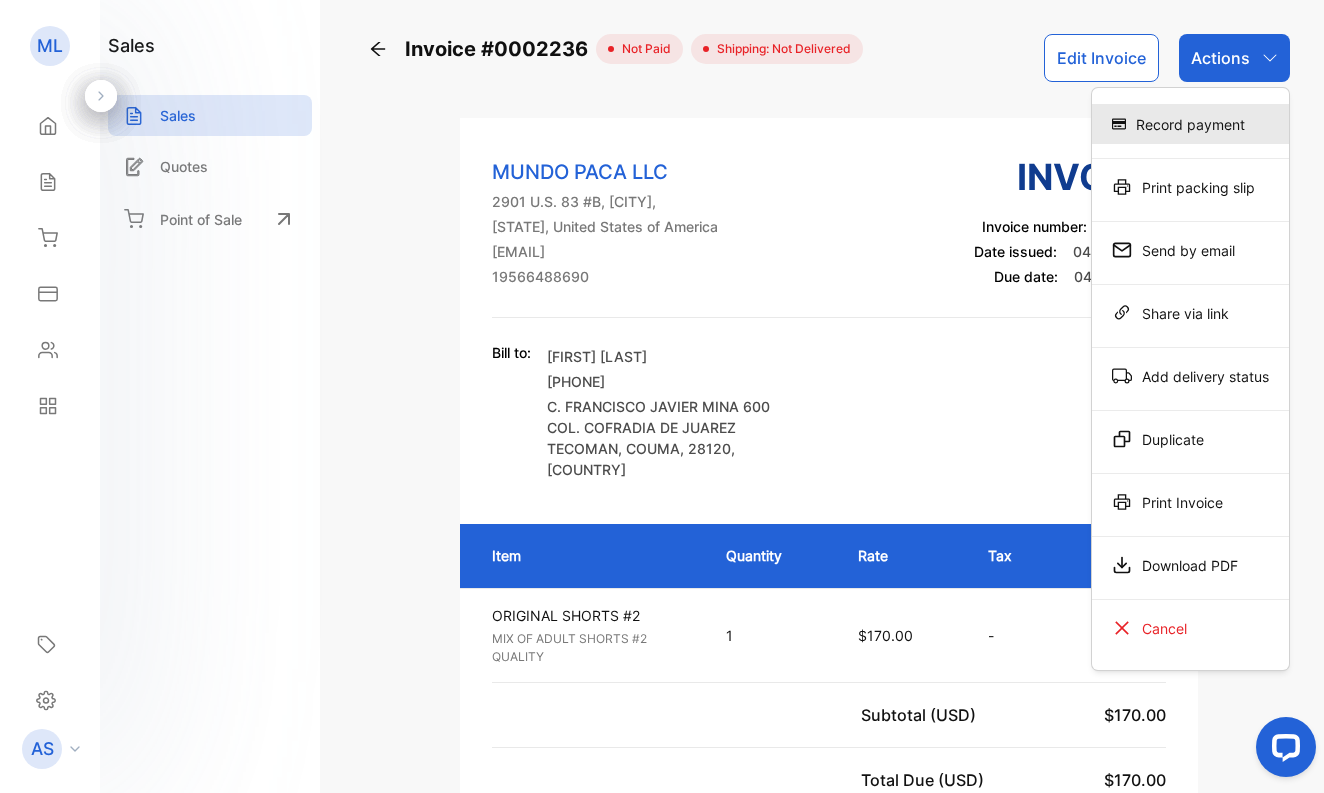 click on "Record payment" at bounding box center (1190, 124) 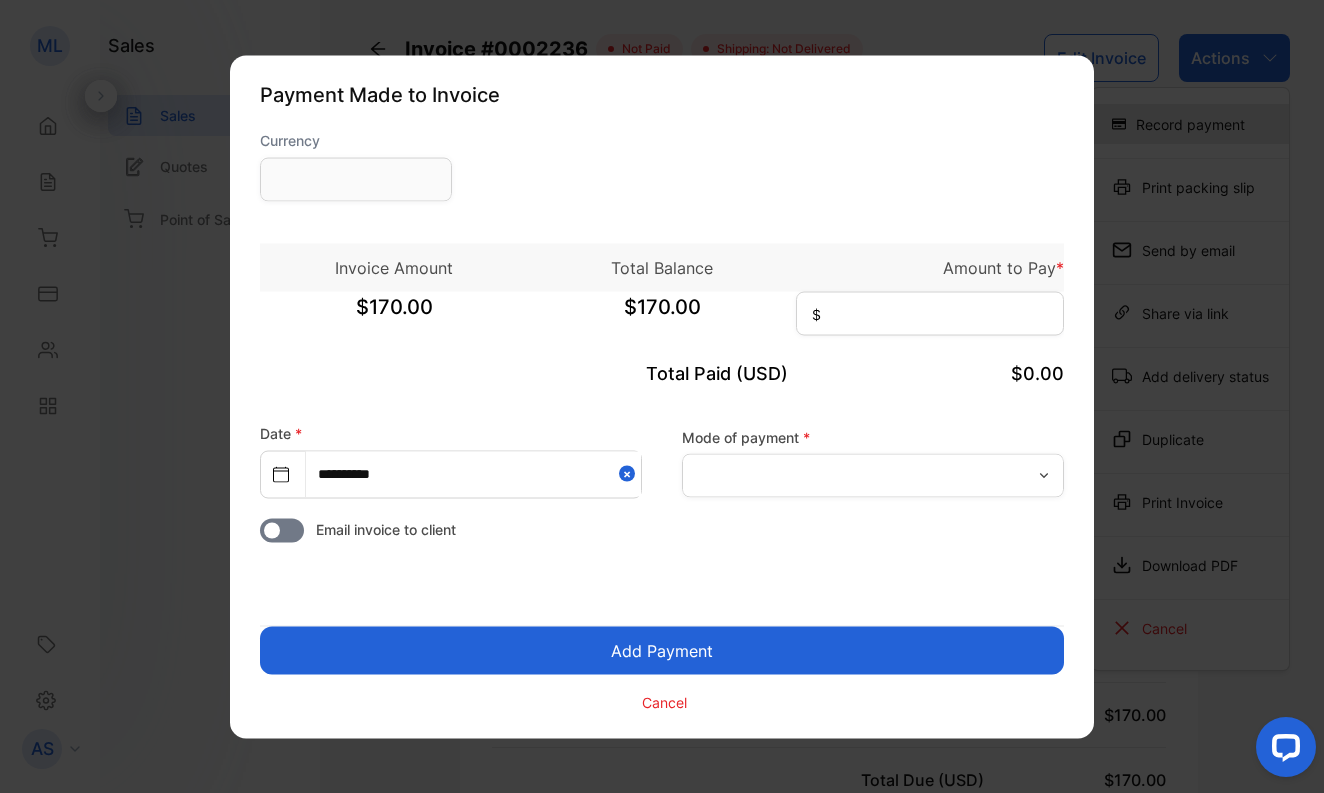 type on "**********" 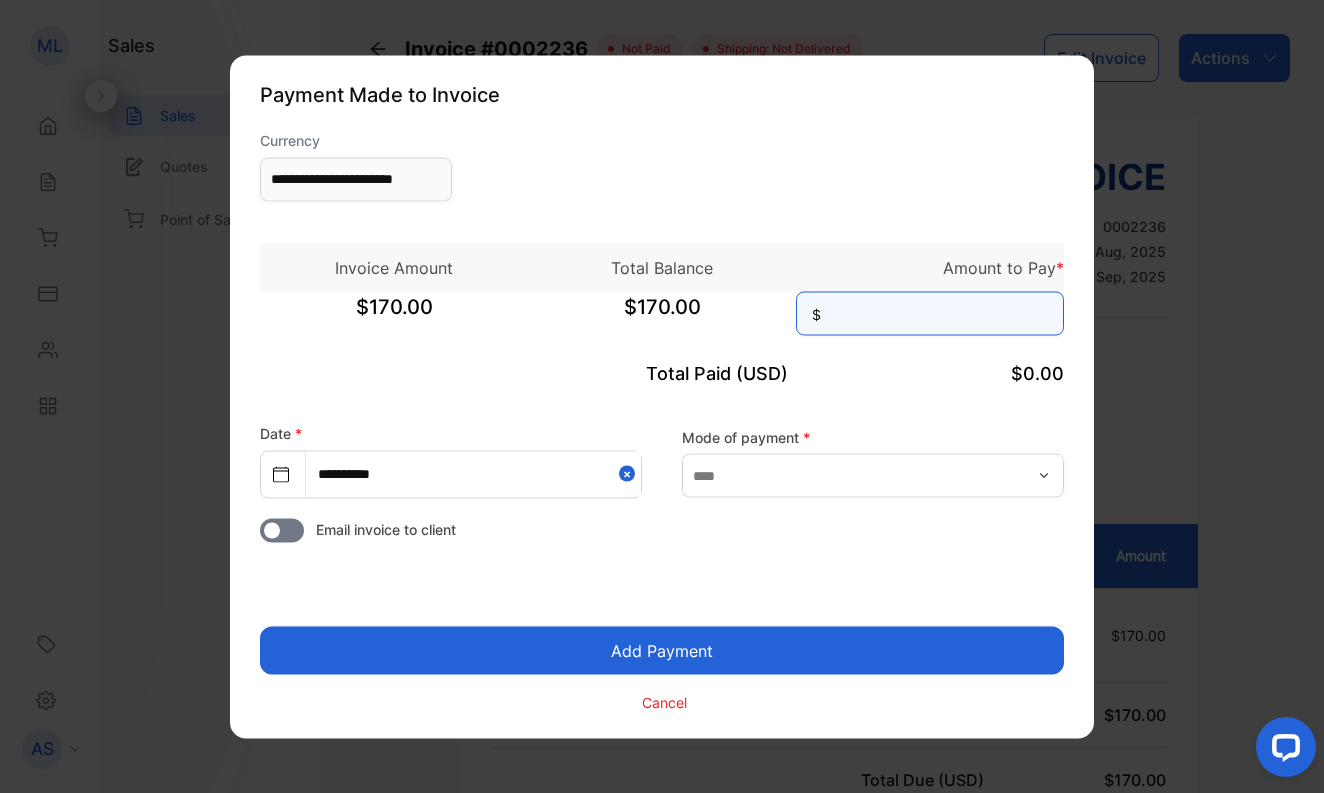 click at bounding box center (930, 313) 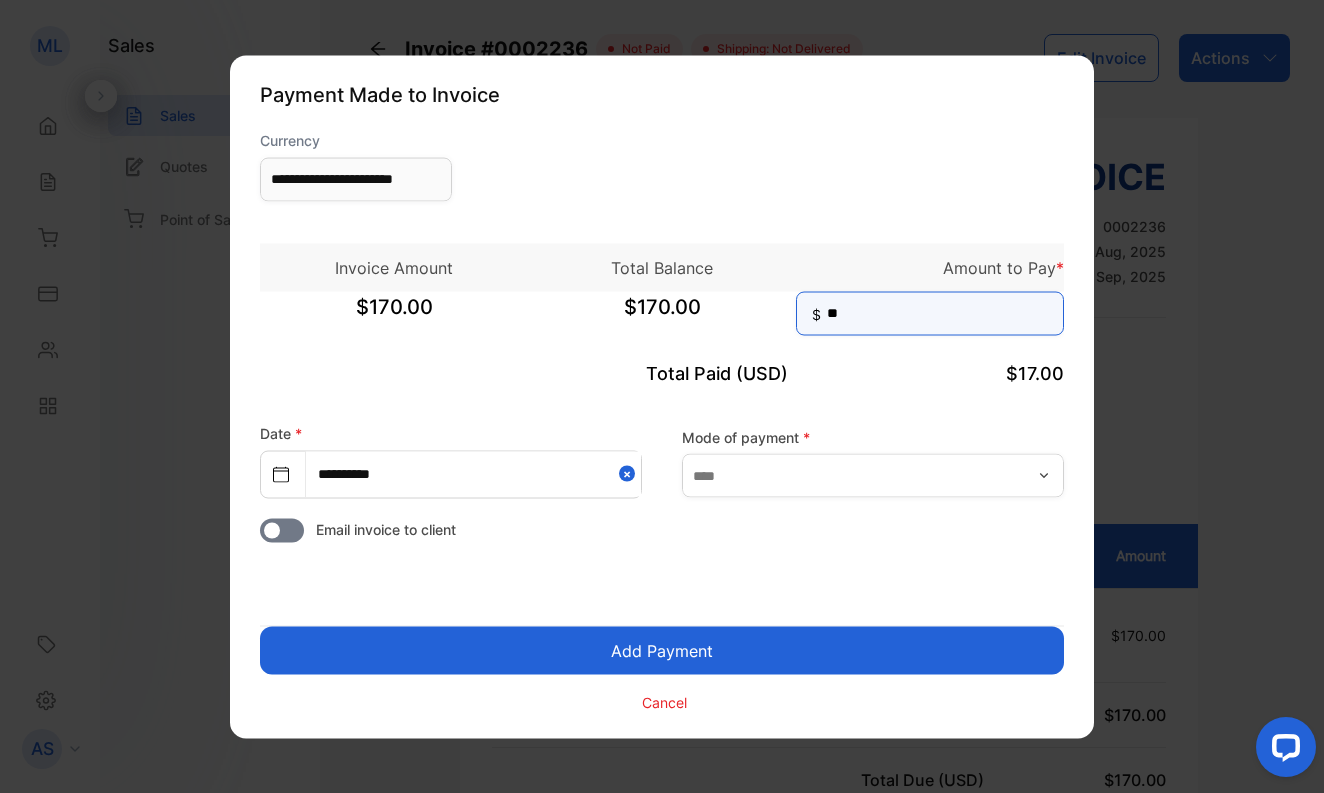 type on "***" 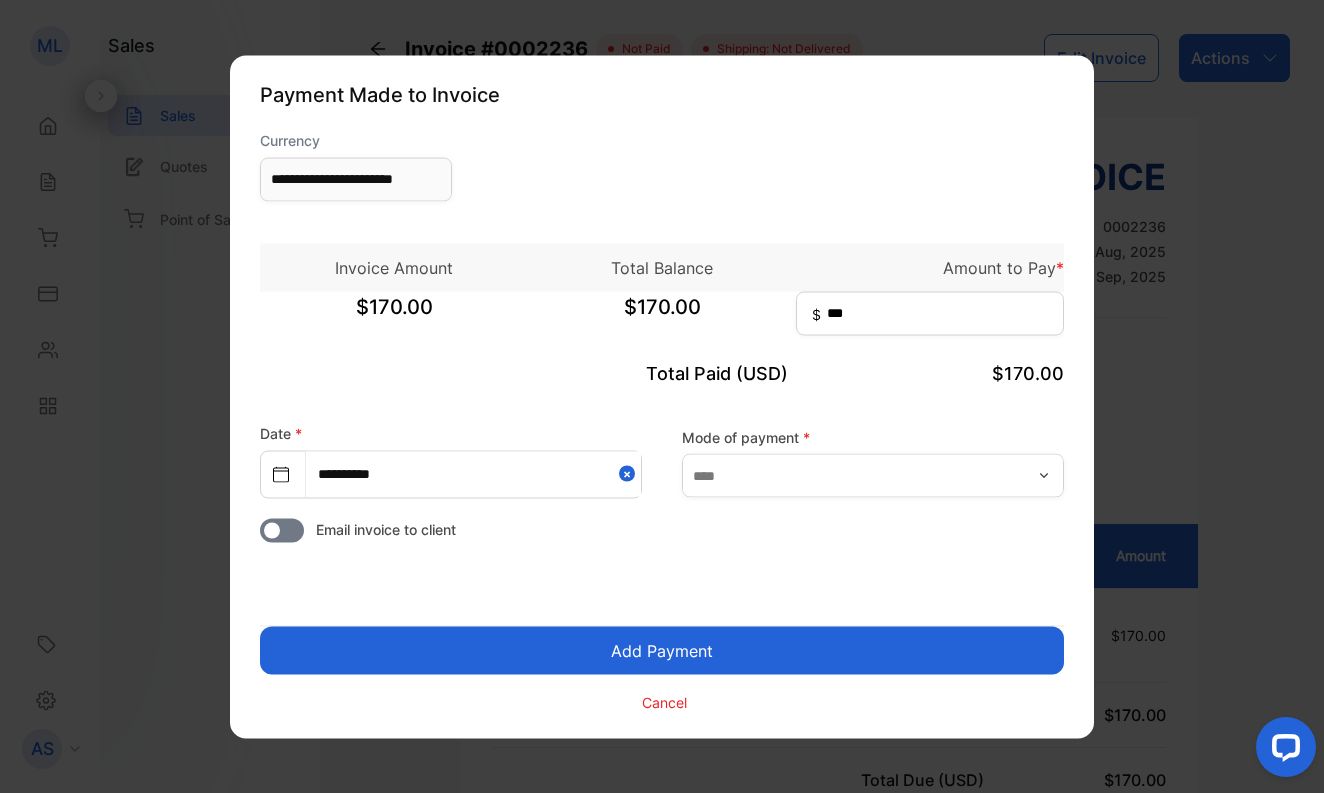click on "Add Payment" at bounding box center (662, 650) 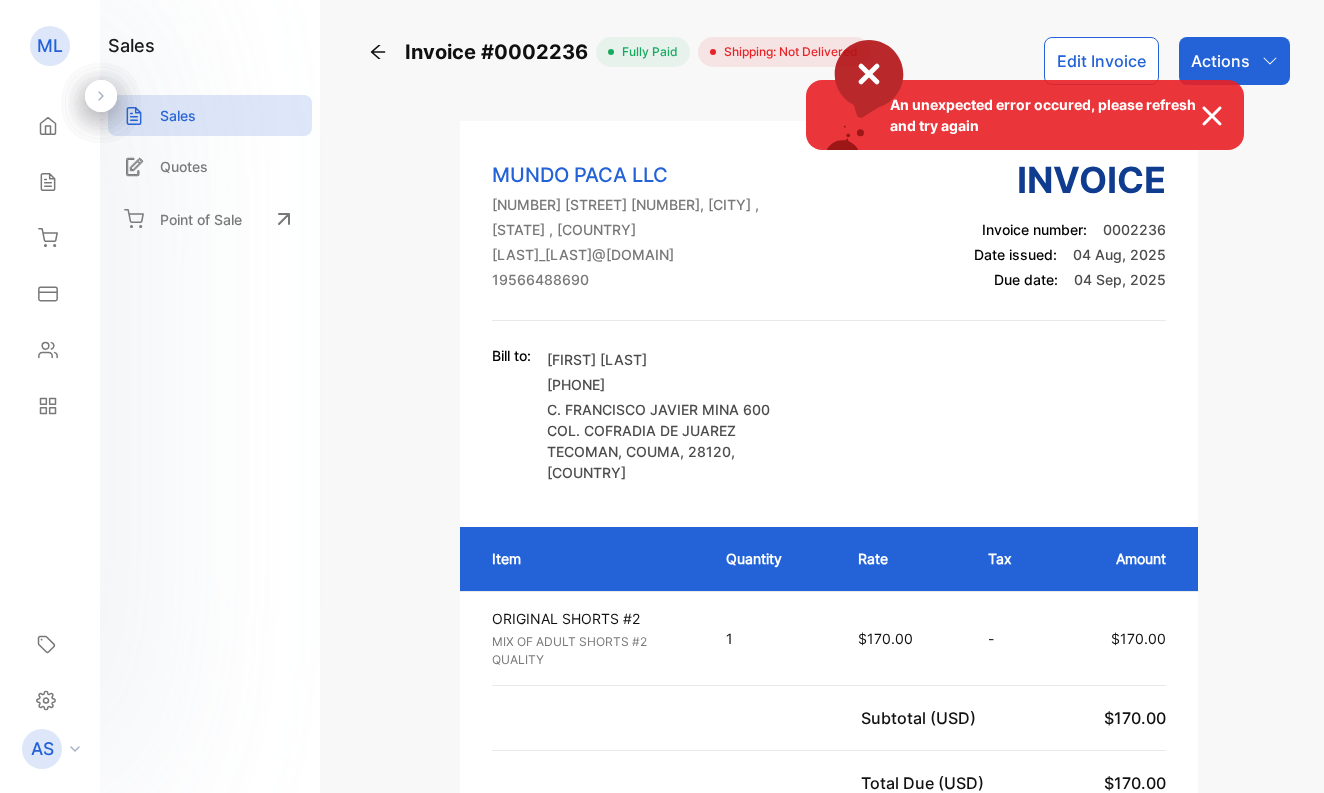 scroll, scrollTop: 0, scrollLeft: 0, axis: both 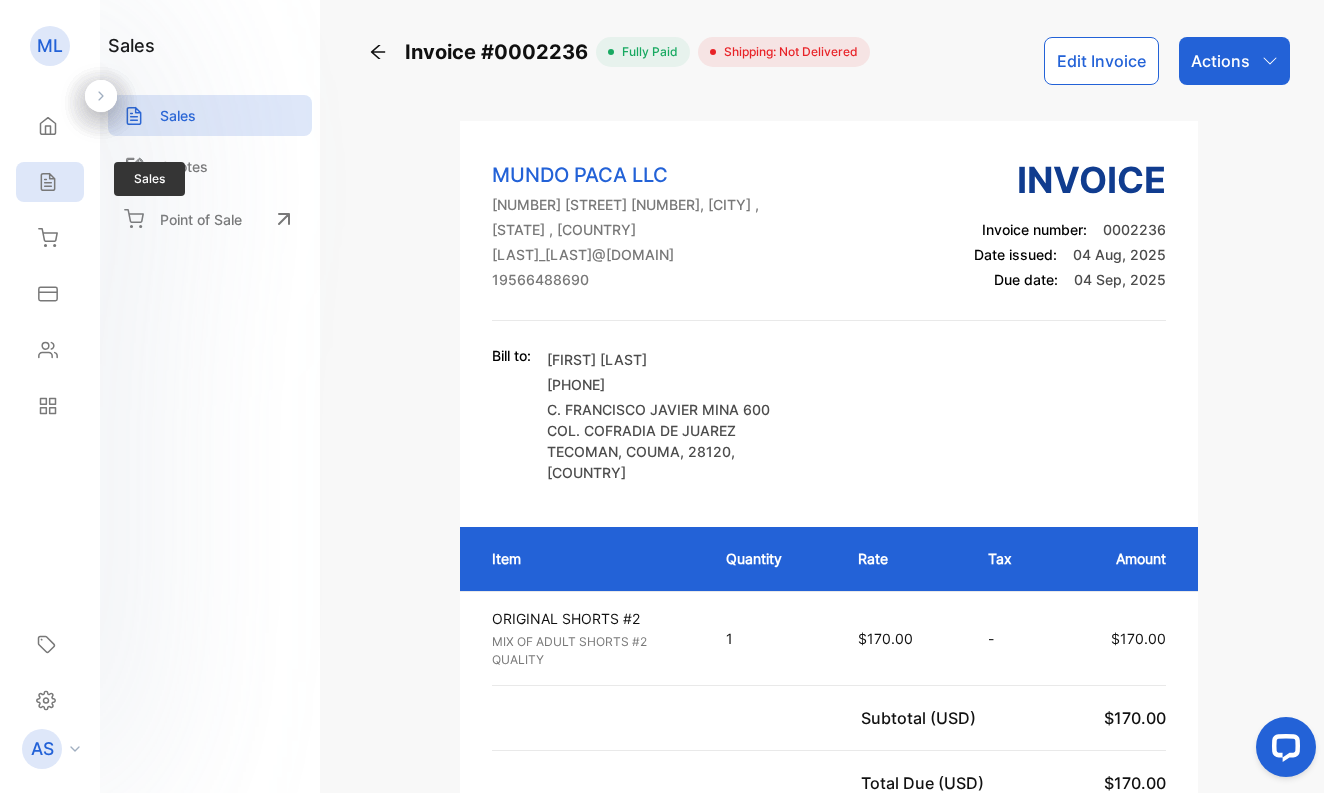 click 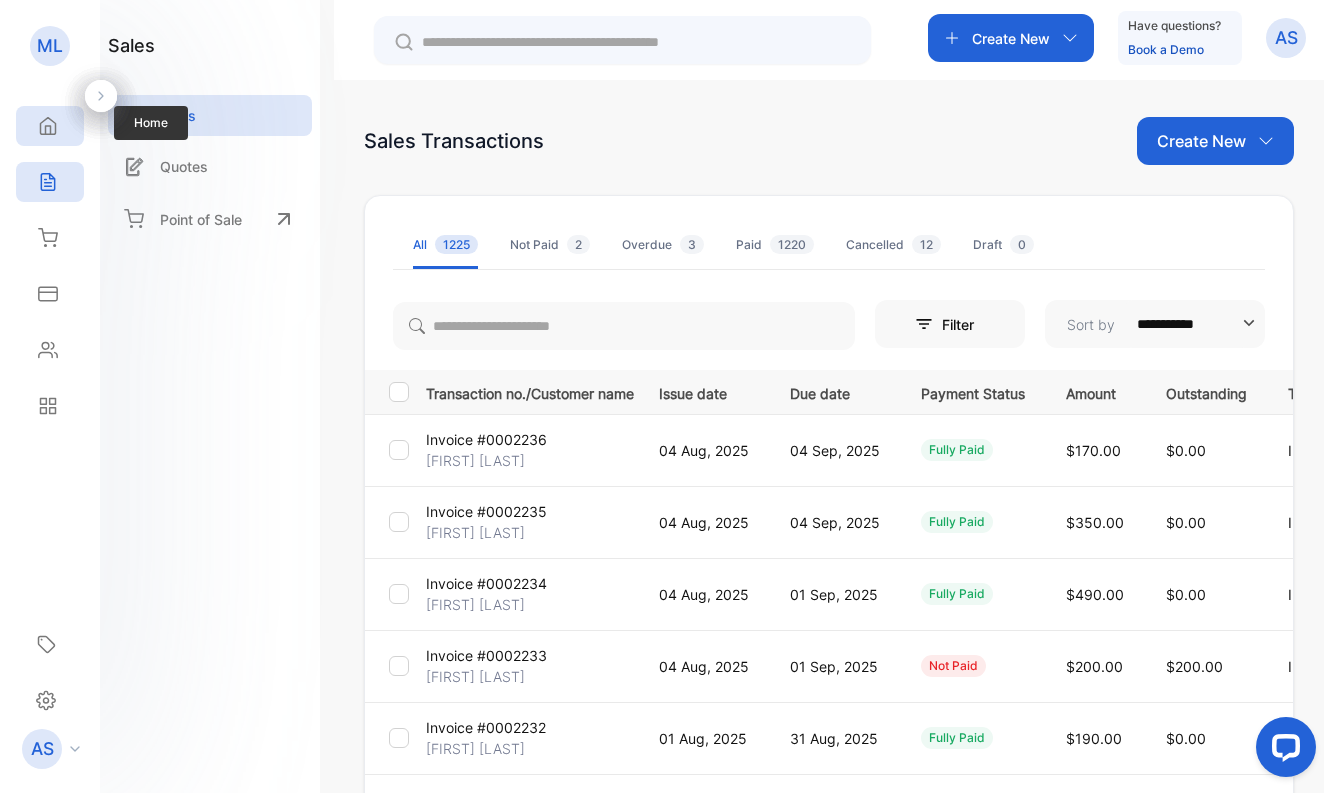 click 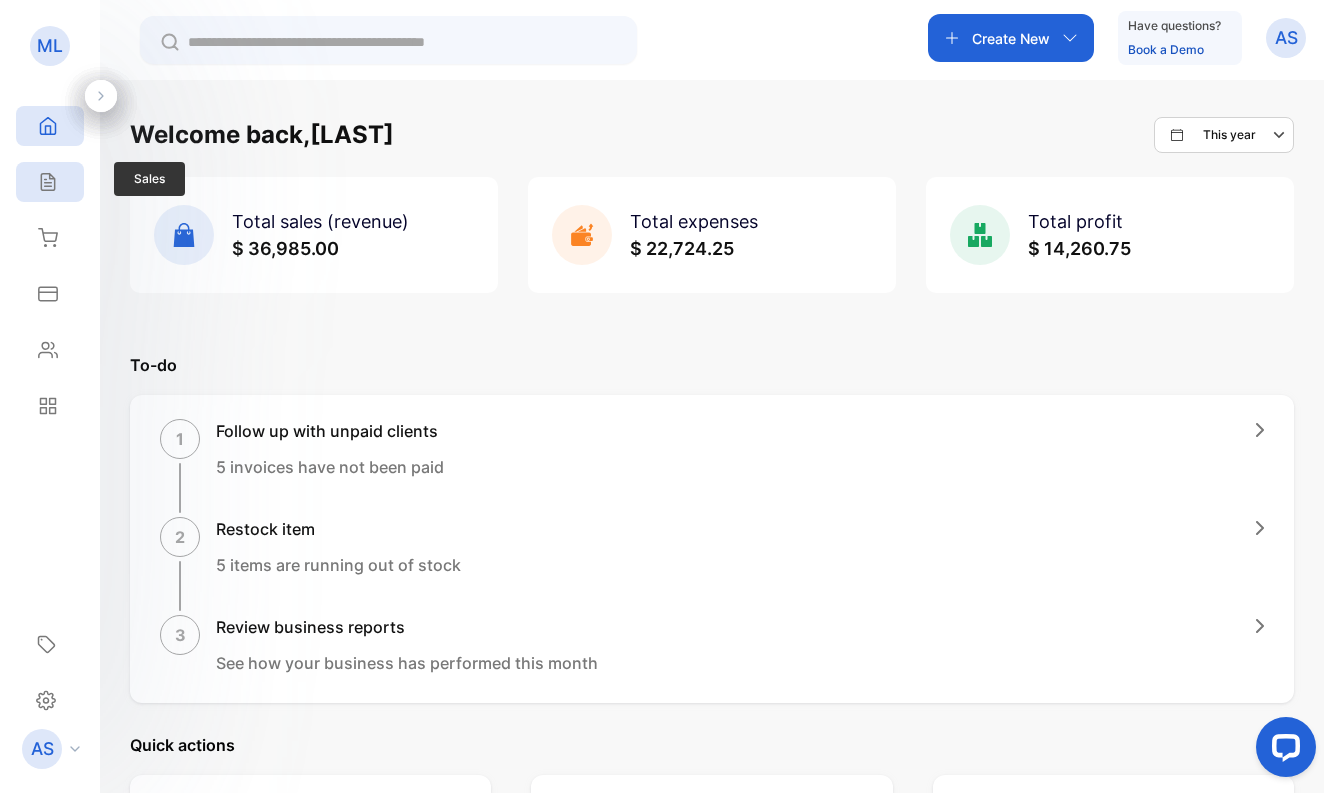 click 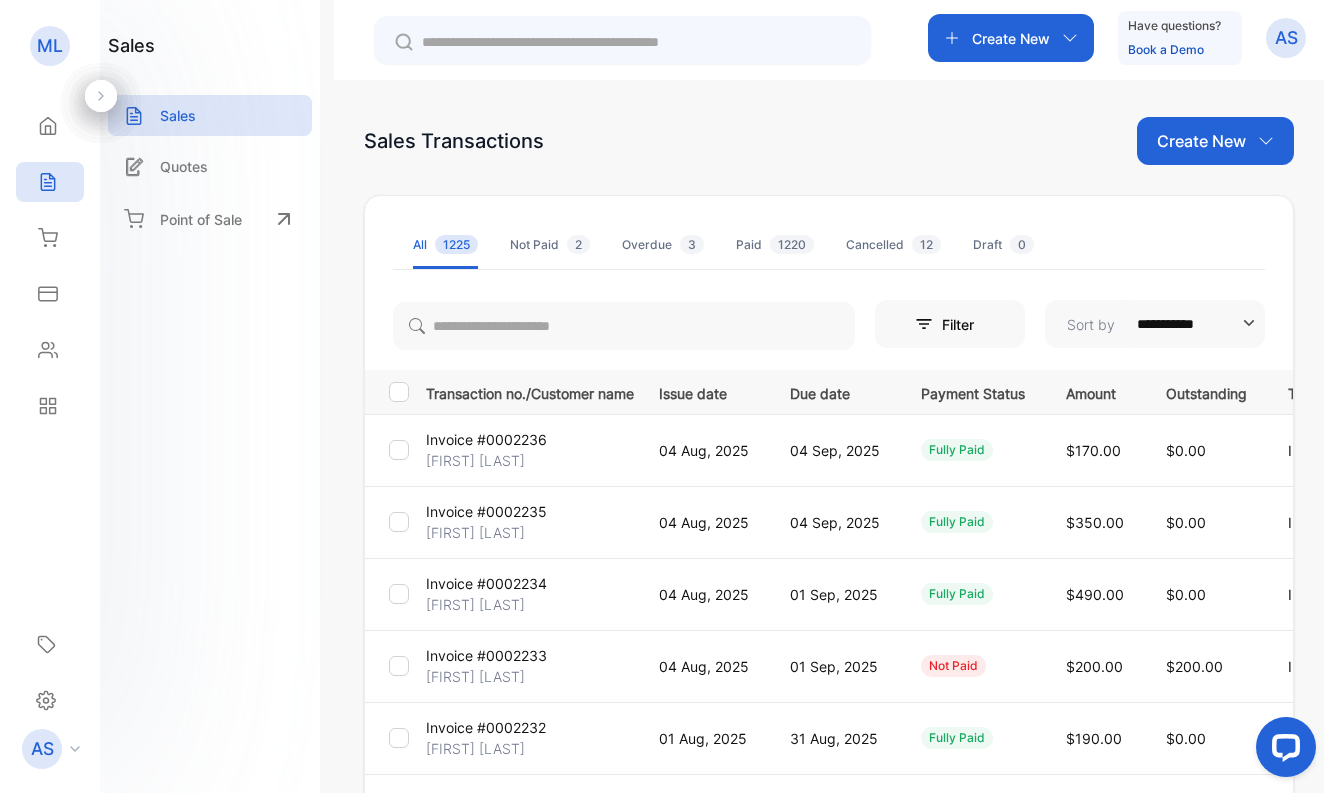click on "[FIRST] [LAST]" at bounding box center [475, 676] 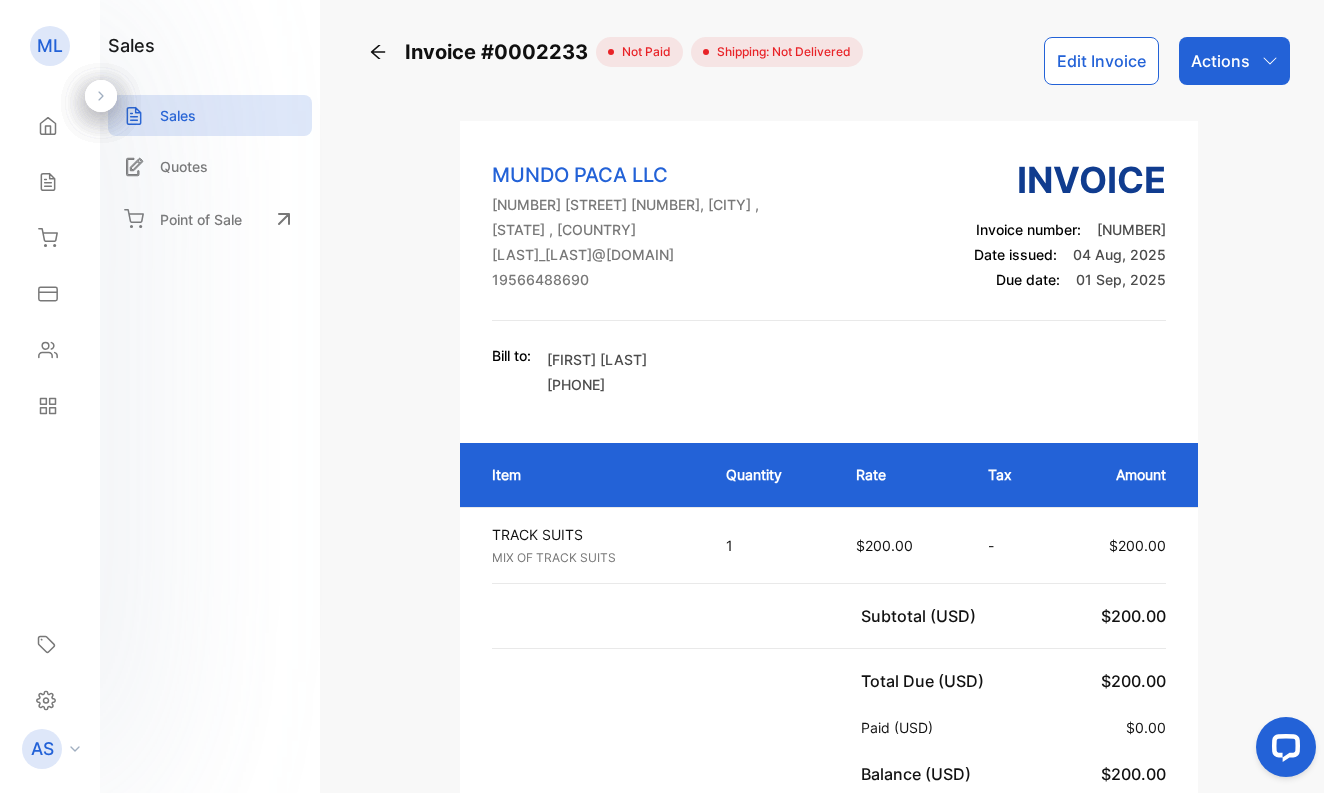 click on "Actions" at bounding box center [1220, 61] 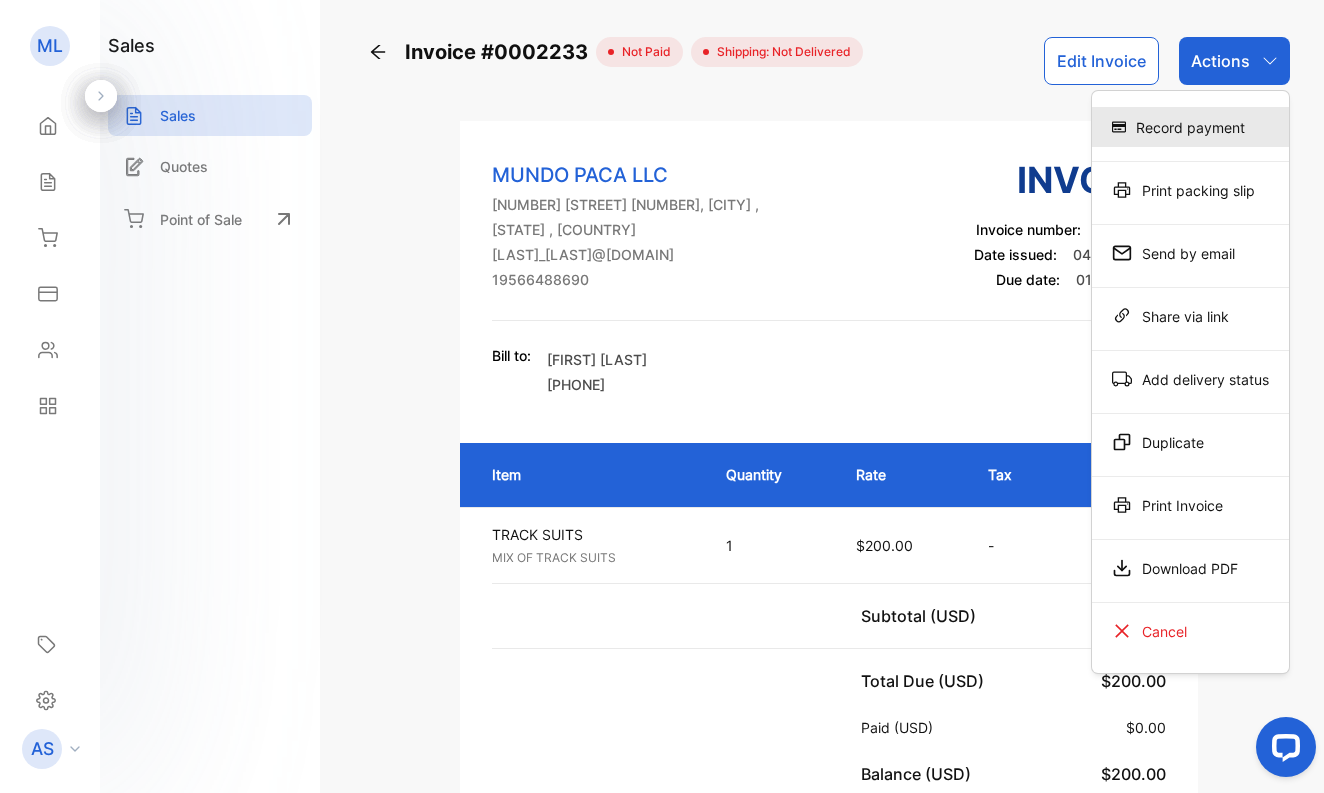 click on "Record payment" at bounding box center [1190, 127] 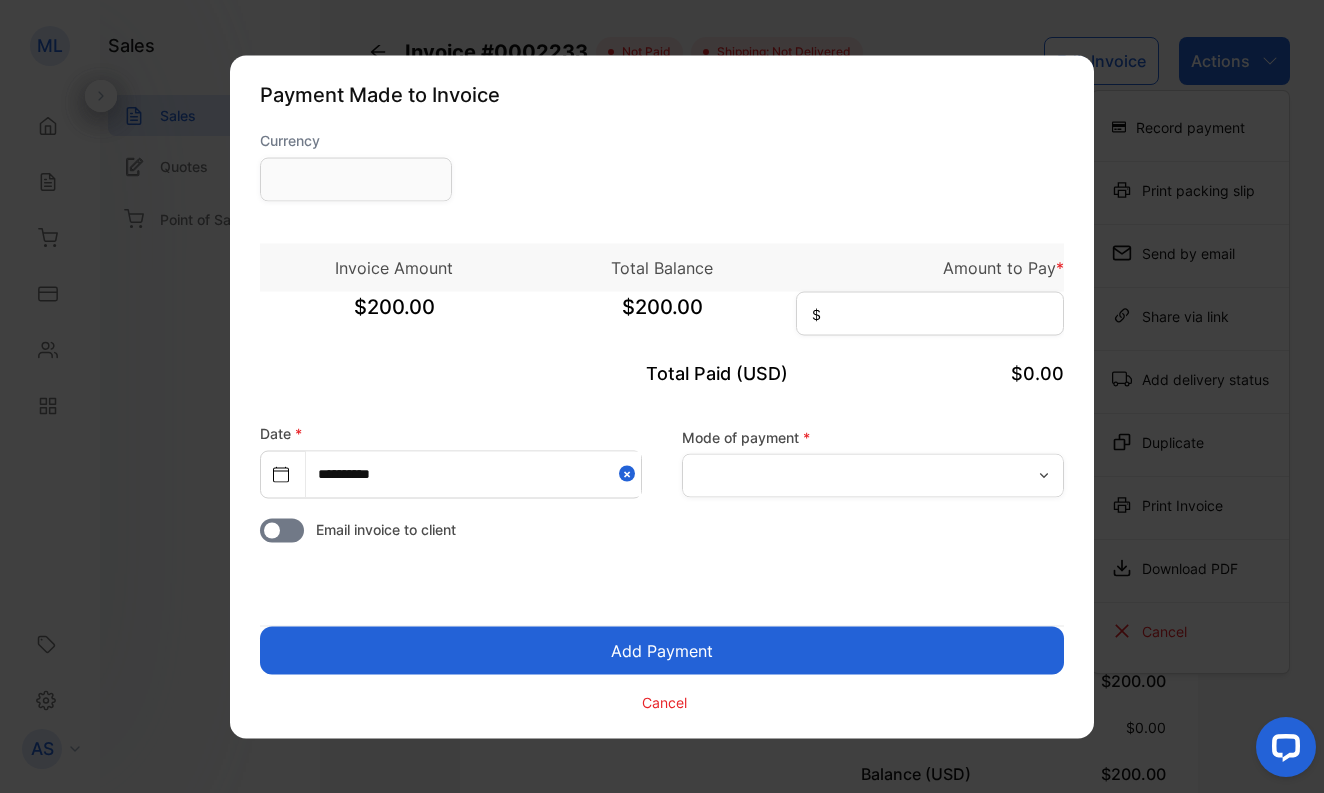 type on "**********" 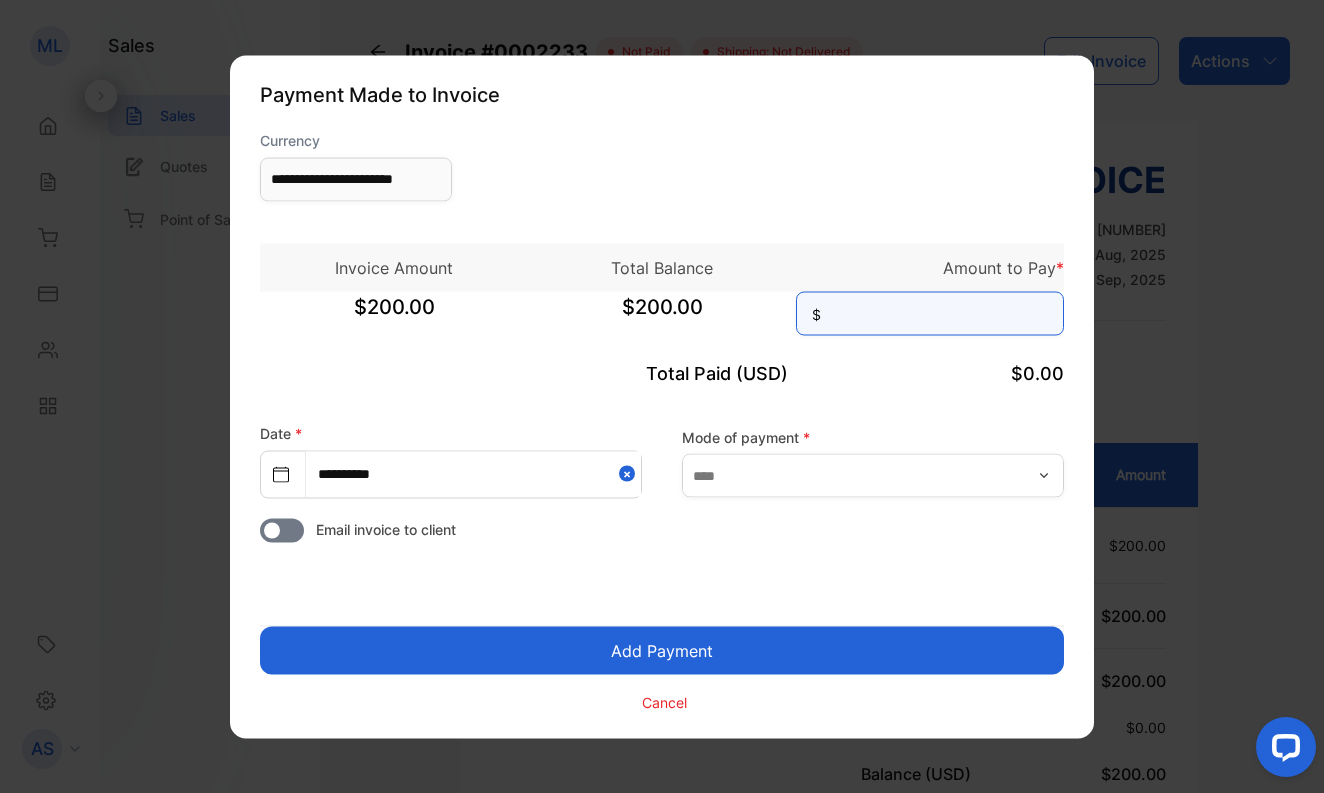 click at bounding box center [930, 313] 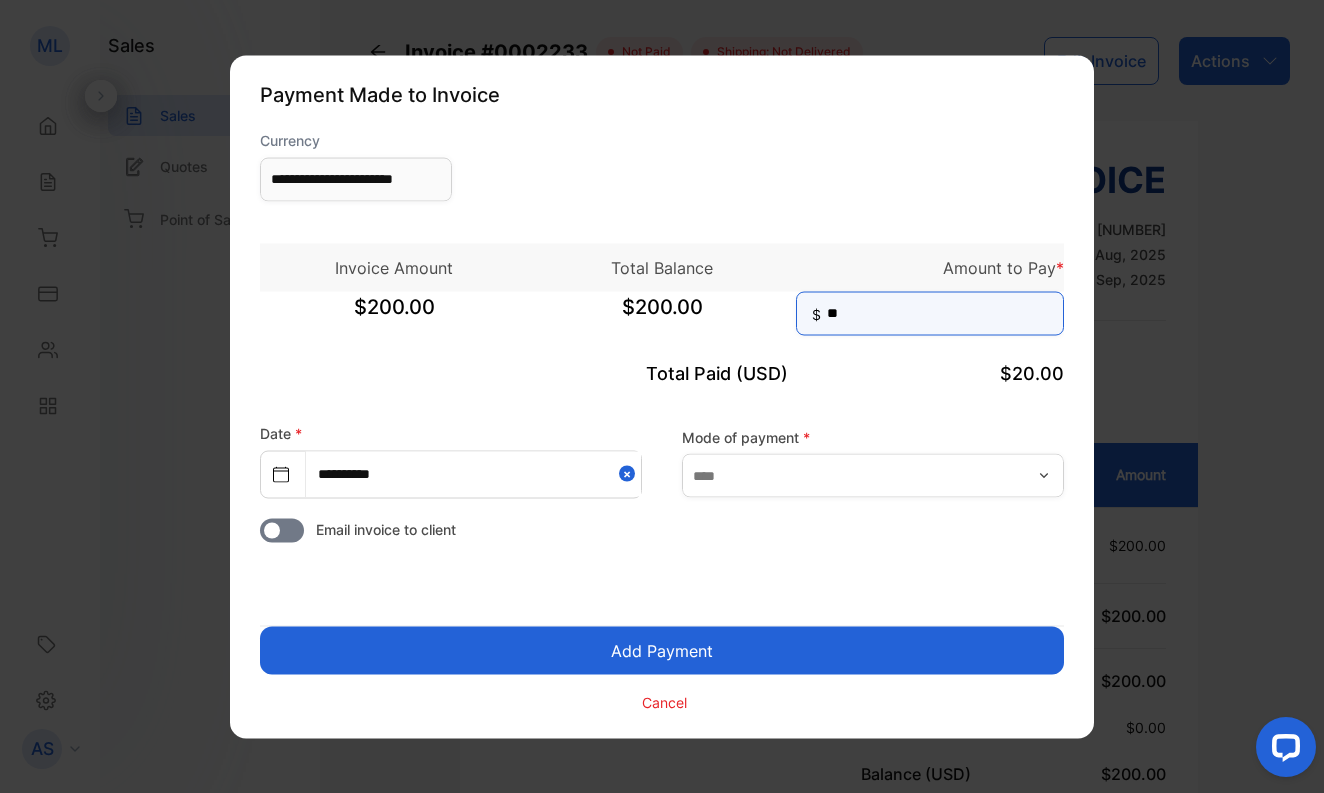 type on "***" 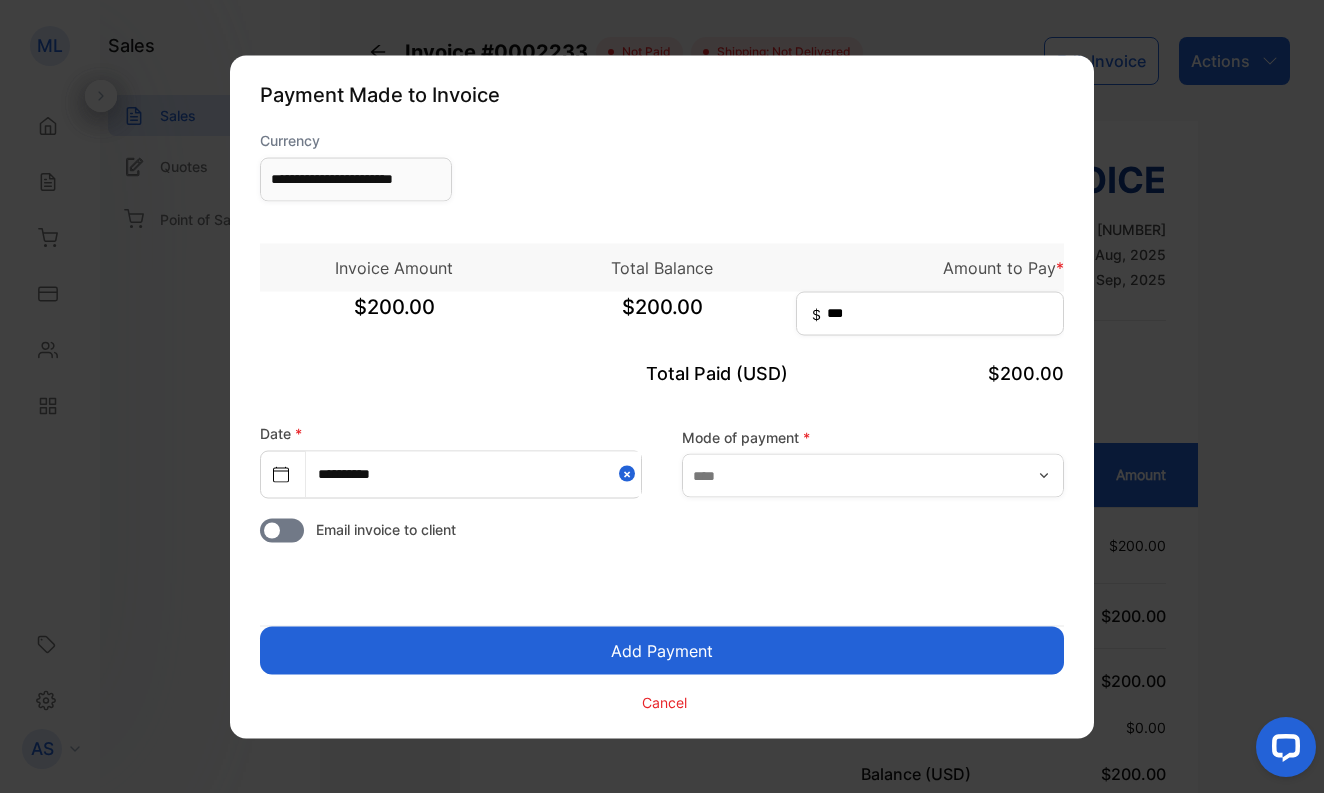 click on "Add Payment" at bounding box center [662, 650] 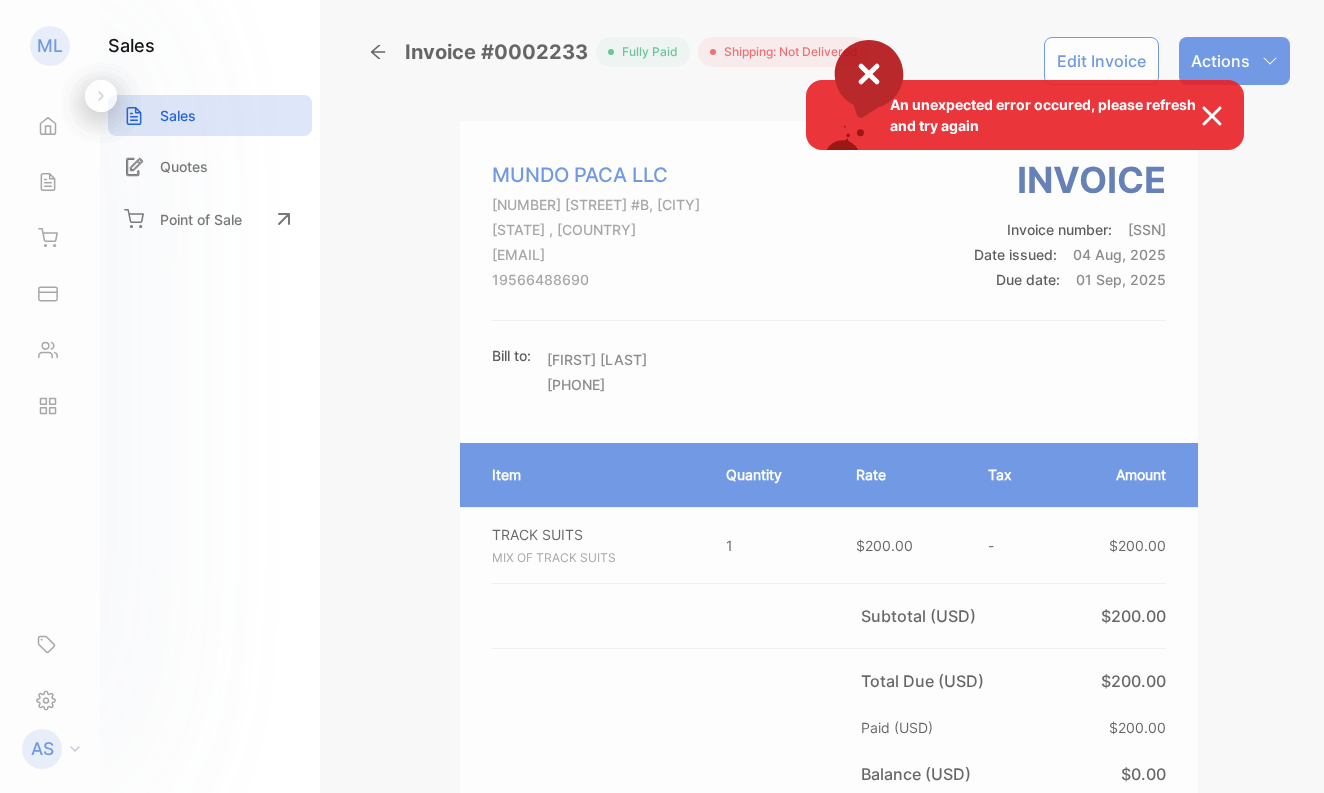 scroll, scrollTop: 0, scrollLeft: 0, axis: both 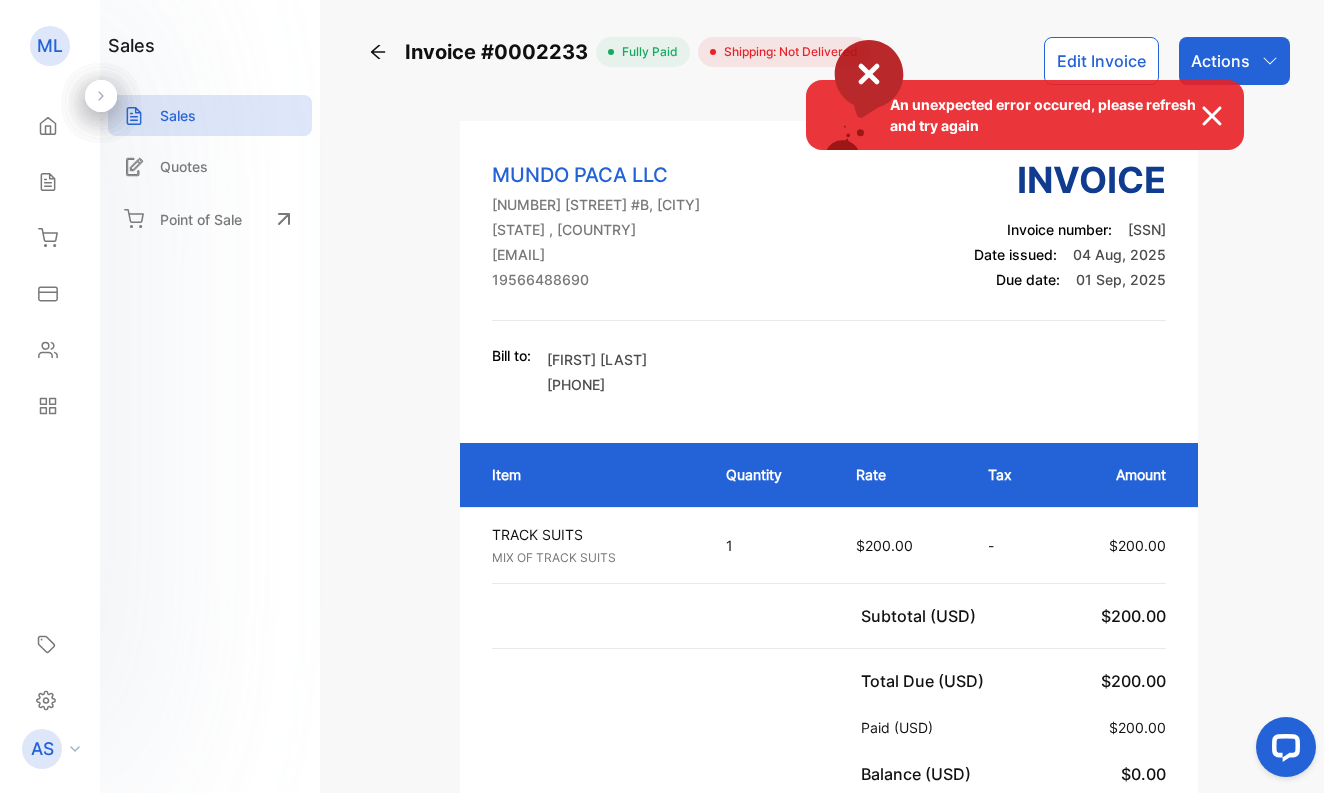 click on "An unexpected error occured, please refresh and try again" at bounding box center [662, 396] 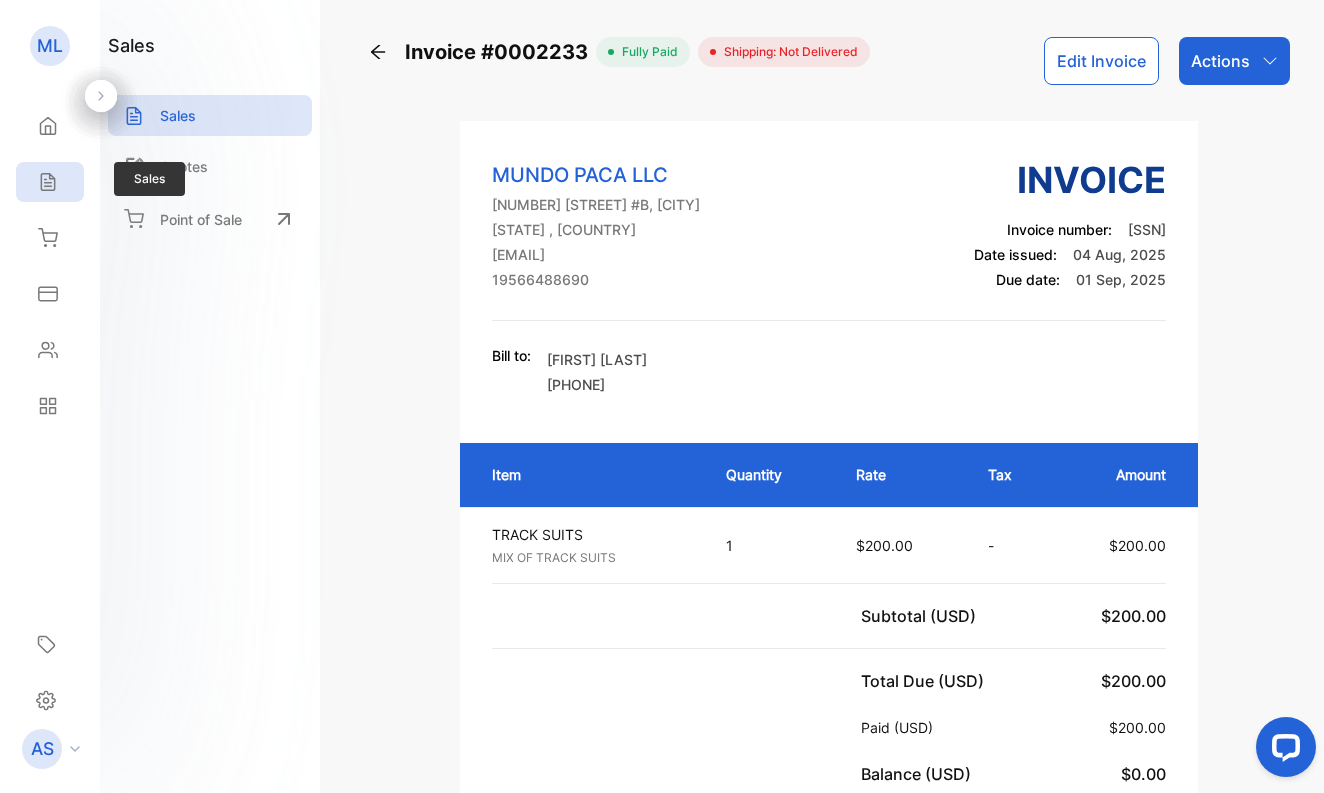 click 